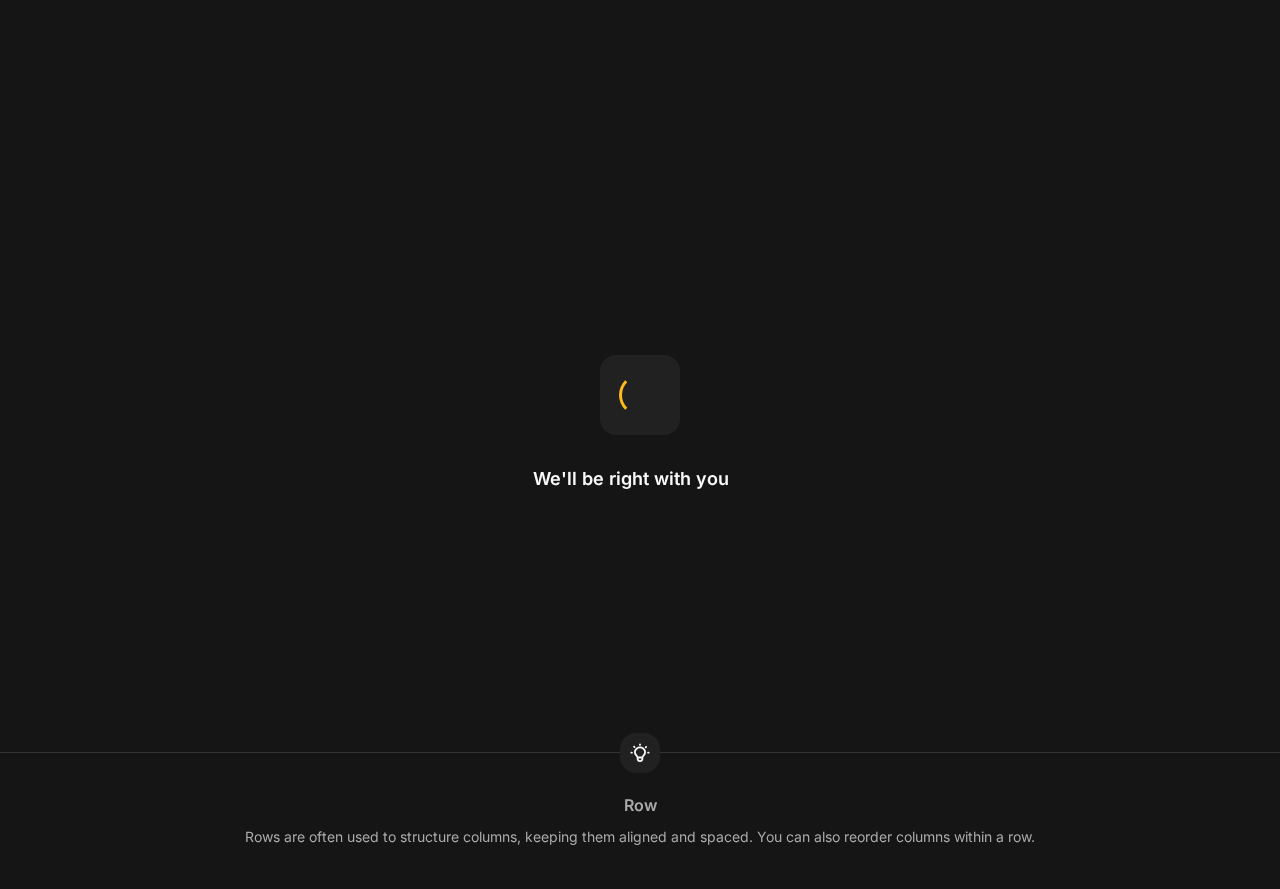 scroll, scrollTop: 0, scrollLeft: 0, axis: both 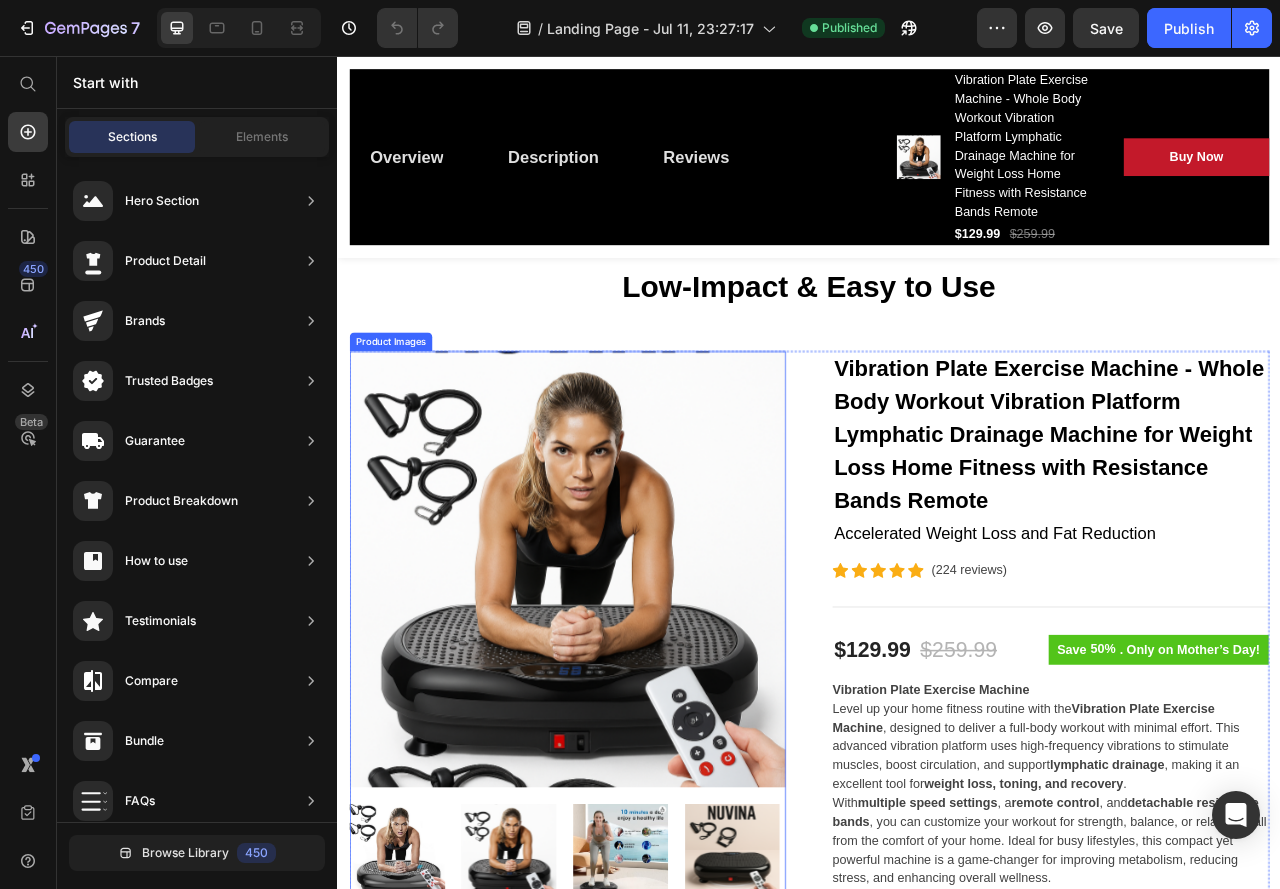 click at bounding box center [629, 708] 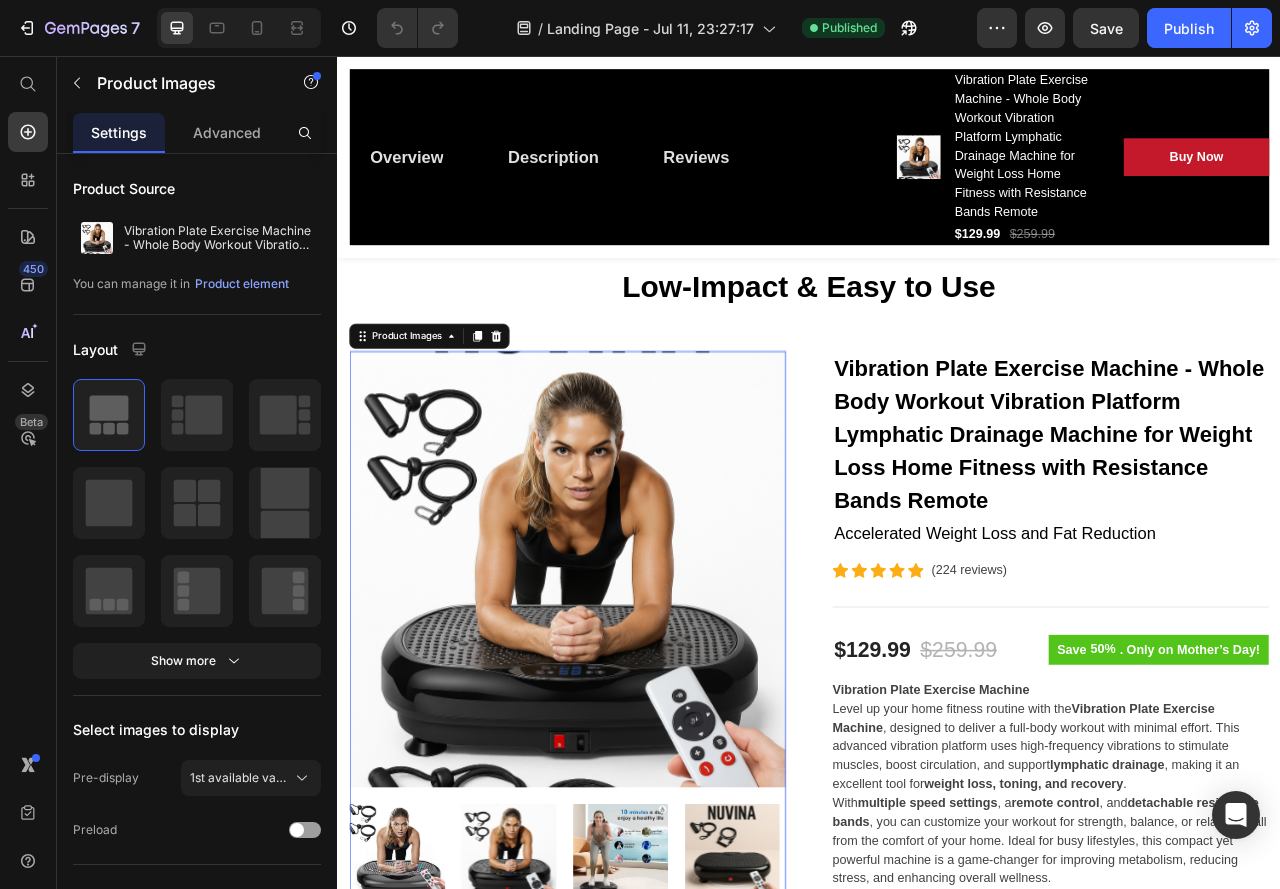 click at bounding box center (412, 1067) 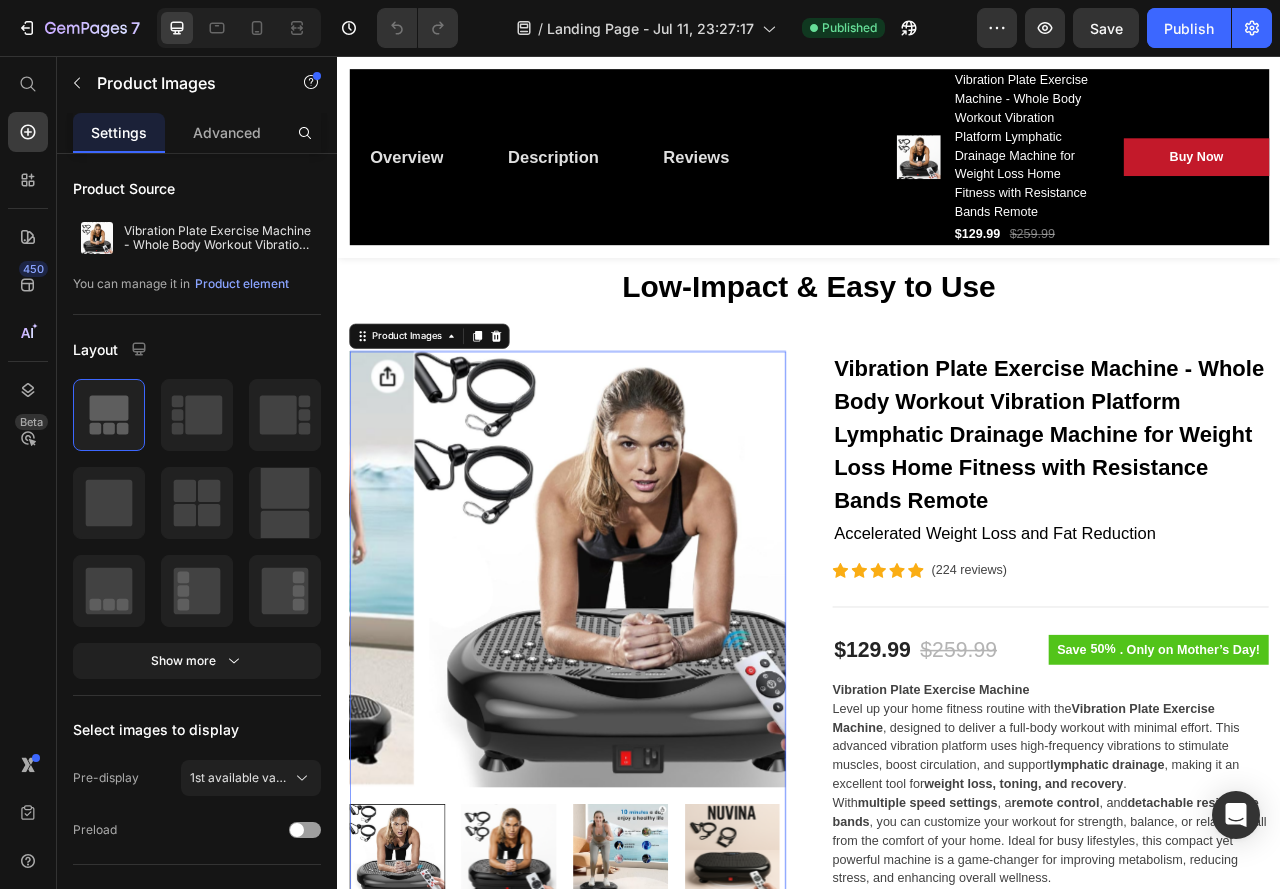 click at bounding box center [554, 1067] 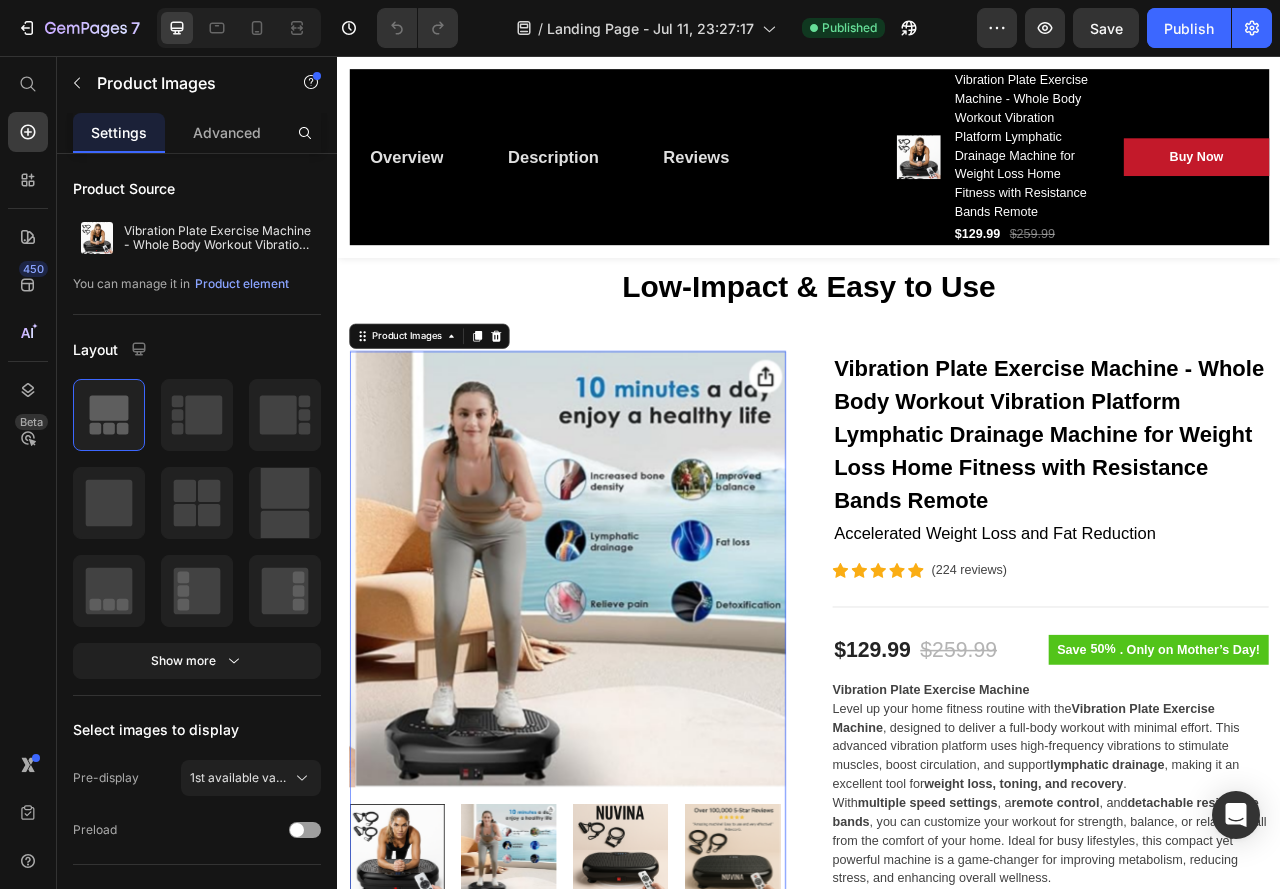 click at bounding box center (412, 1067) 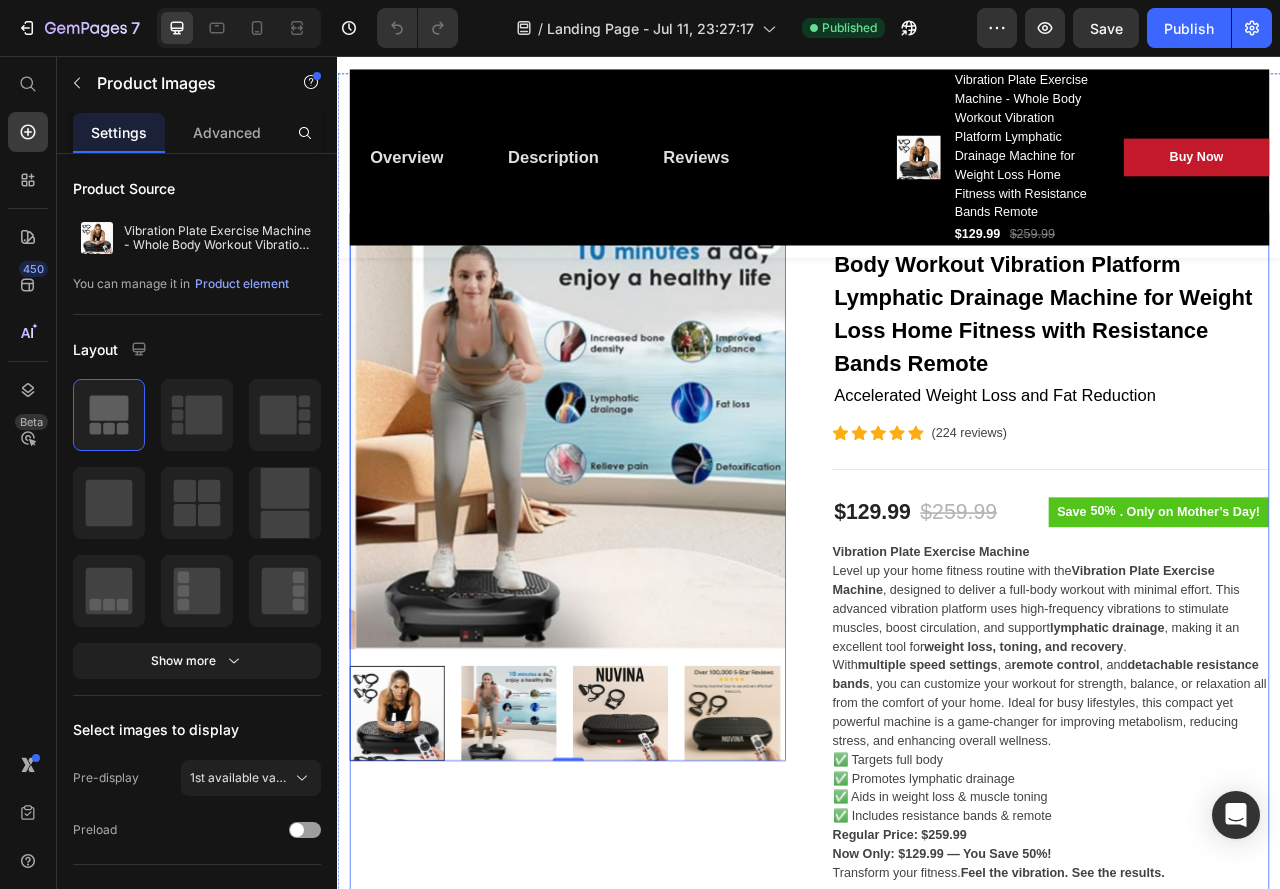 scroll, scrollTop: 300, scrollLeft: 0, axis: vertical 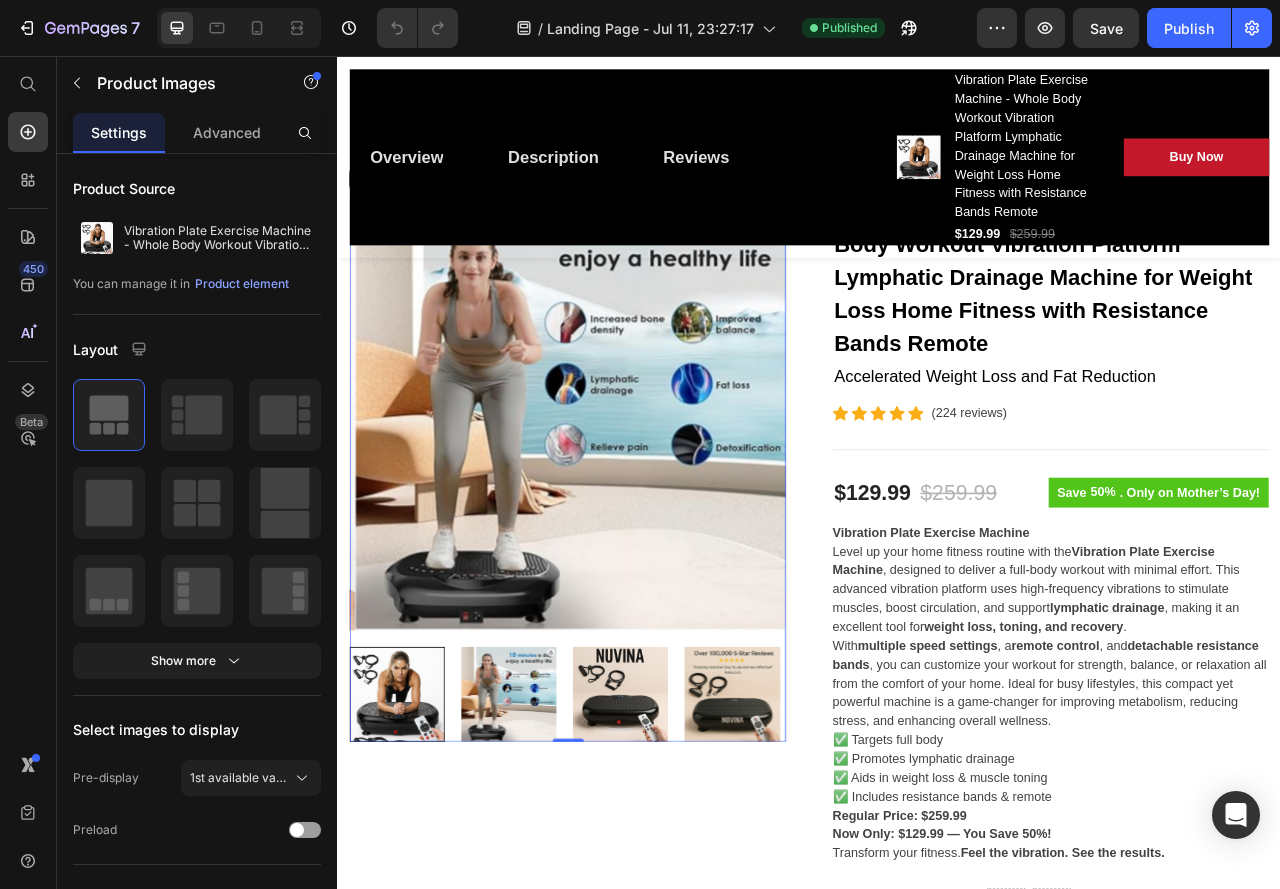 click at bounding box center [554, 867] 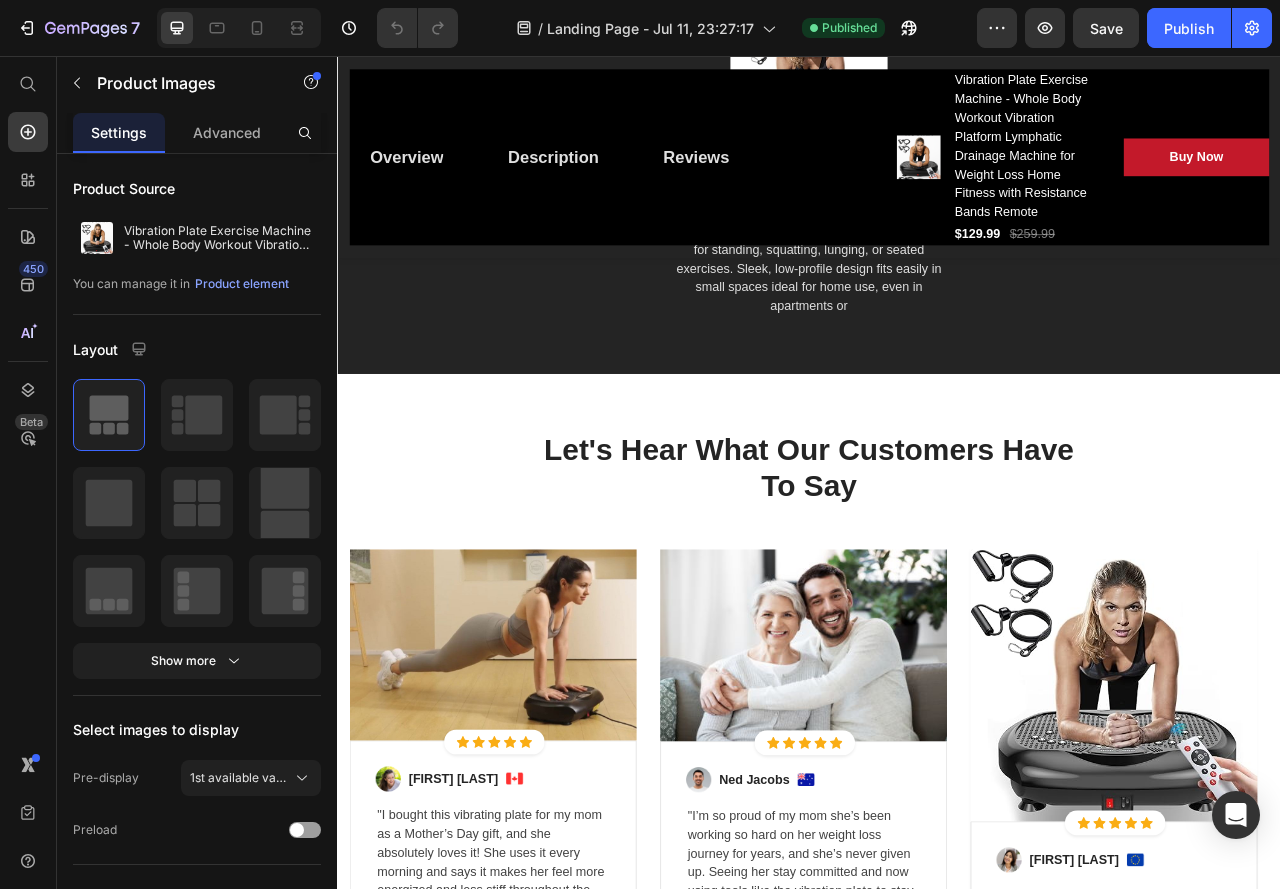 scroll, scrollTop: 4200, scrollLeft: 0, axis: vertical 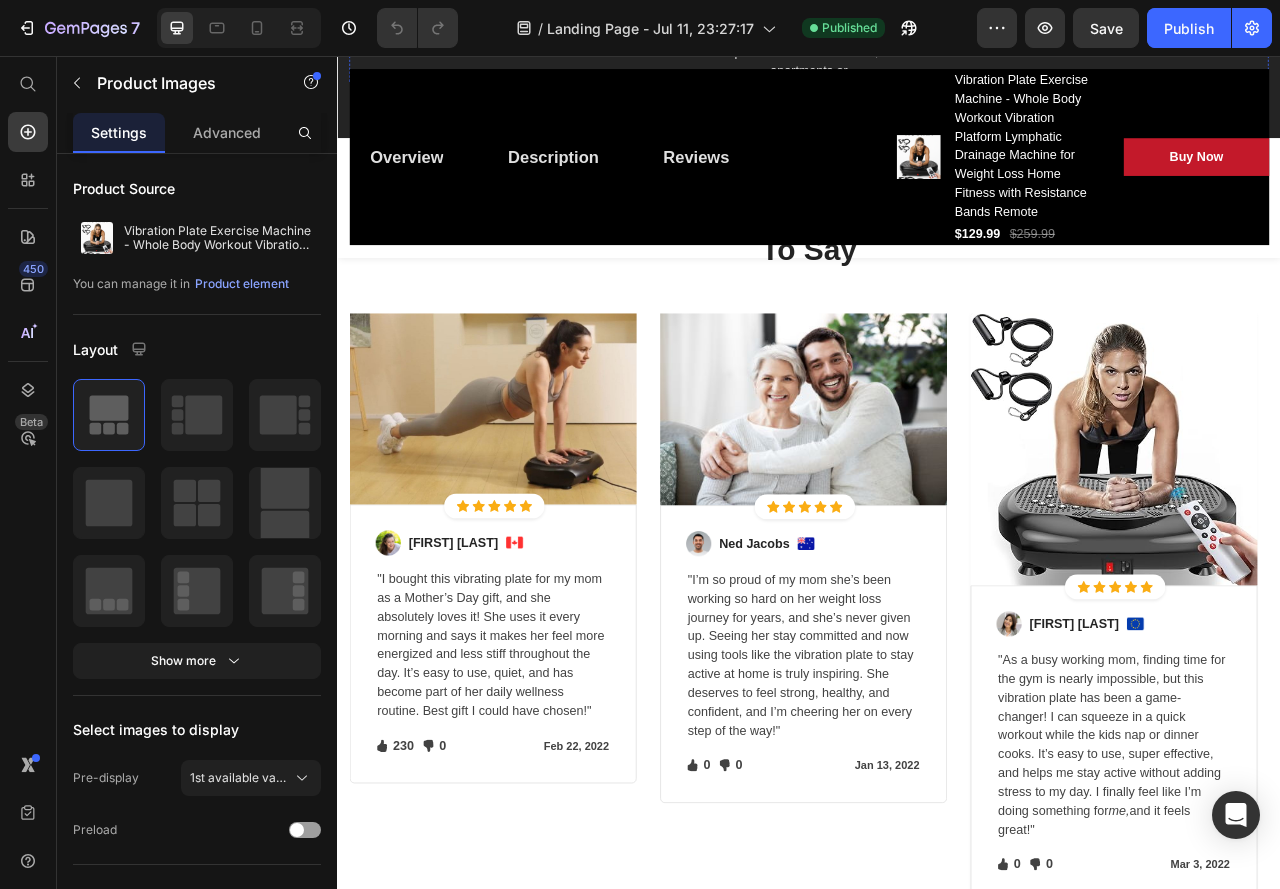 click at bounding box center (937, -215) 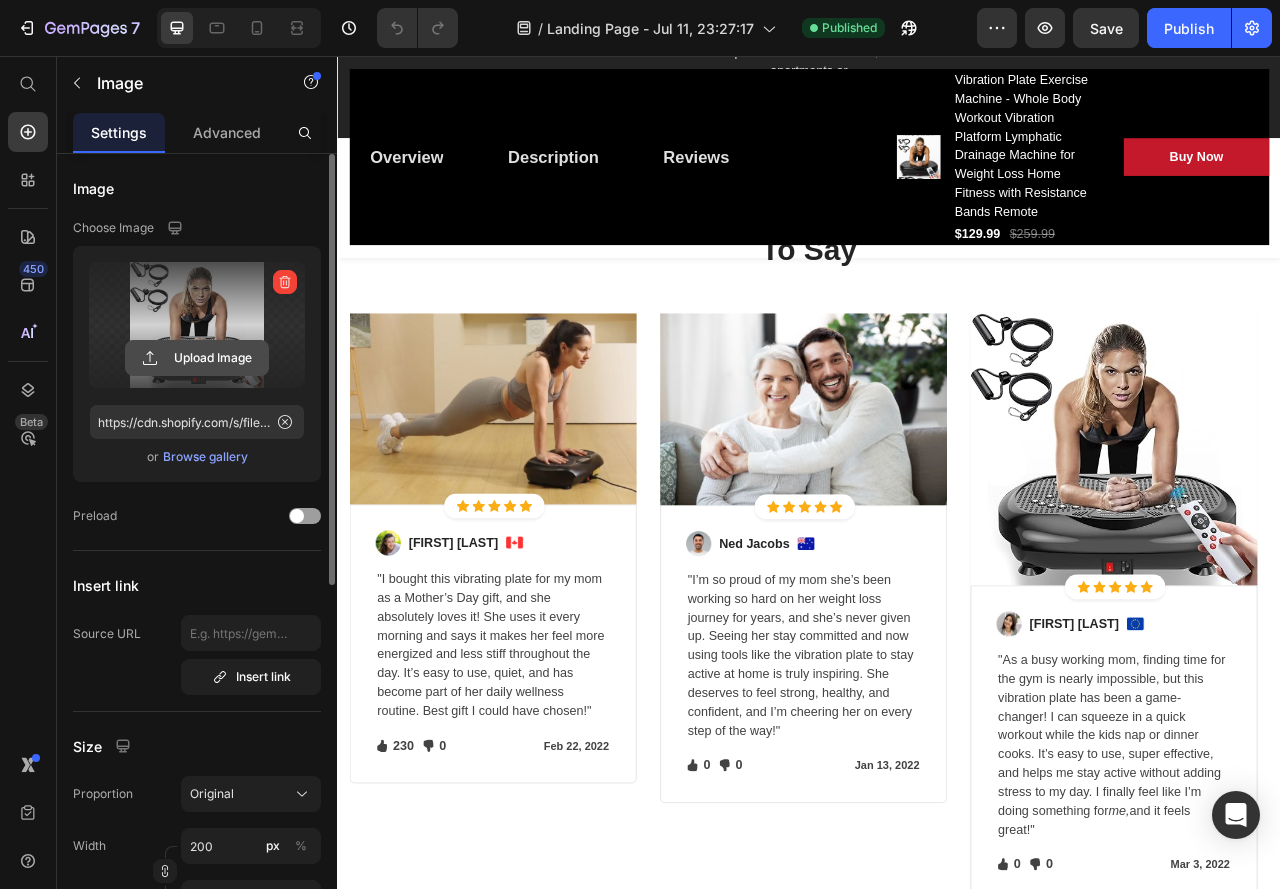click 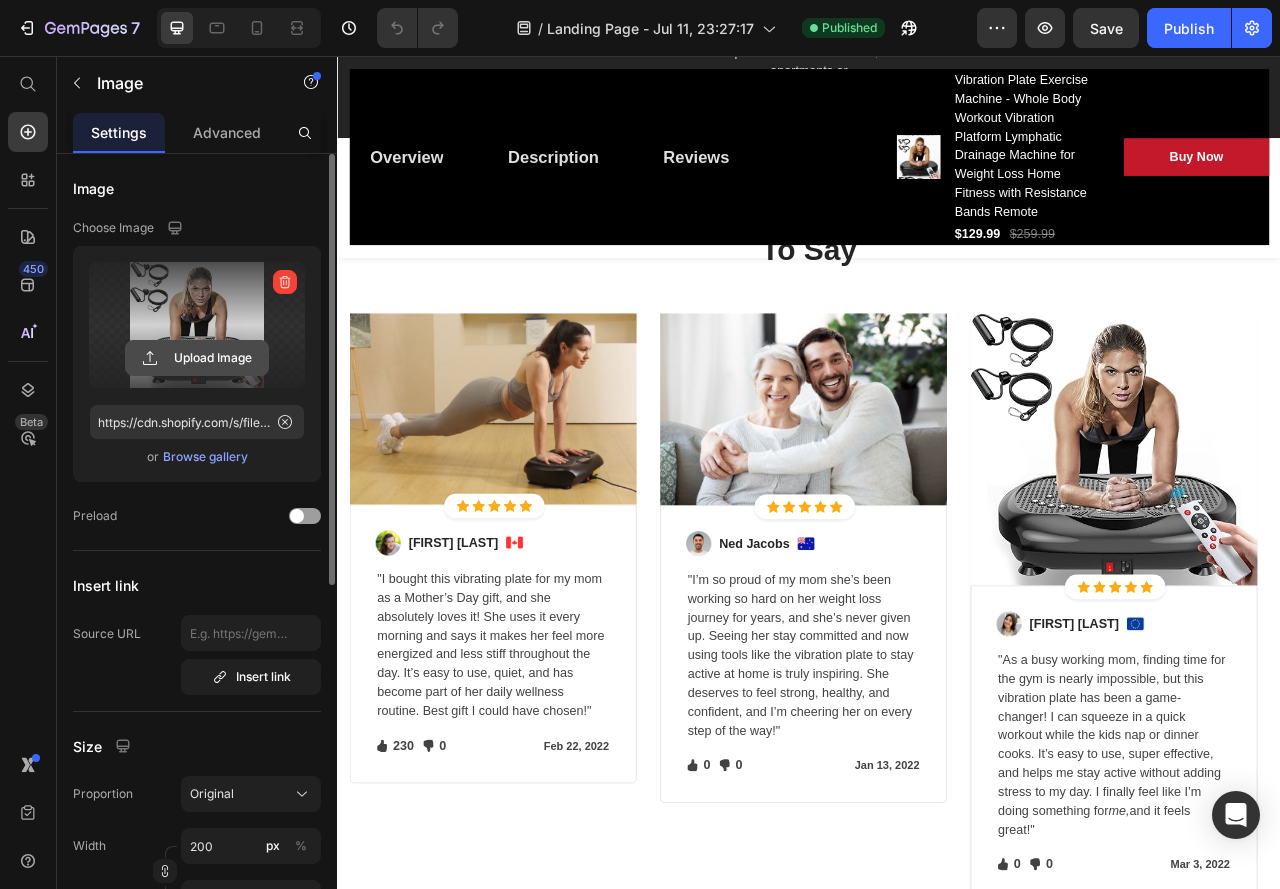click 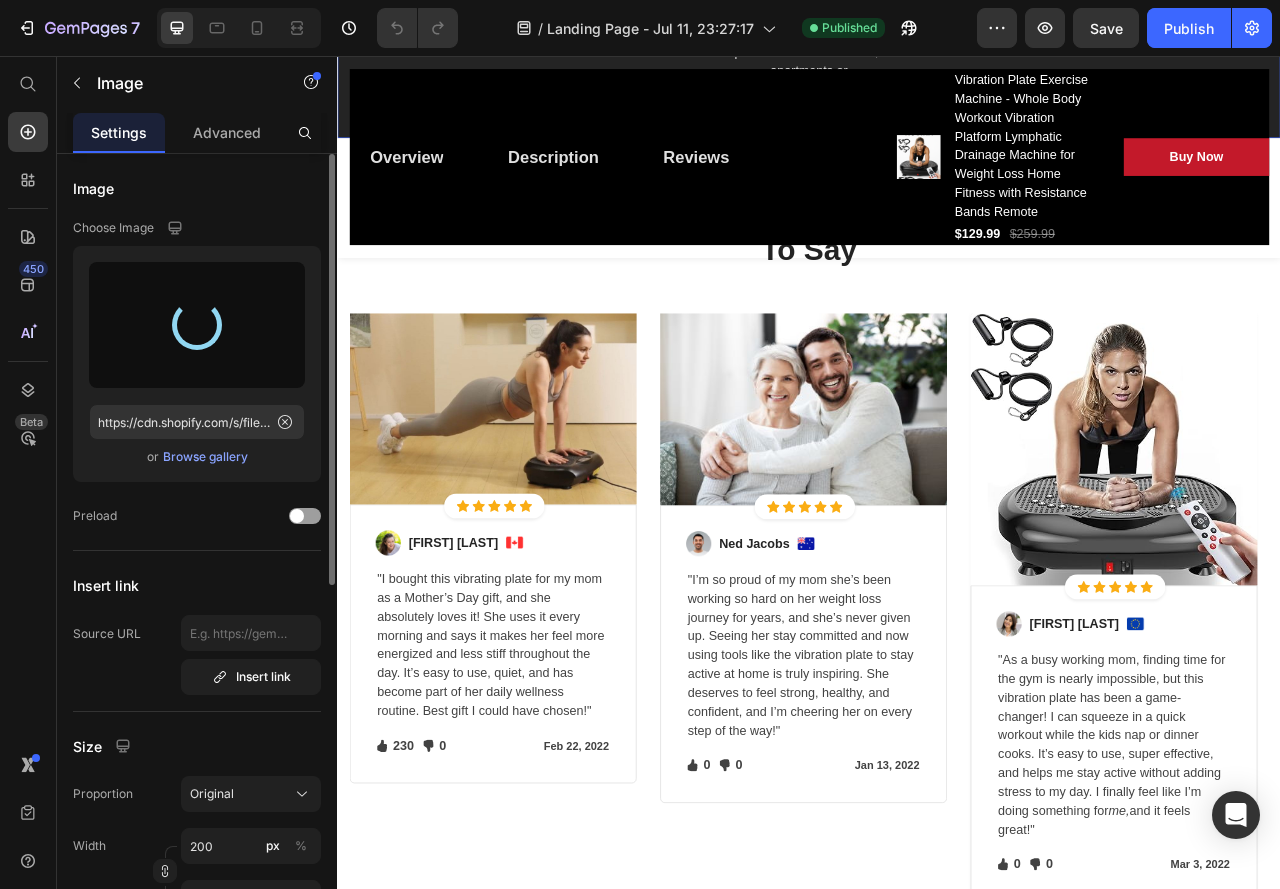 type on "https://cdn.shopify.com/s/files/1/0664/3489/1841/files/gempages_575045229682361456-8b73f1ce-5828-491b-8c76-b301f89992fb.jpg" 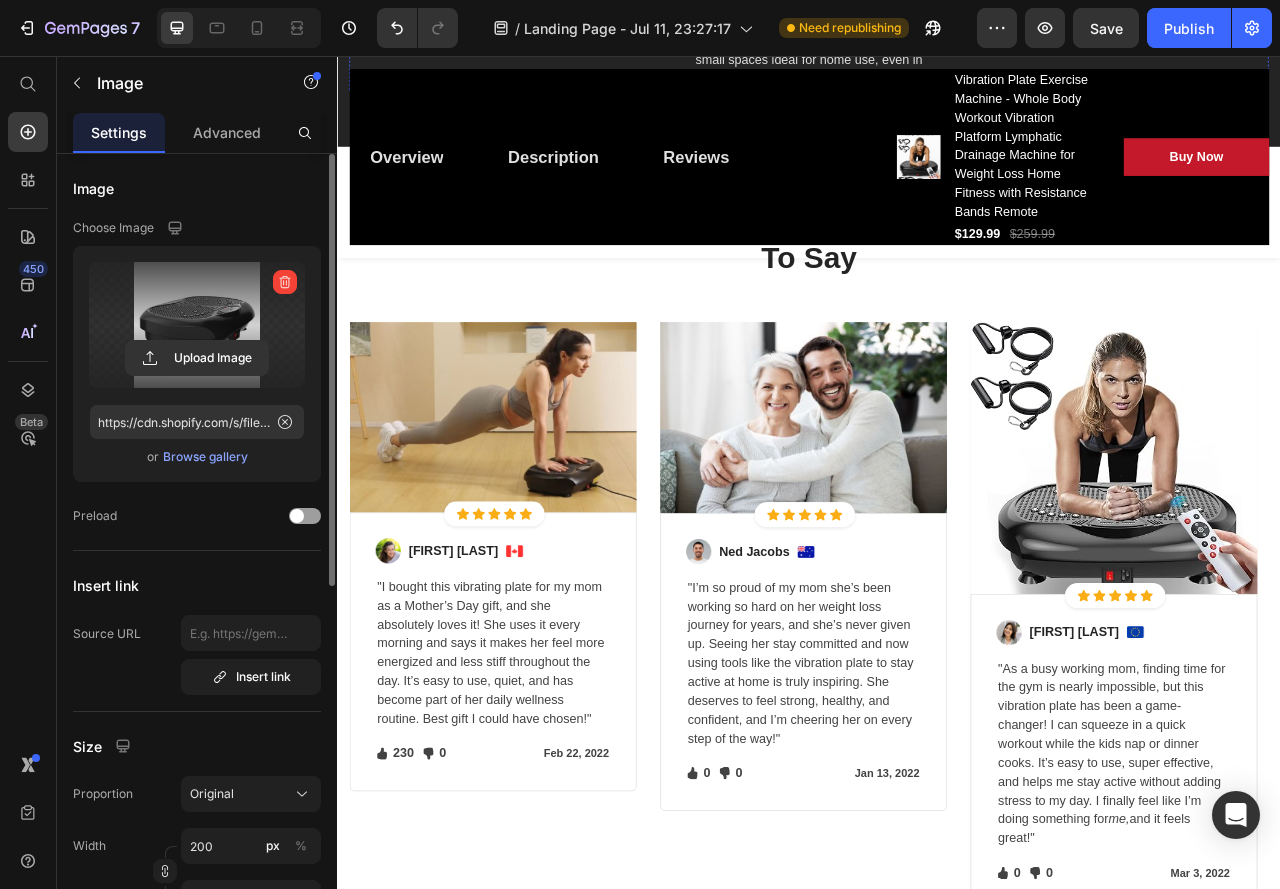 click at bounding box center (537, -309) 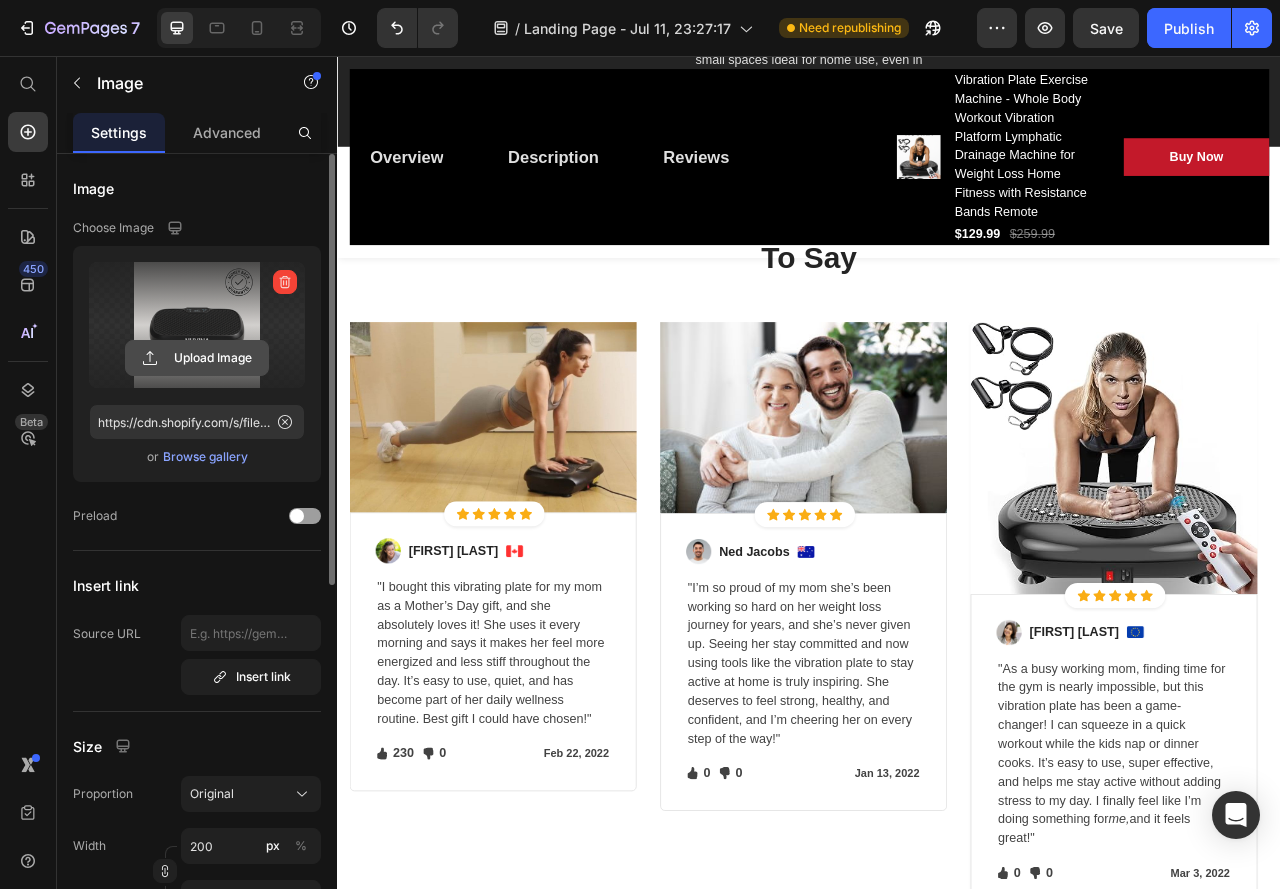click 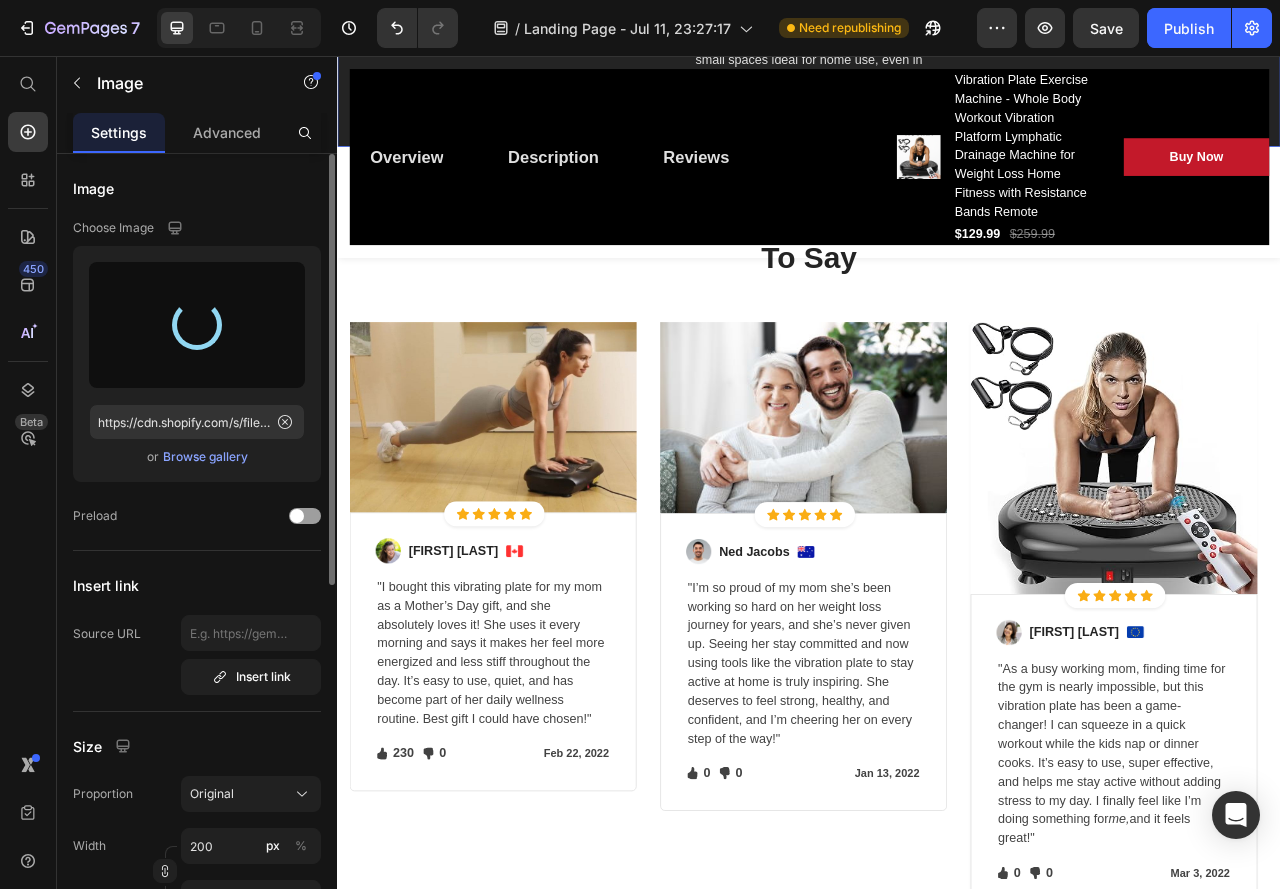 type on "https://cdn.shopify.com/s/files/1/0664/3489/1841/files/gempages_575045229682361456-99f9fb23-643b-4719-abf7-9099d9c1e49c.jpg" 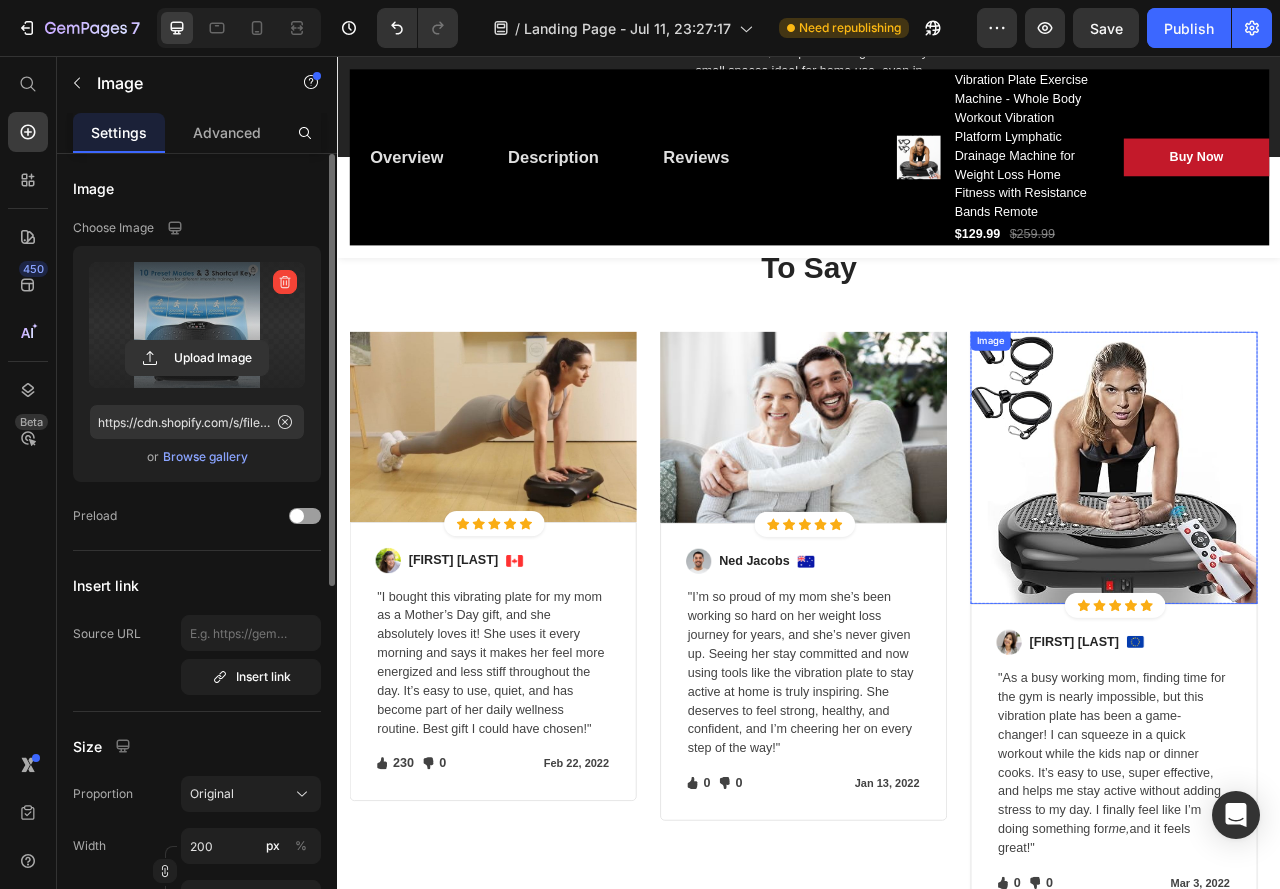 scroll, scrollTop: 5100, scrollLeft: 0, axis: vertical 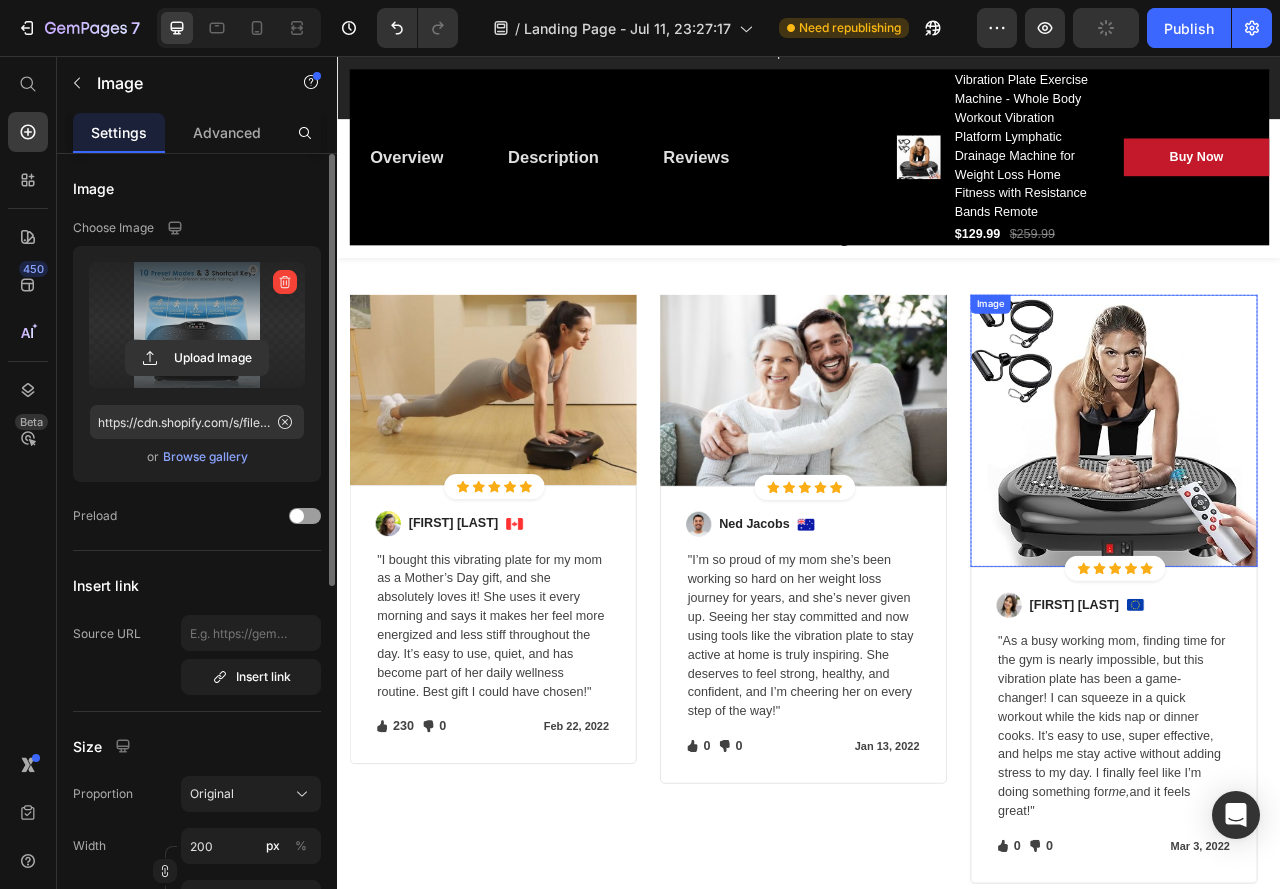 click at bounding box center (1324, 532) 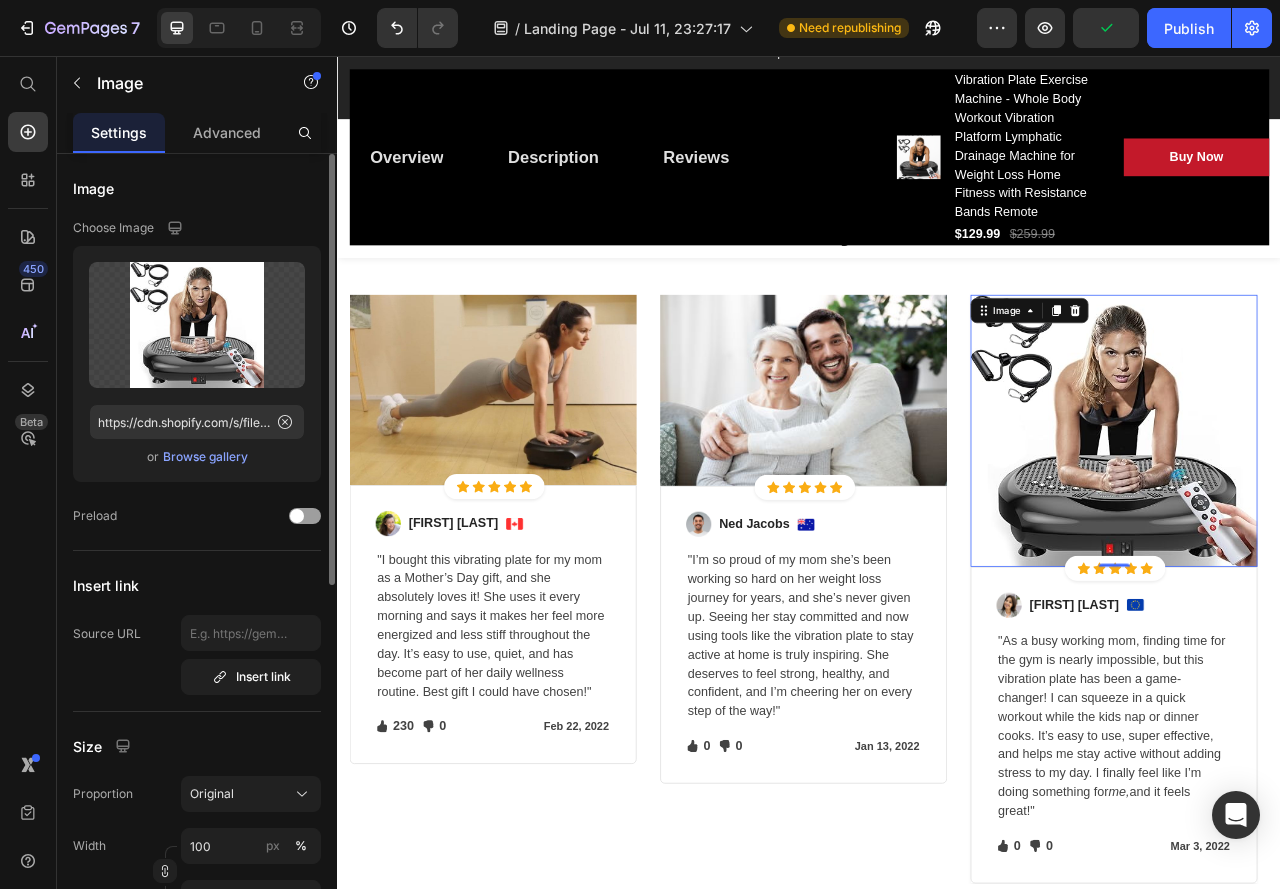 click on "Upload Image https://cdn.shopify.com/s/files/1/0664/3489/1841/files/gempages_575045229682361456-61ef340b-3871-48c7-bf00-6bc6f8c6a5cc.jpg  or   Browse gallery" 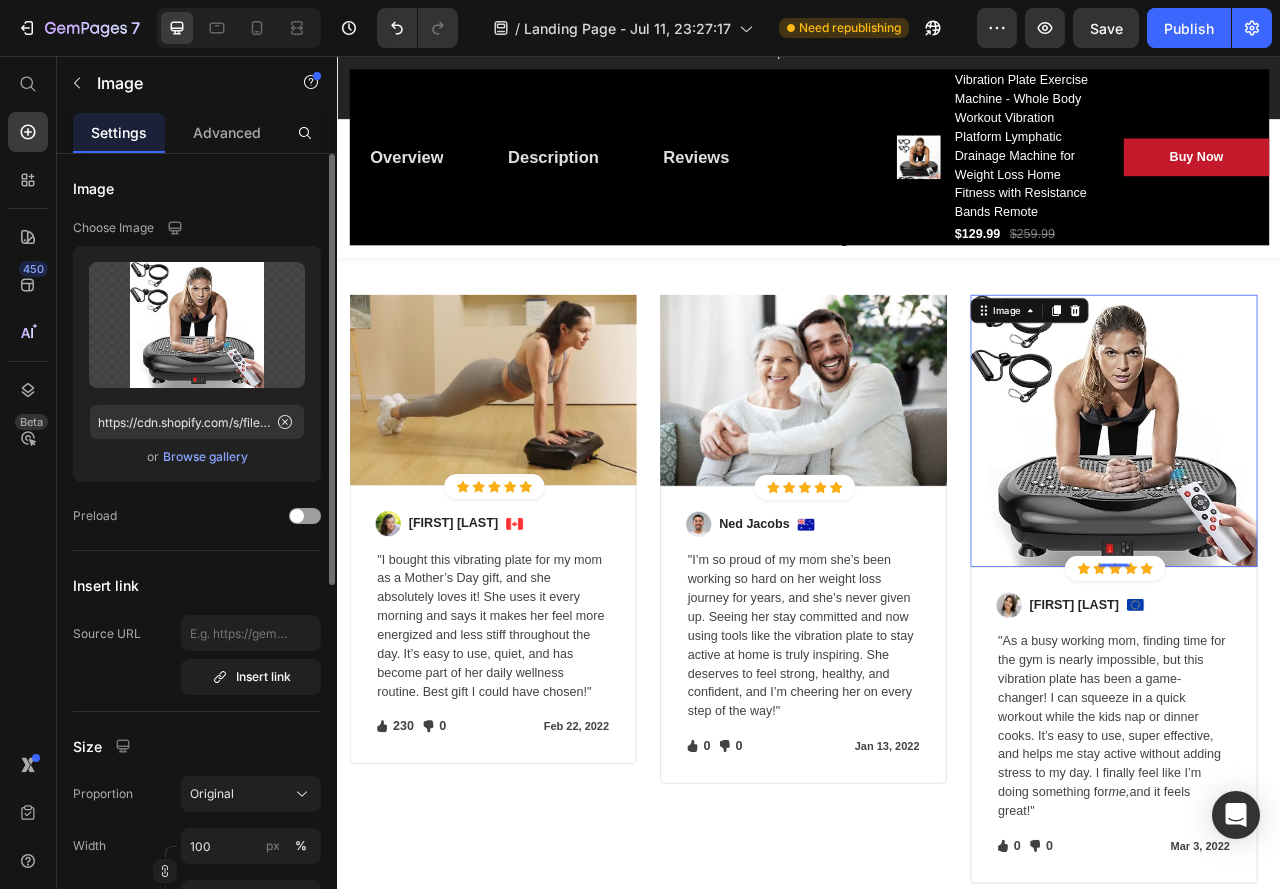 click on "Browse gallery" at bounding box center [205, 457] 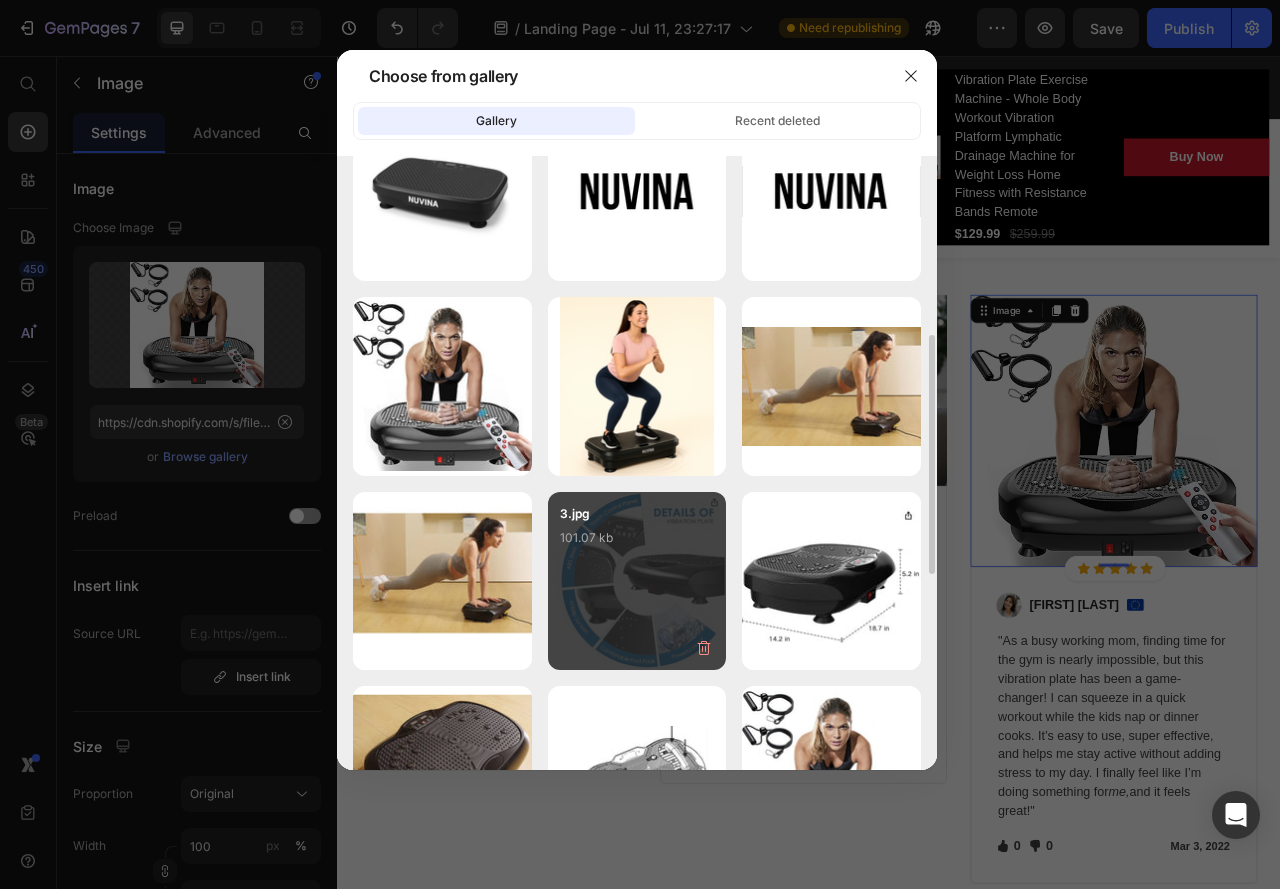scroll, scrollTop: 0, scrollLeft: 0, axis: both 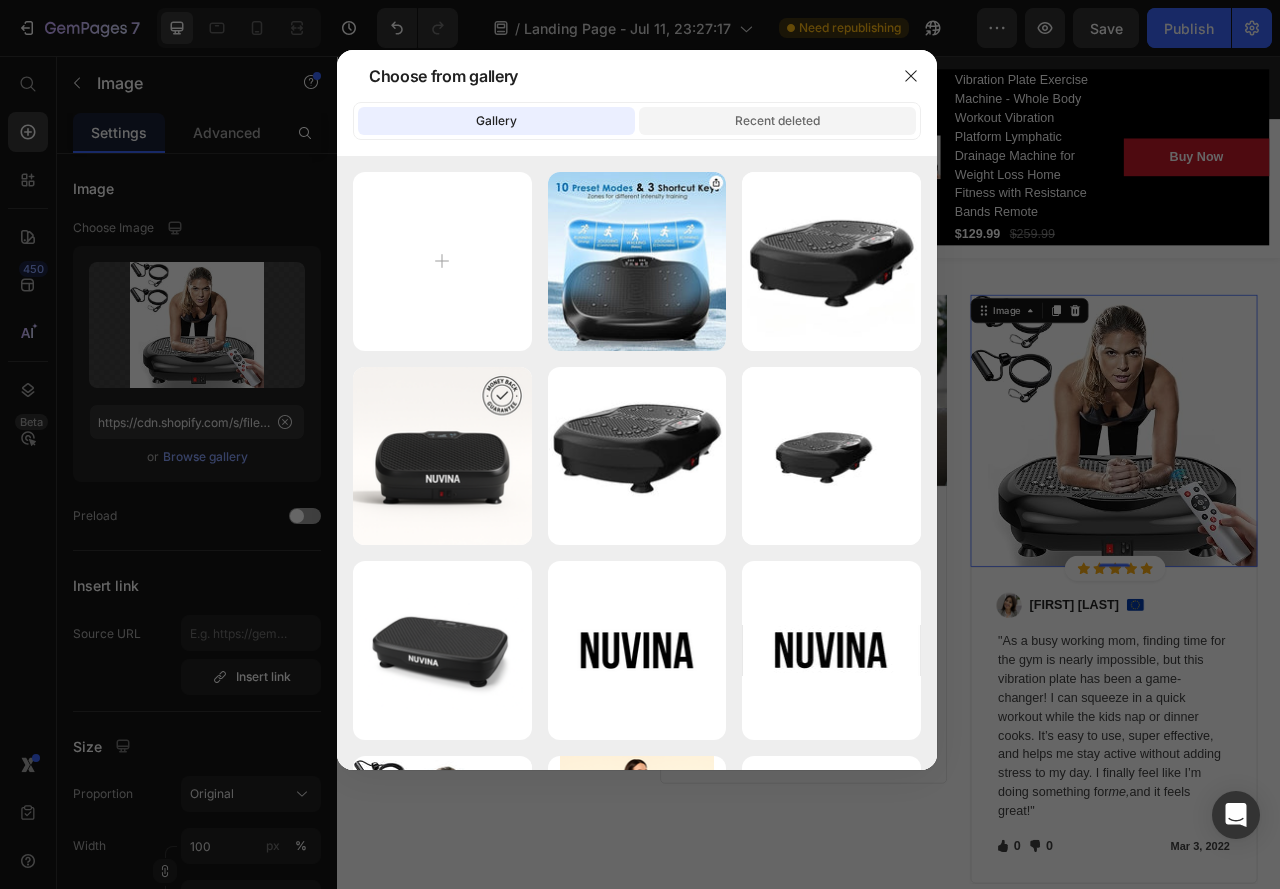 click on "Recent deleted" 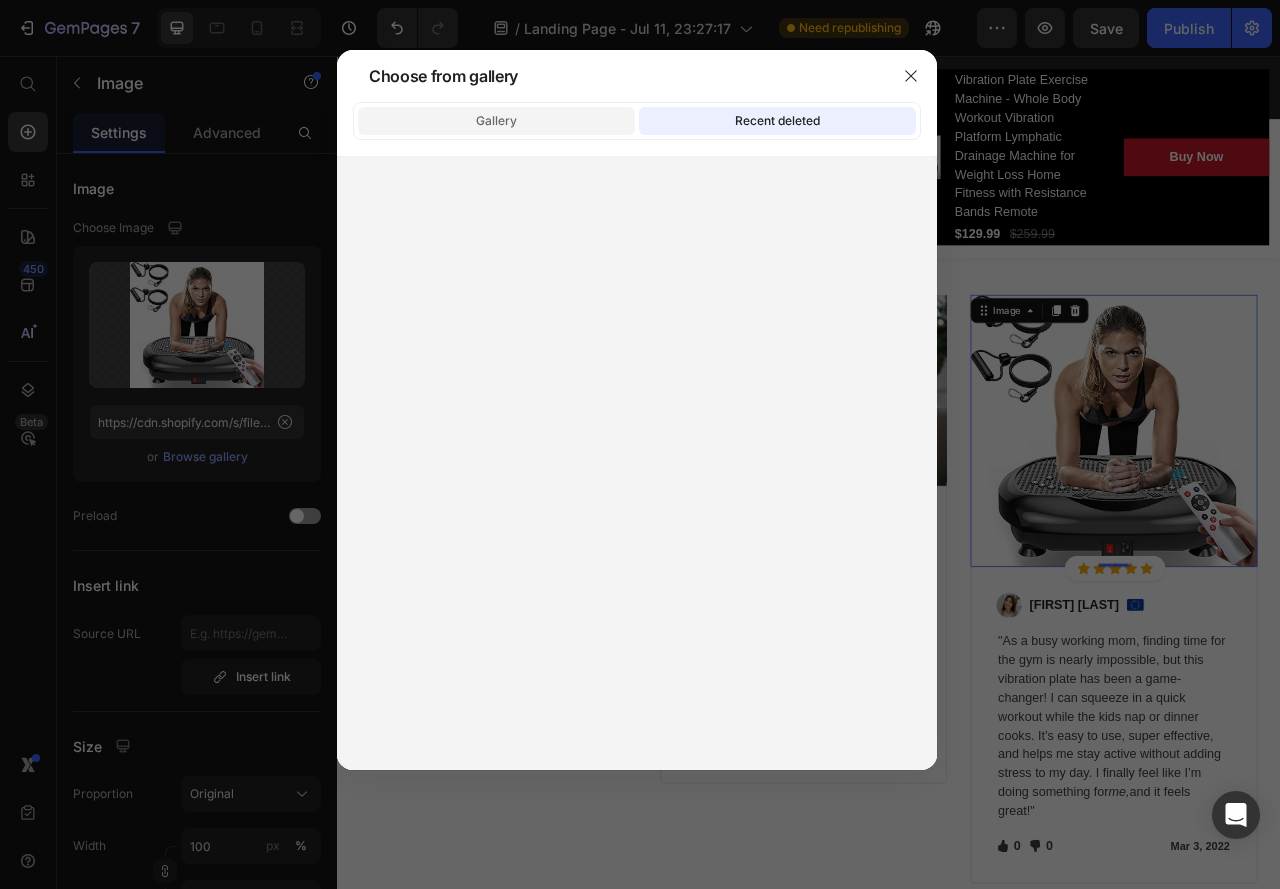 click on "Gallery" 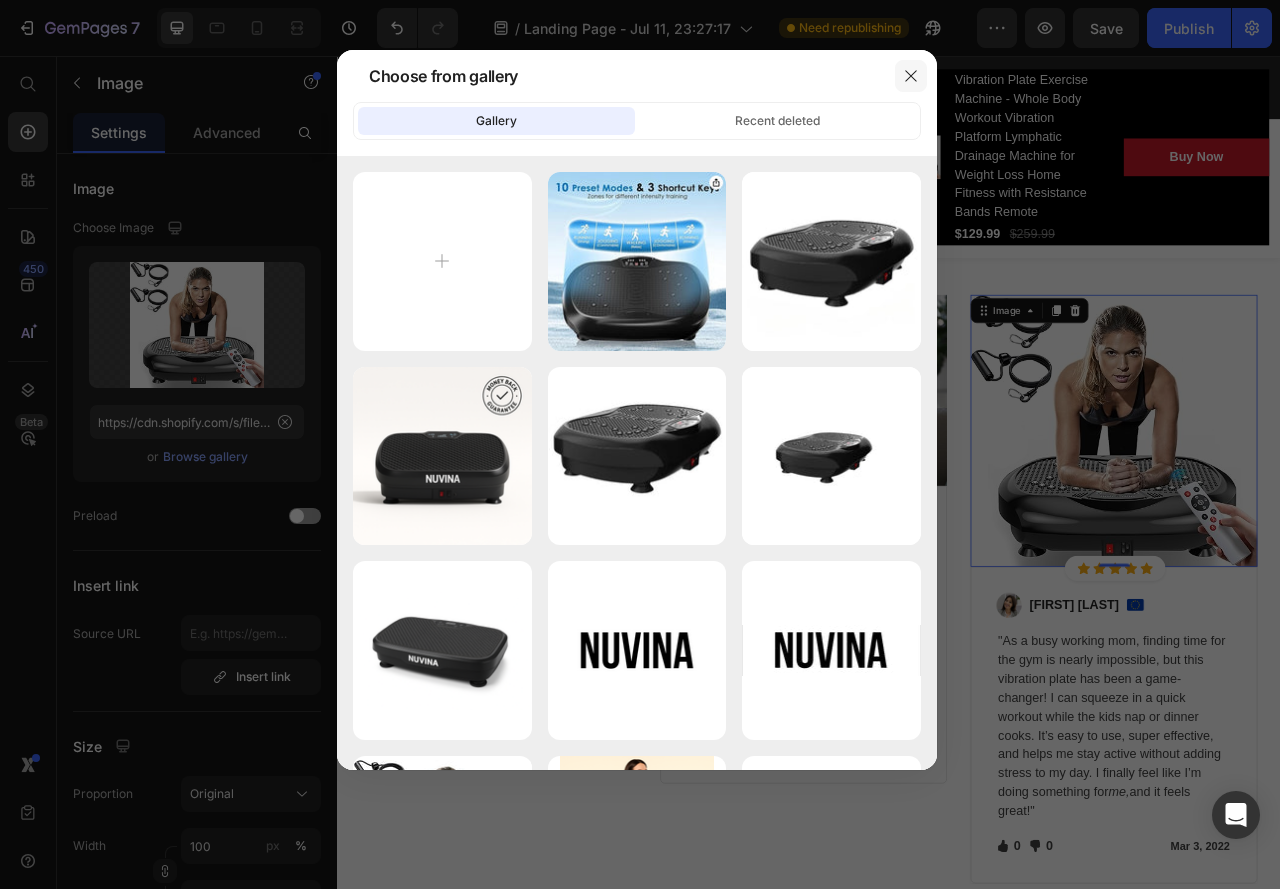 click 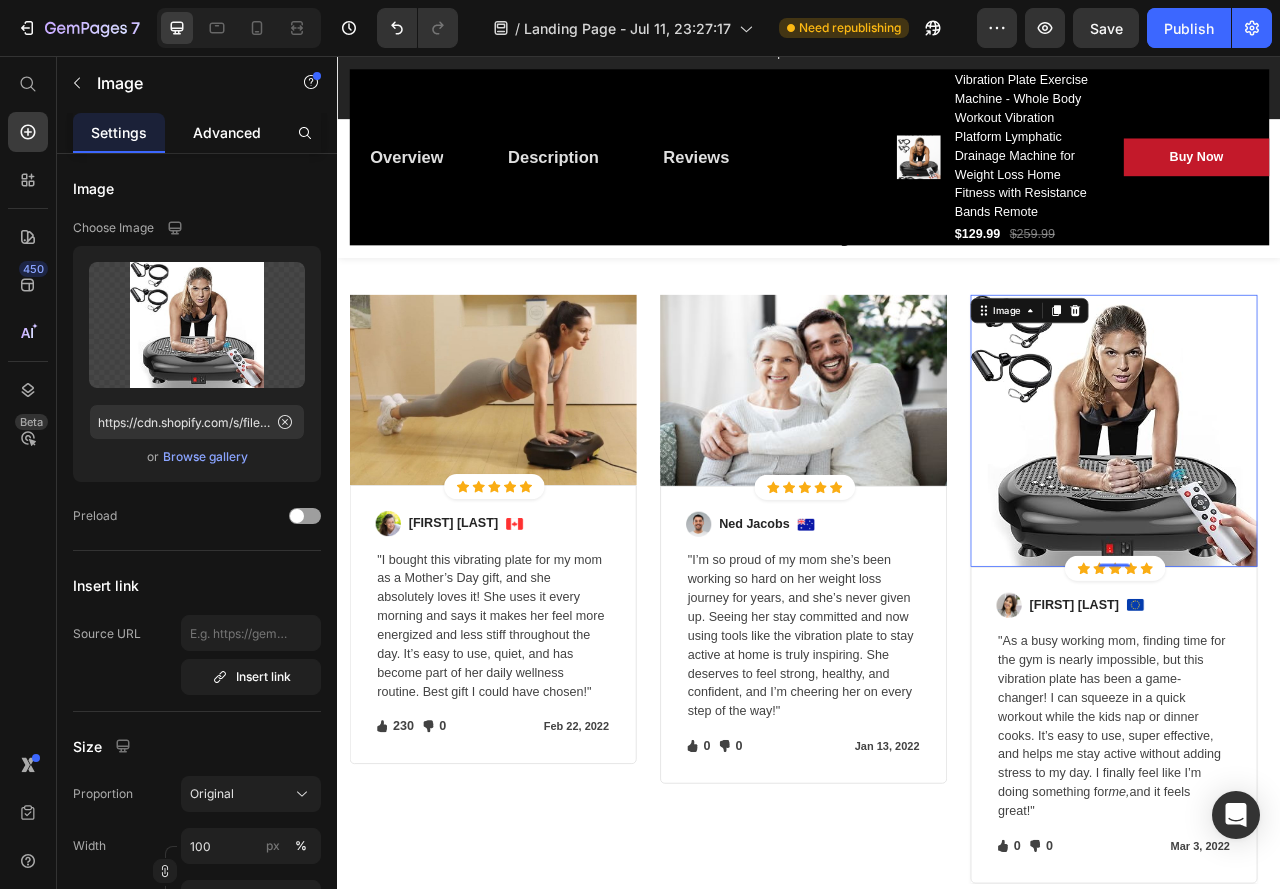 click on "Advanced" at bounding box center [227, 132] 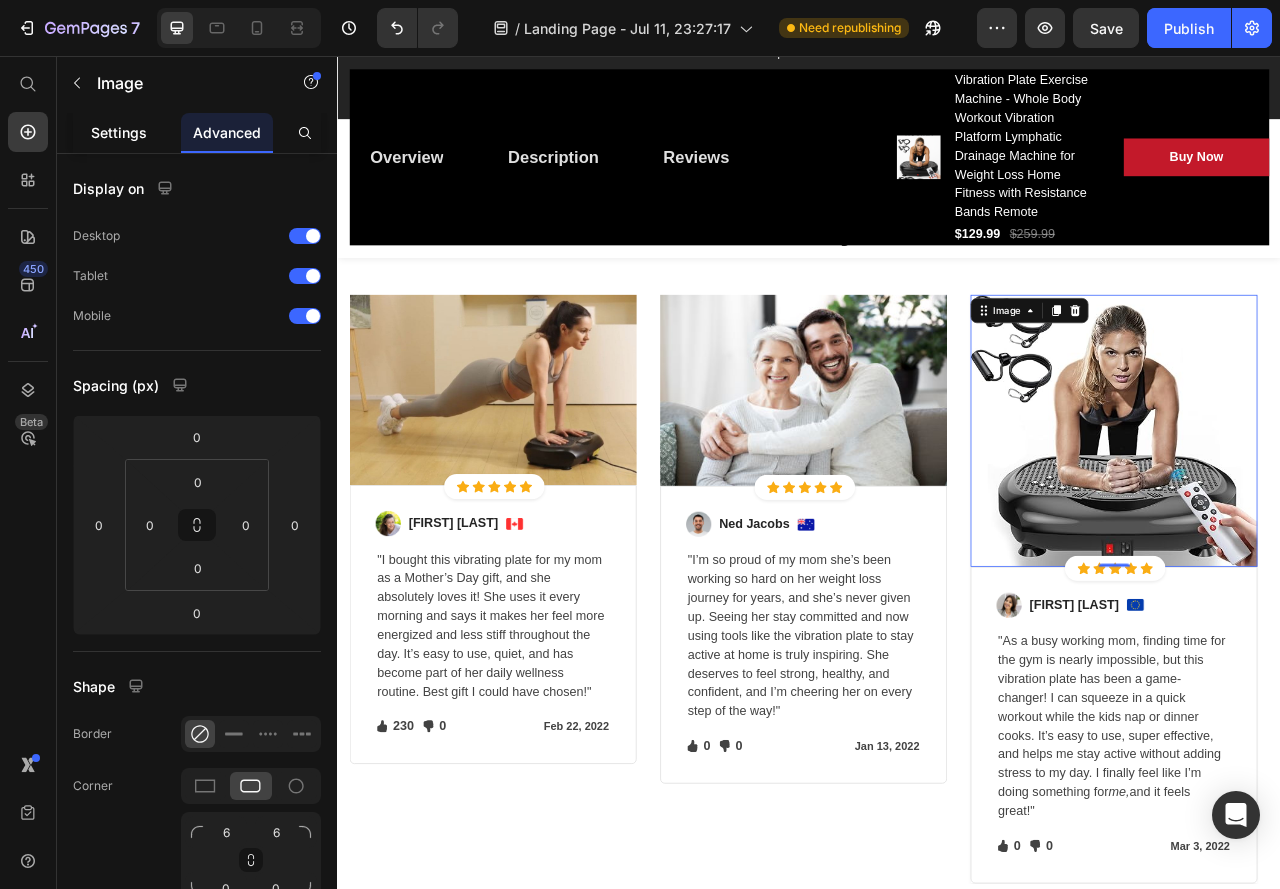 click on "Settings" at bounding box center [119, 132] 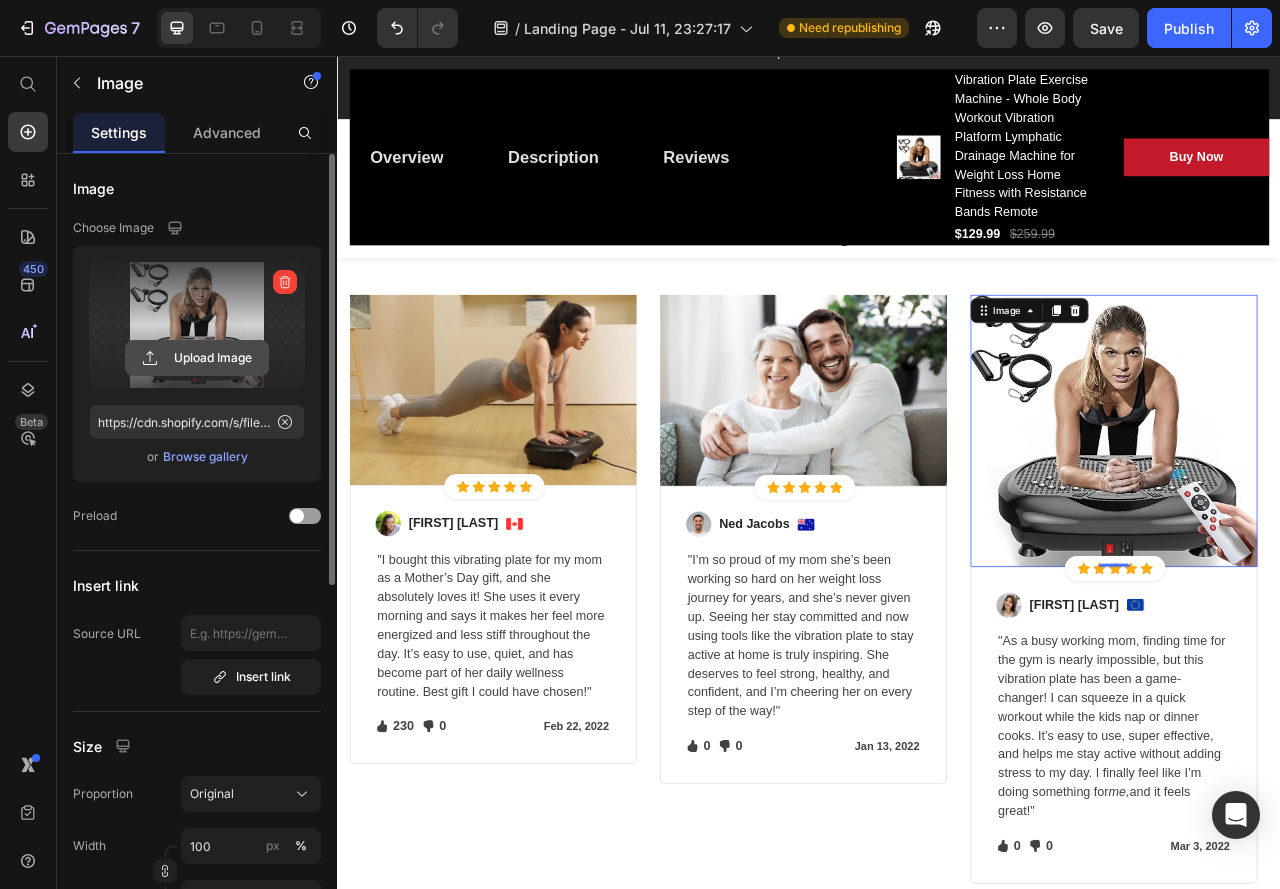 click 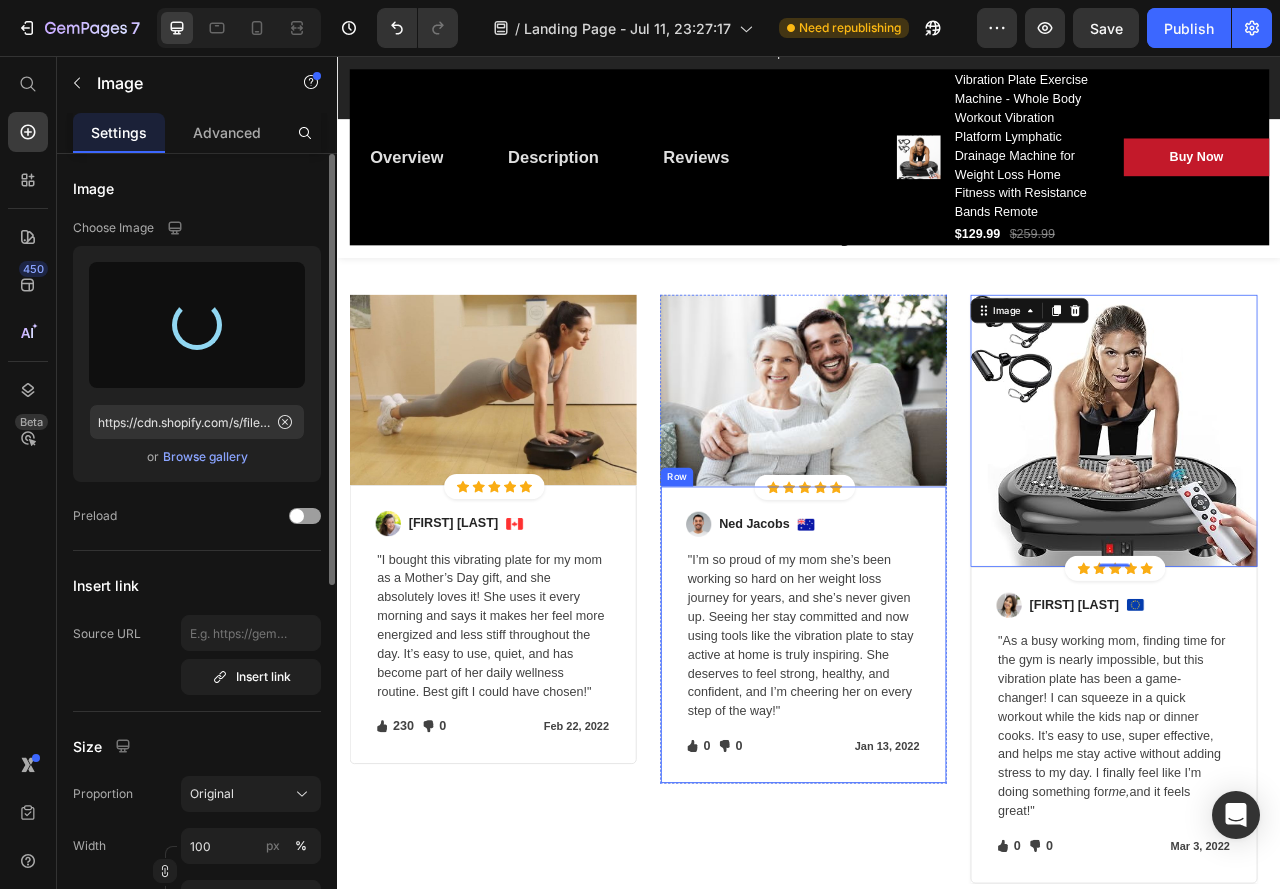 type on "https://cdn.shopify.com/s/files/1/0664/3489/1841/files/gempages_575045229682361456-446a1391-65a6-469b-85b7-3f5bf45bb152.jpg" 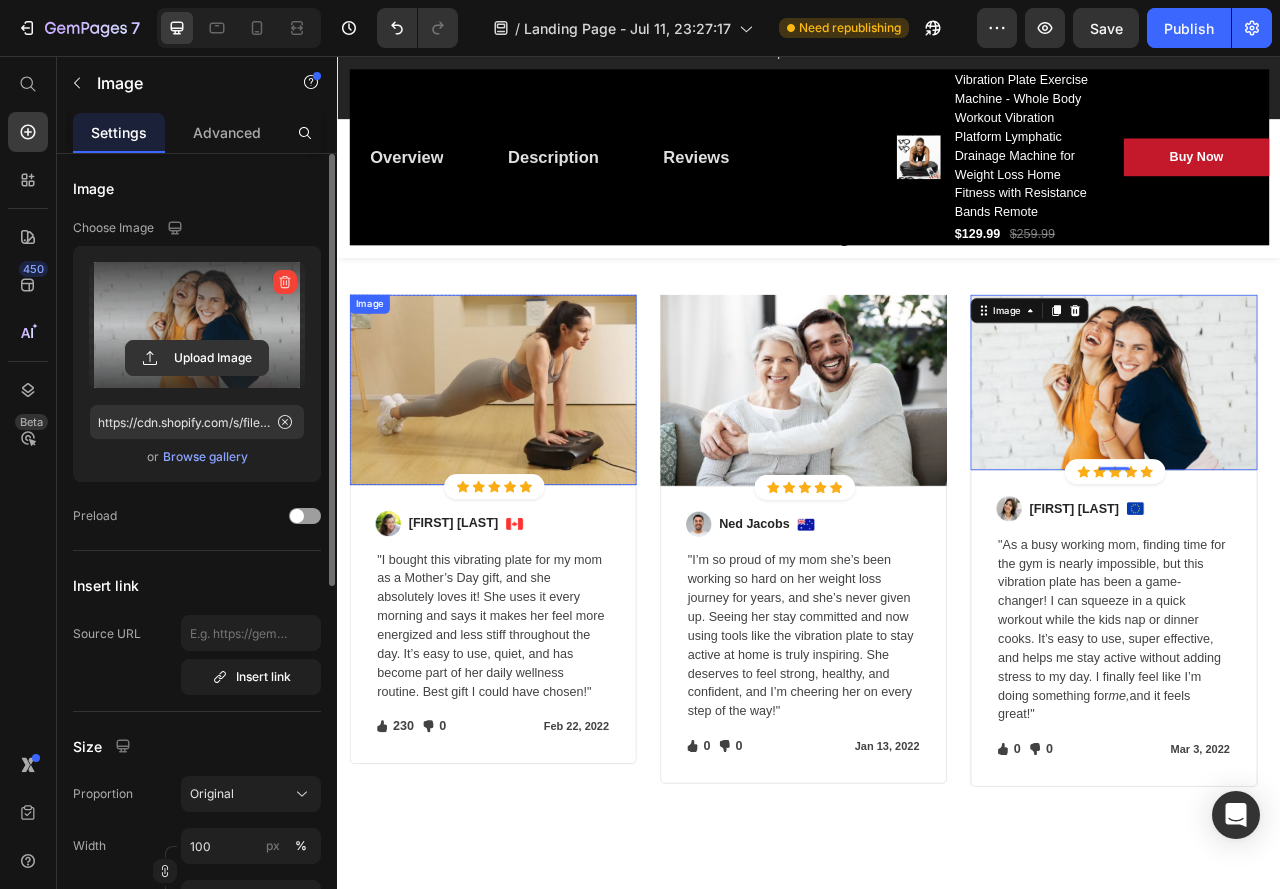 click at bounding box center (534, 480) 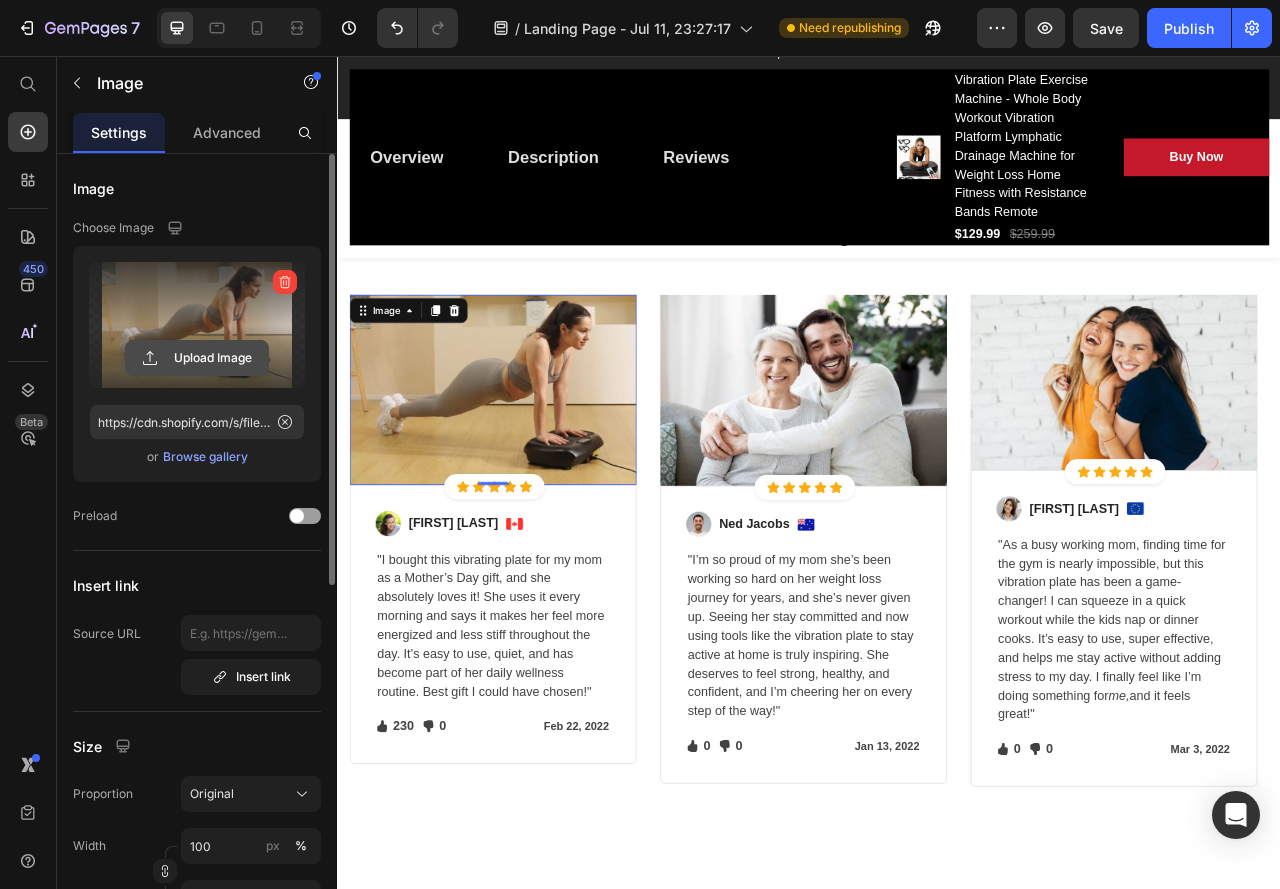click 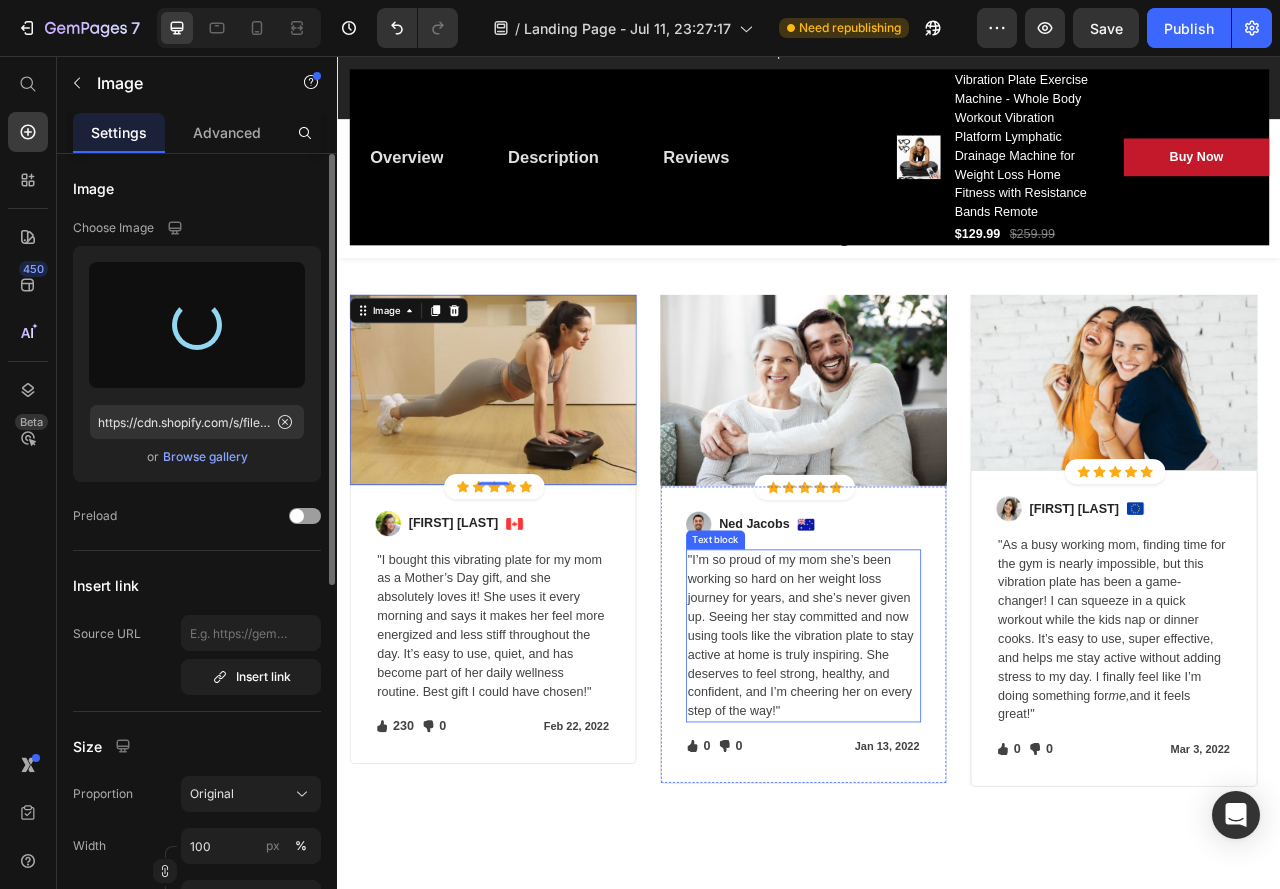 type on "https://cdn.shopify.com/s/files/1/0664/3489/1841/files/gempages_575045229682361456-060aa112-380a-4c97-9dd0-cf6e73caf906.jpg" 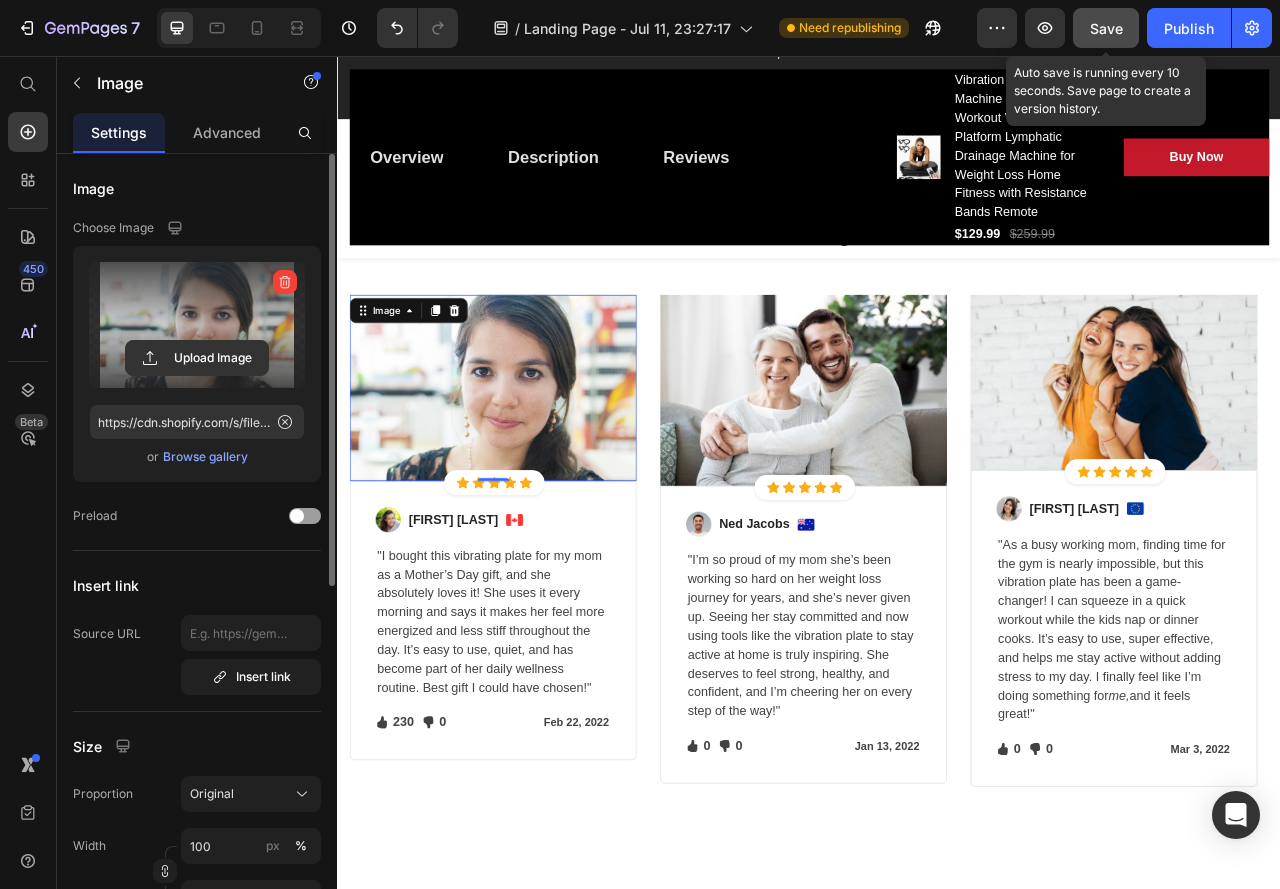 click on "Save" 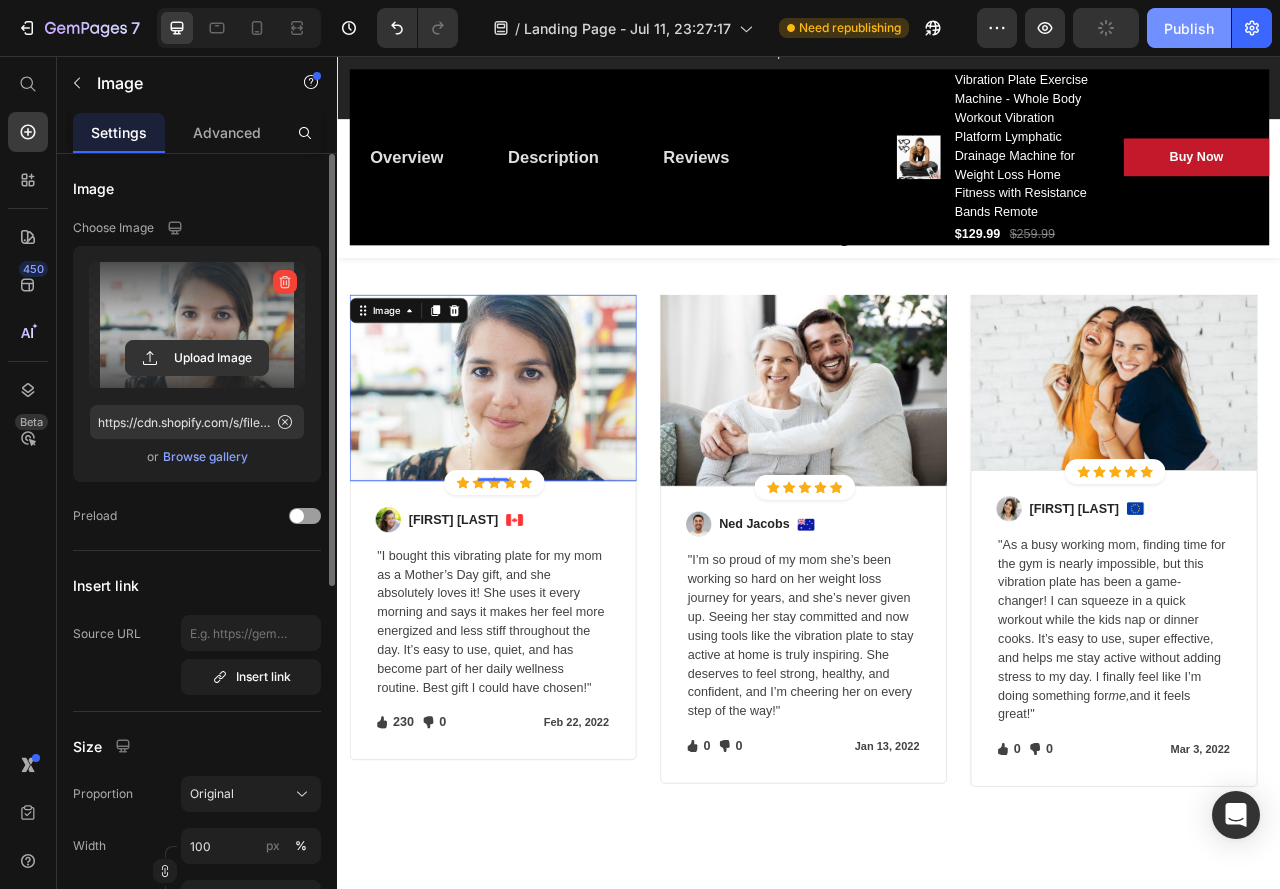 click on "Publish" at bounding box center [1189, 28] 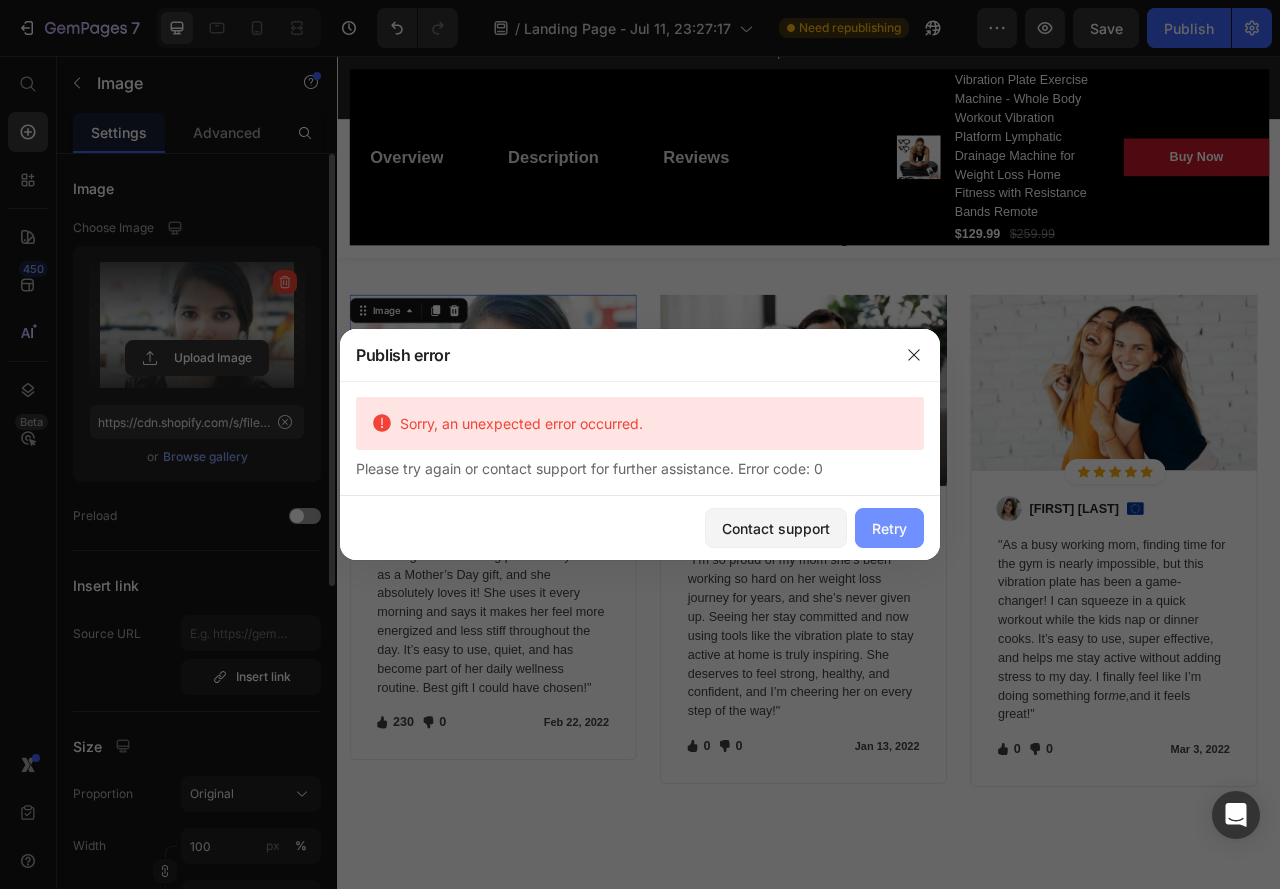 click on "Retry" at bounding box center (889, 528) 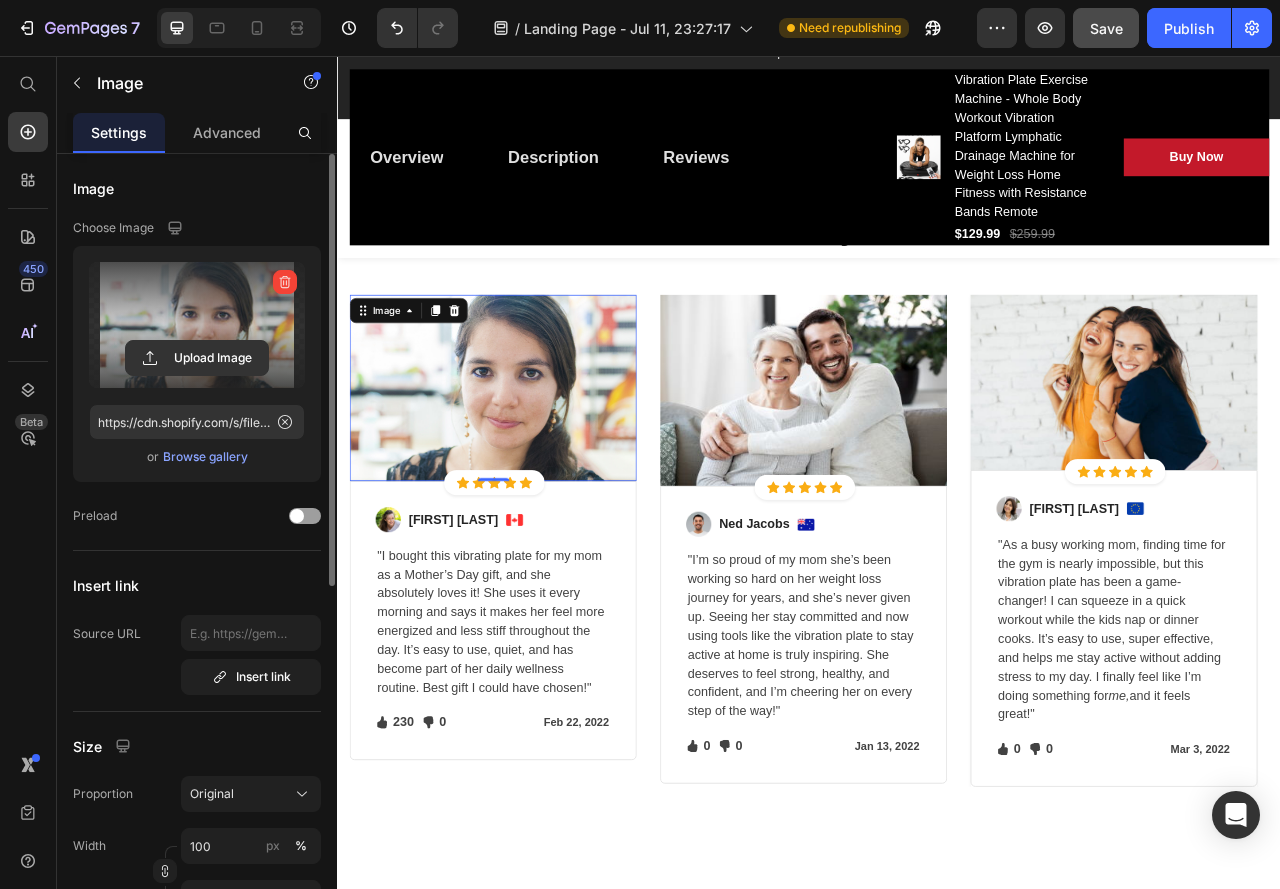 click on "Save" 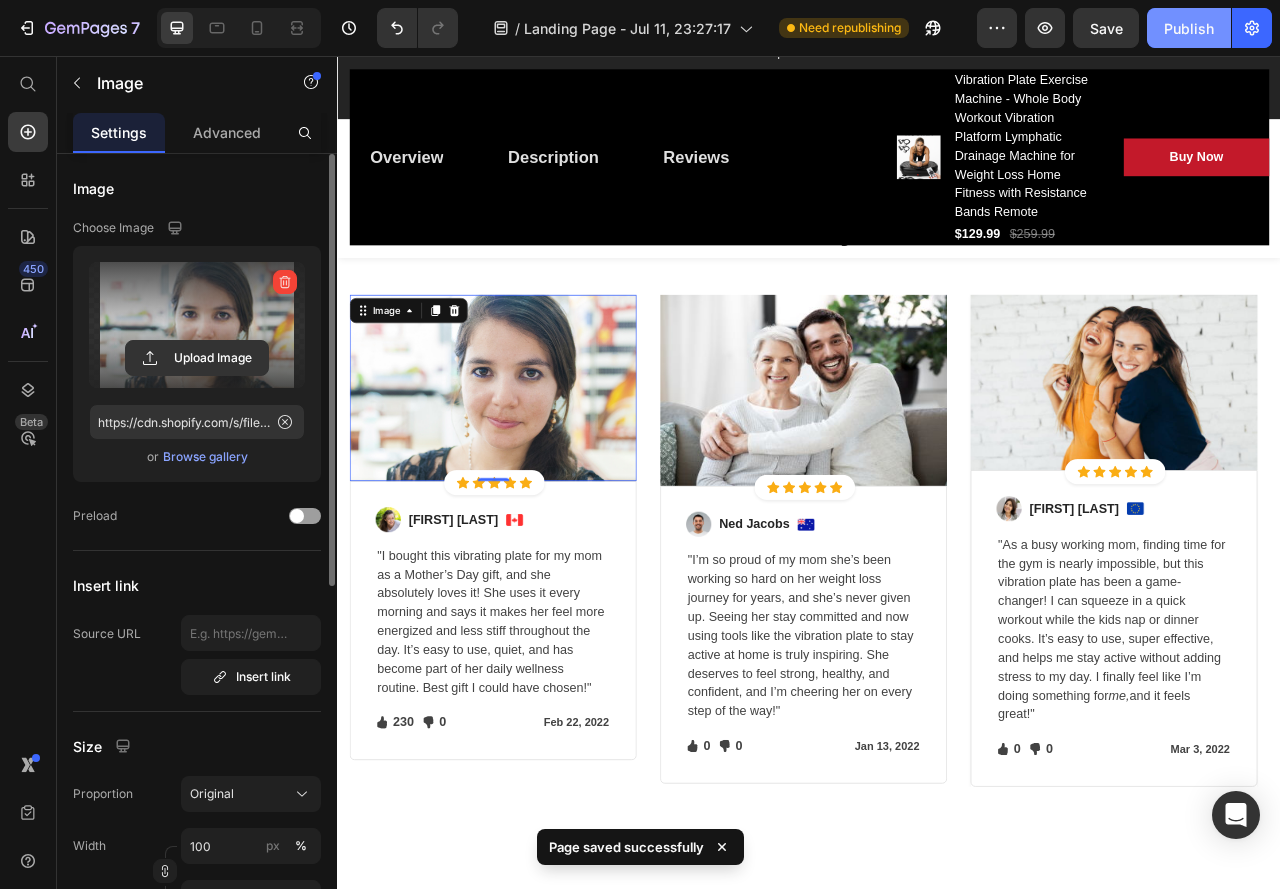click on "Publish" at bounding box center (1189, 28) 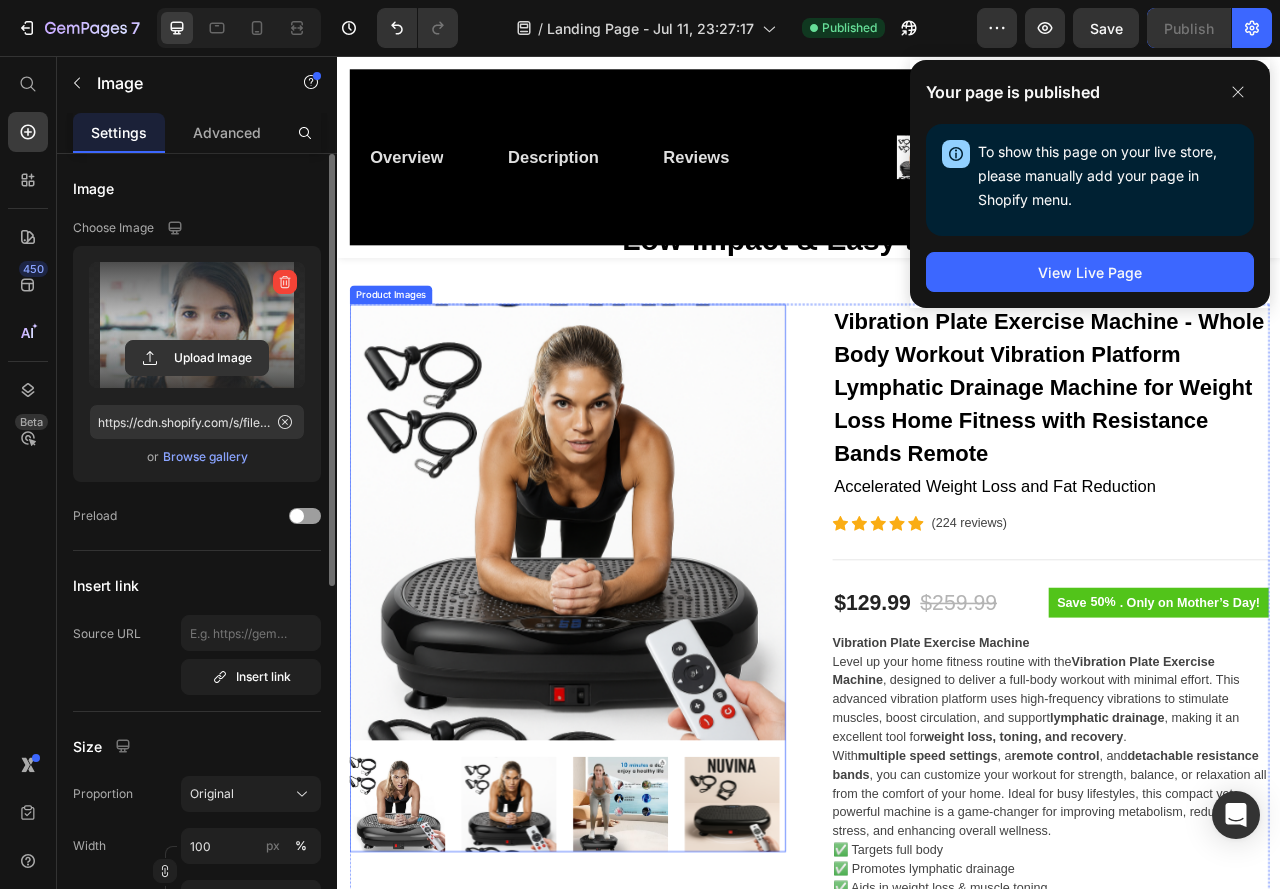 scroll, scrollTop: 0, scrollLeft: 0, axis: both 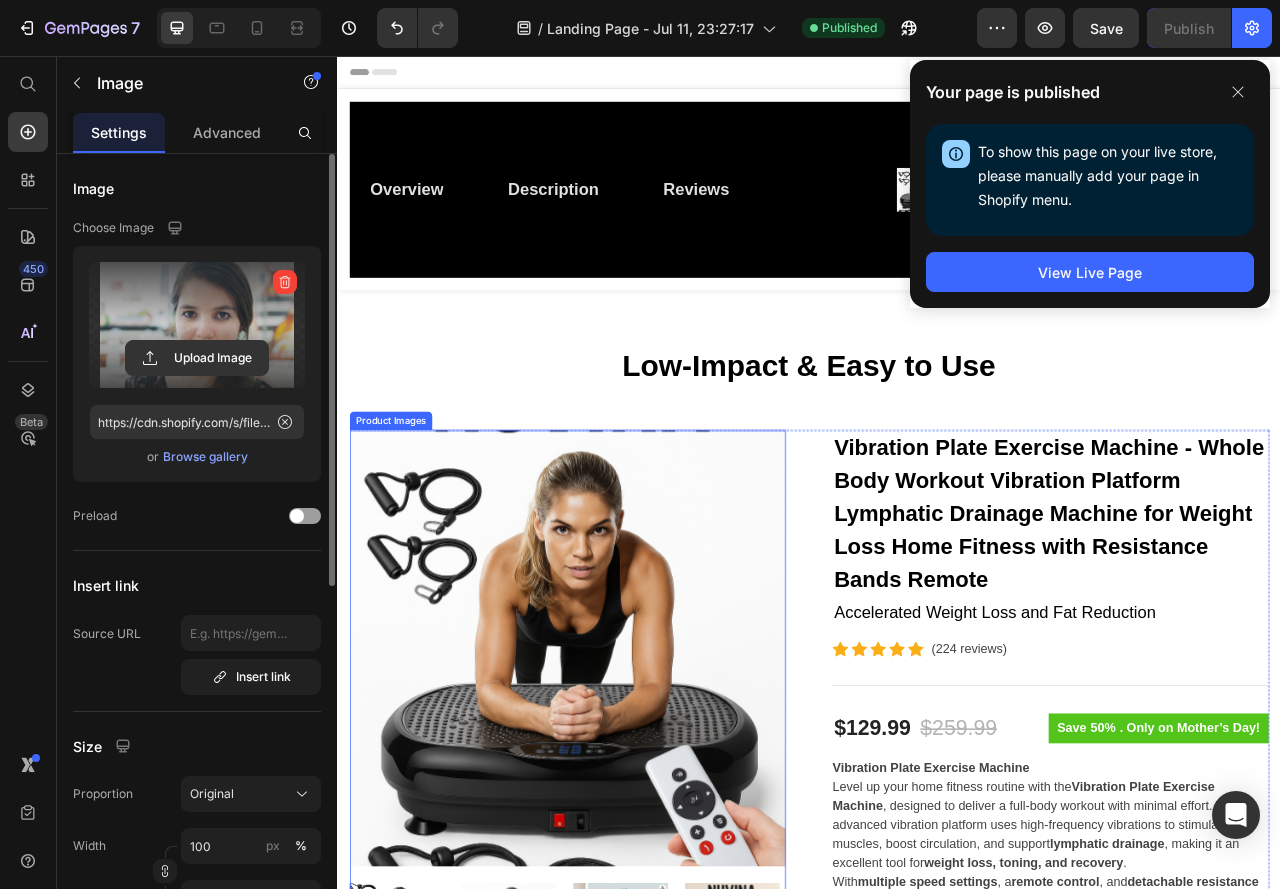 click at bounding box center [629, 808] 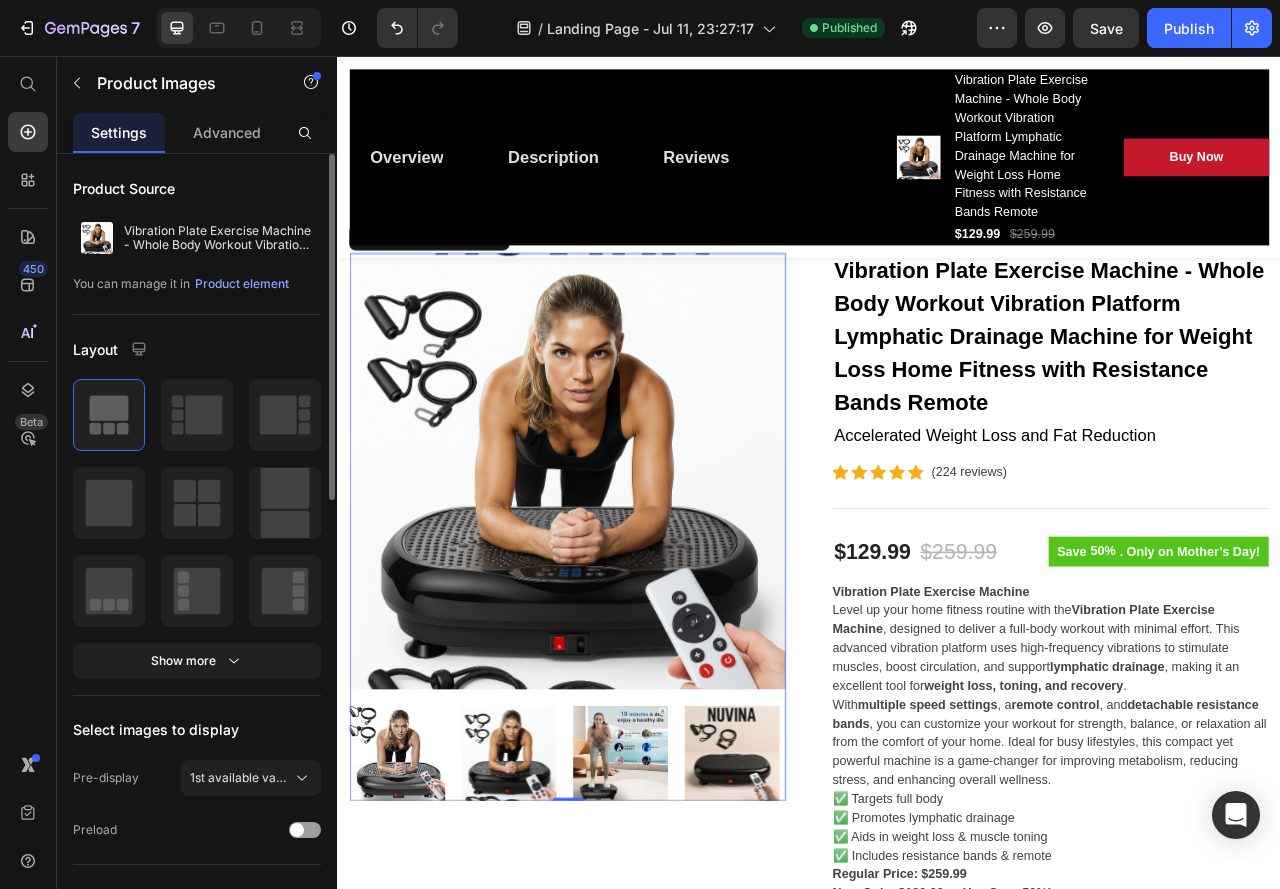 scroll, scrollTop: 300, scrollLeft: 0, axis: vertical 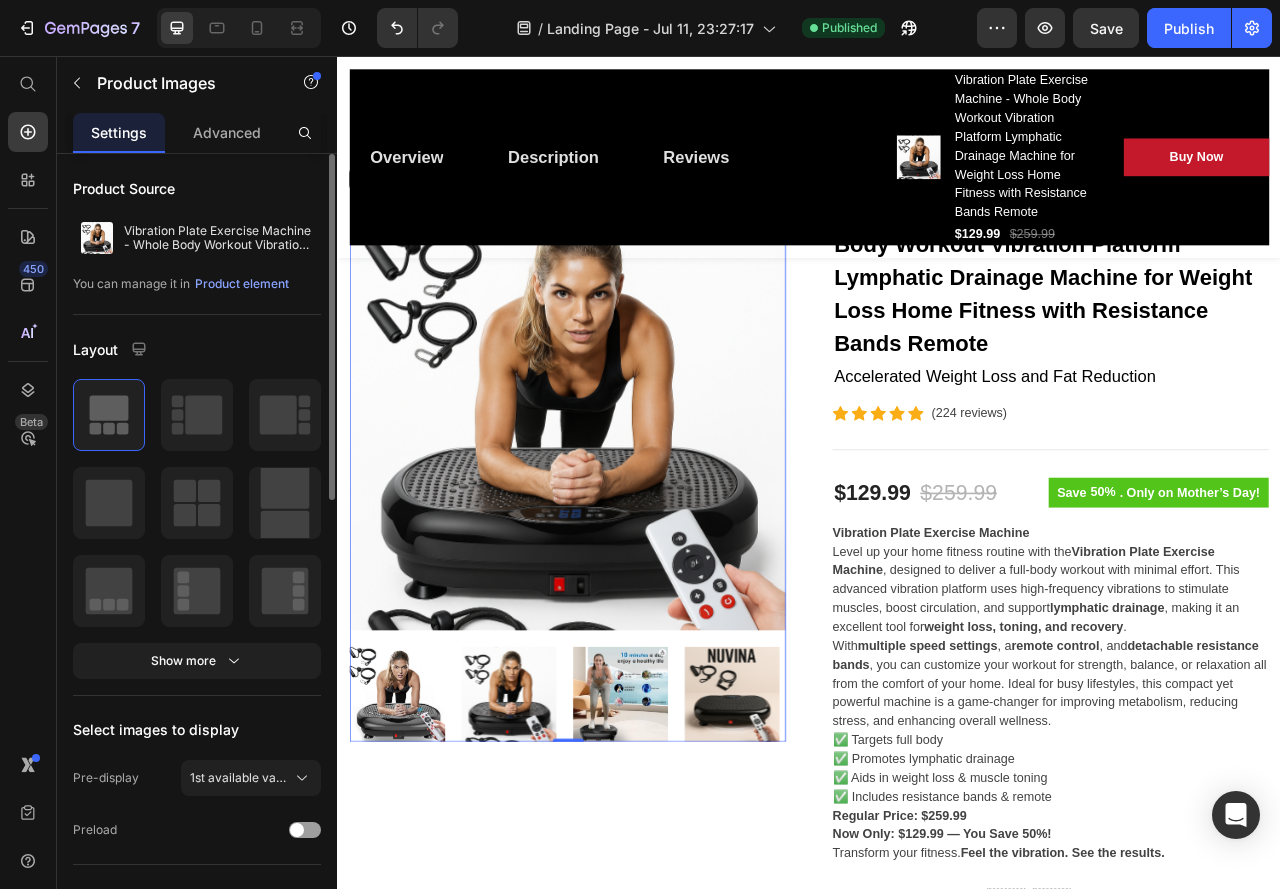 click at bounding box center [412, 867] 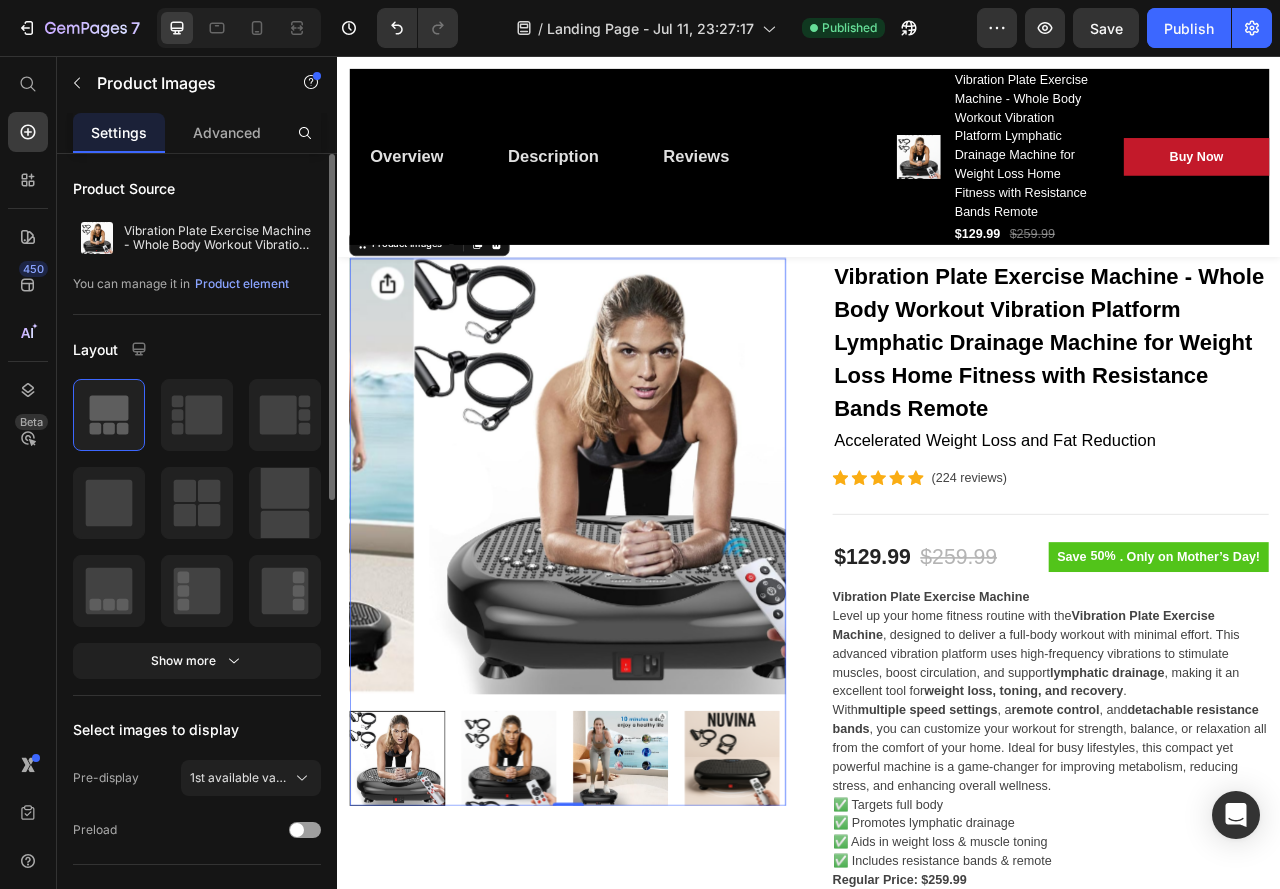scroll, scrollTop: 500, scrollLeft: 0, axis: vertical 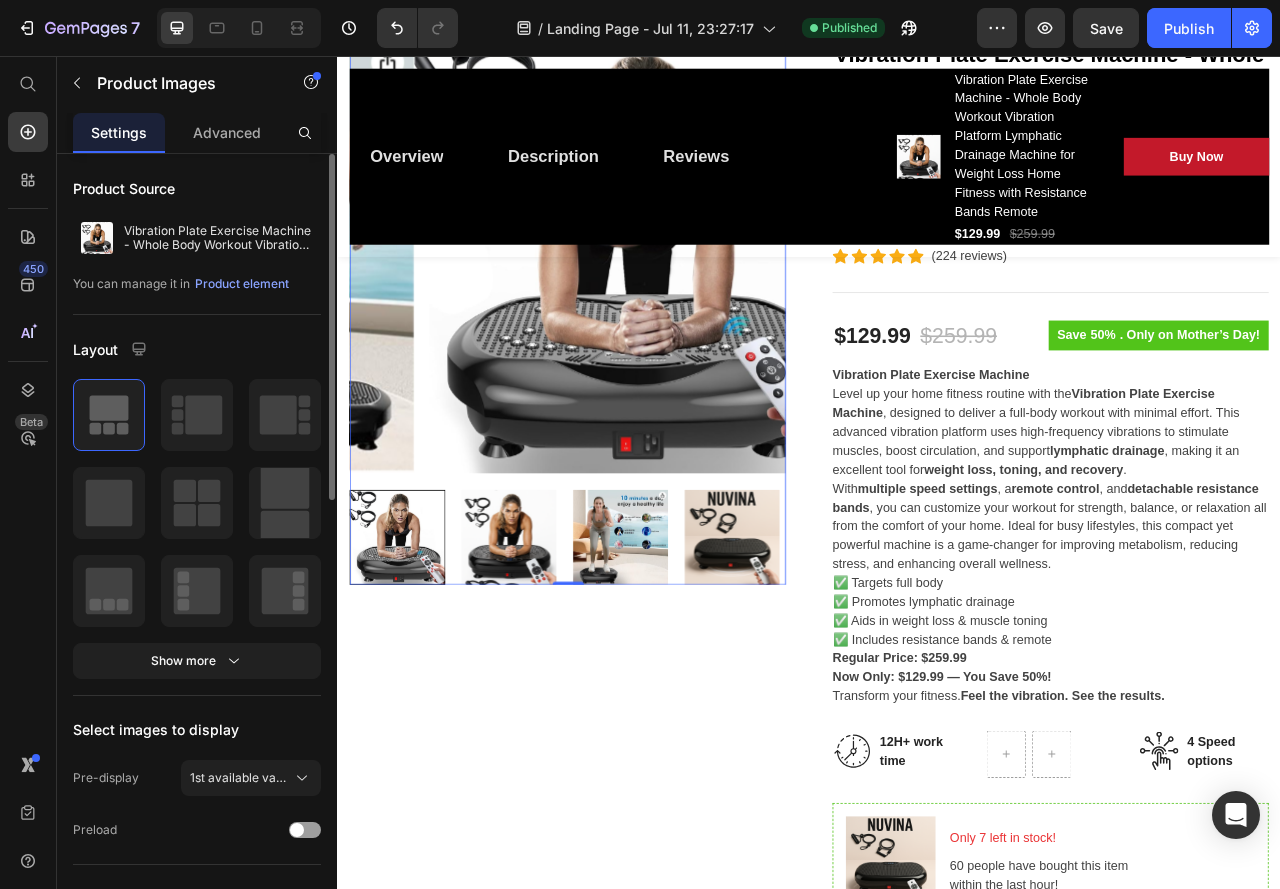 click at bounding box center (554, 667) 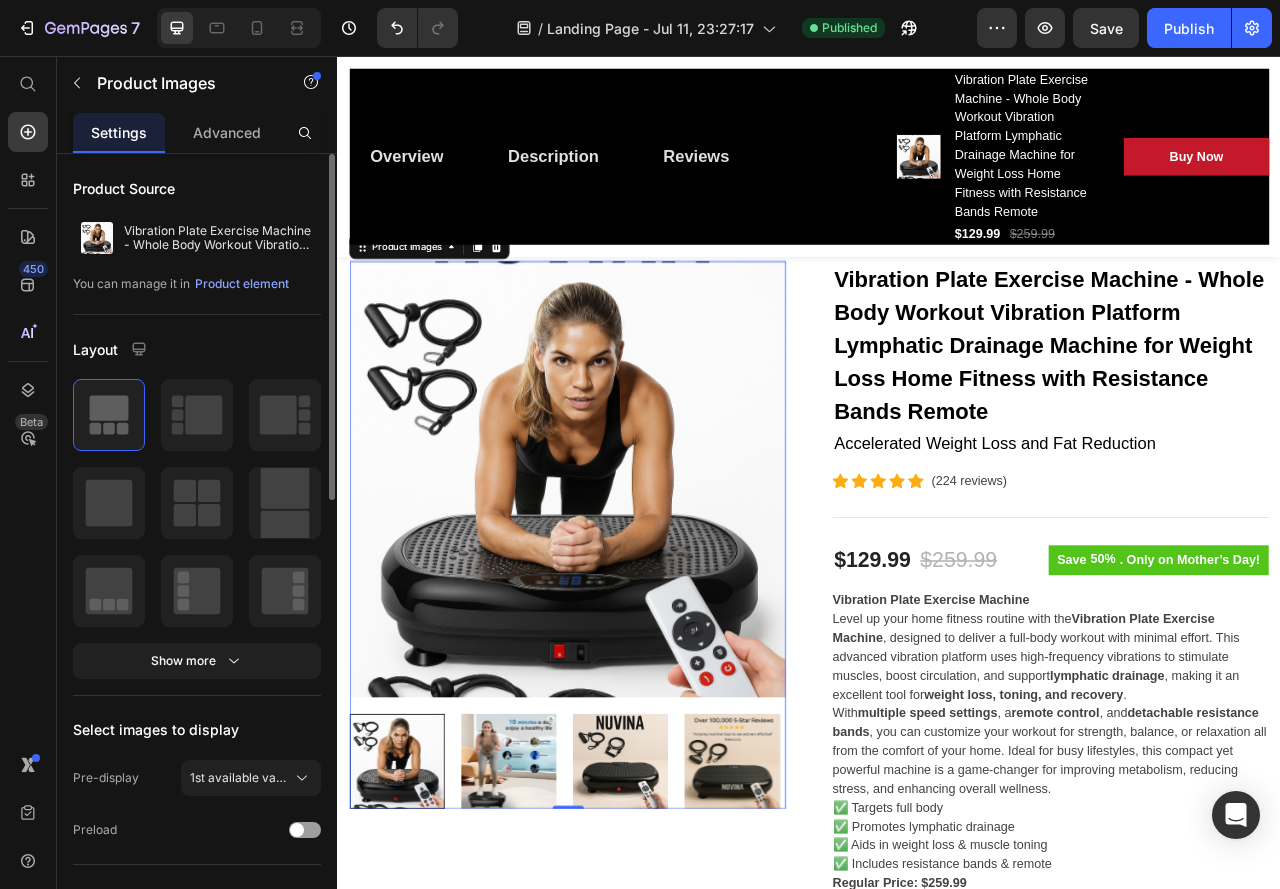 scroll, scrollTop: 100, scrollLeft: 0, axis: vertical 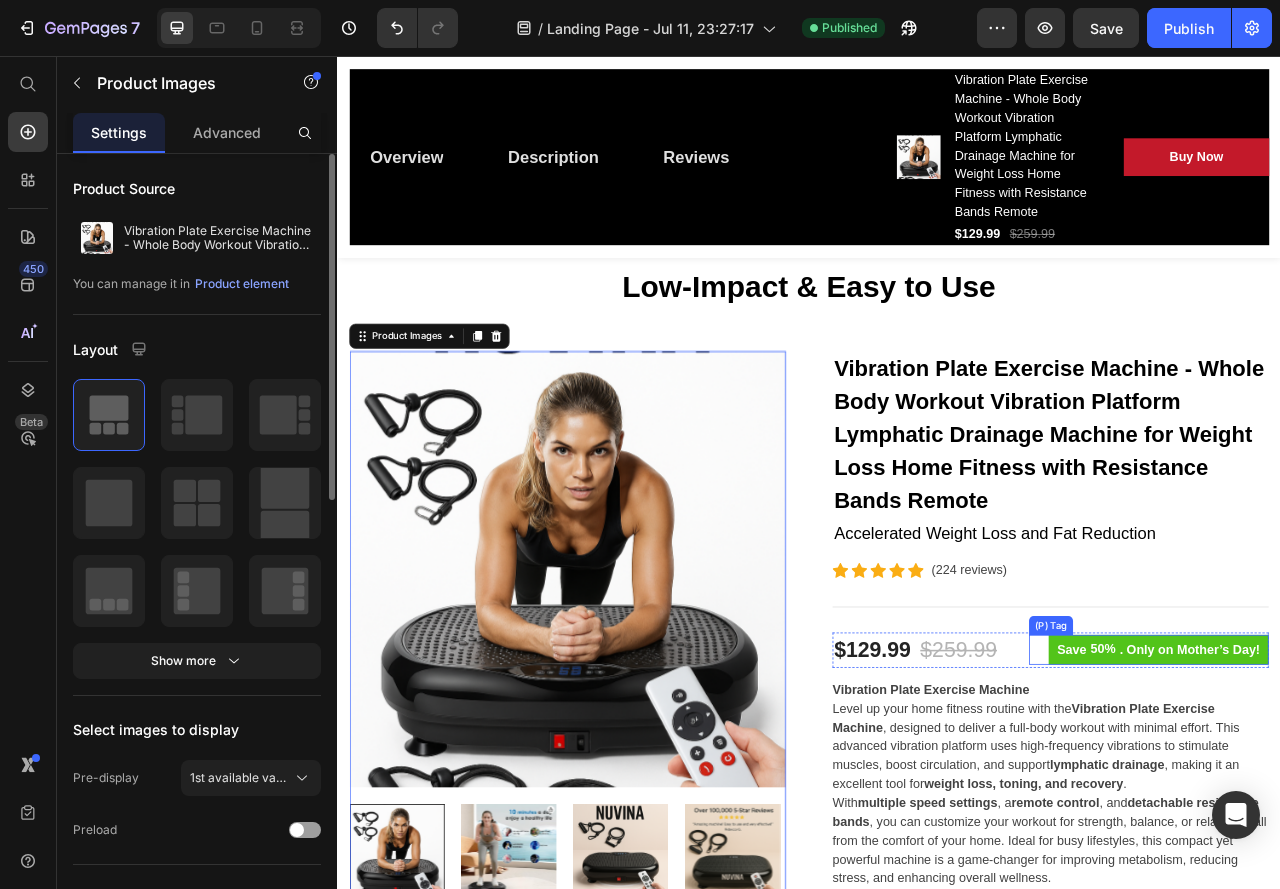 click on ". Only on Mother’s Day!" at bounding box center (1421, 811) 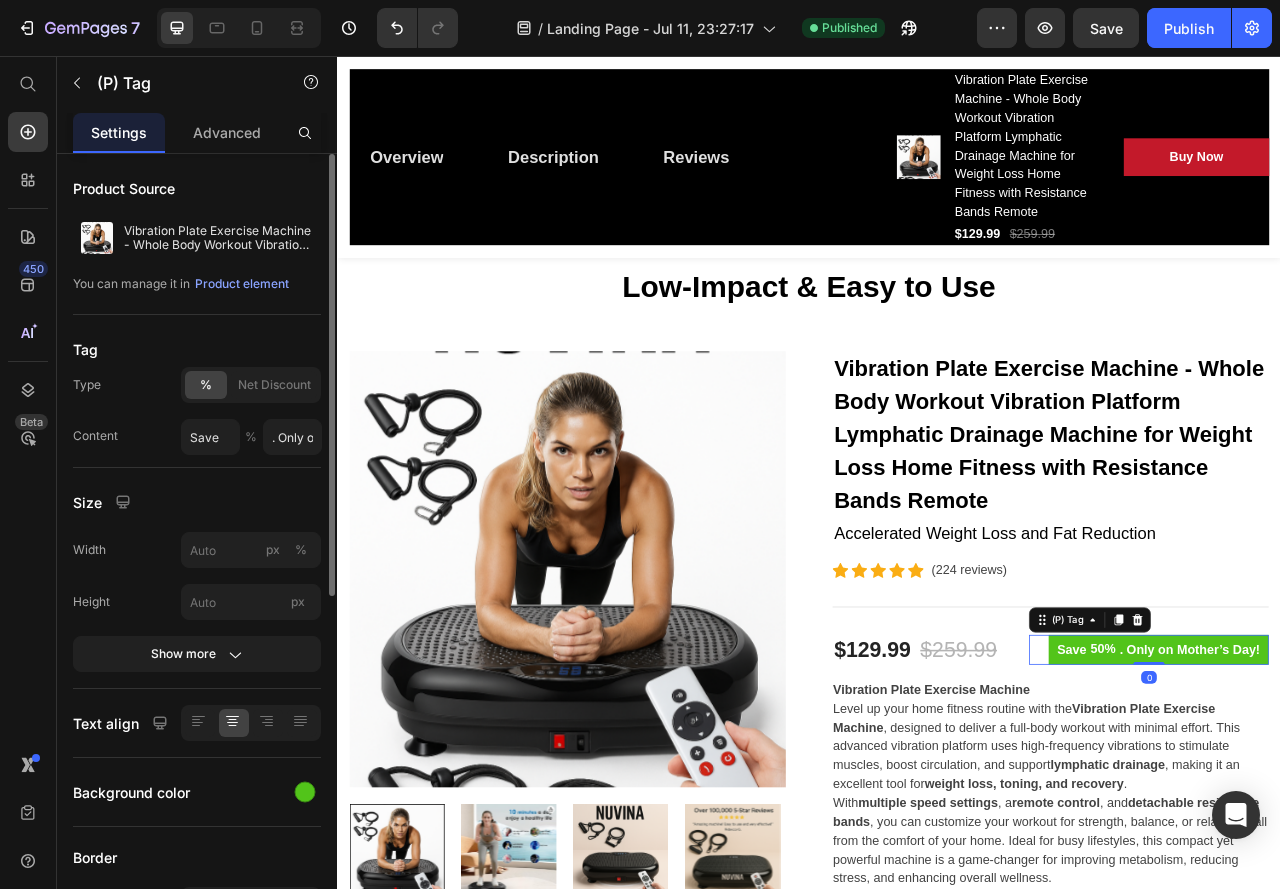 click on ". Only on Mother’s Day!" at bounding box center (1421, 811) 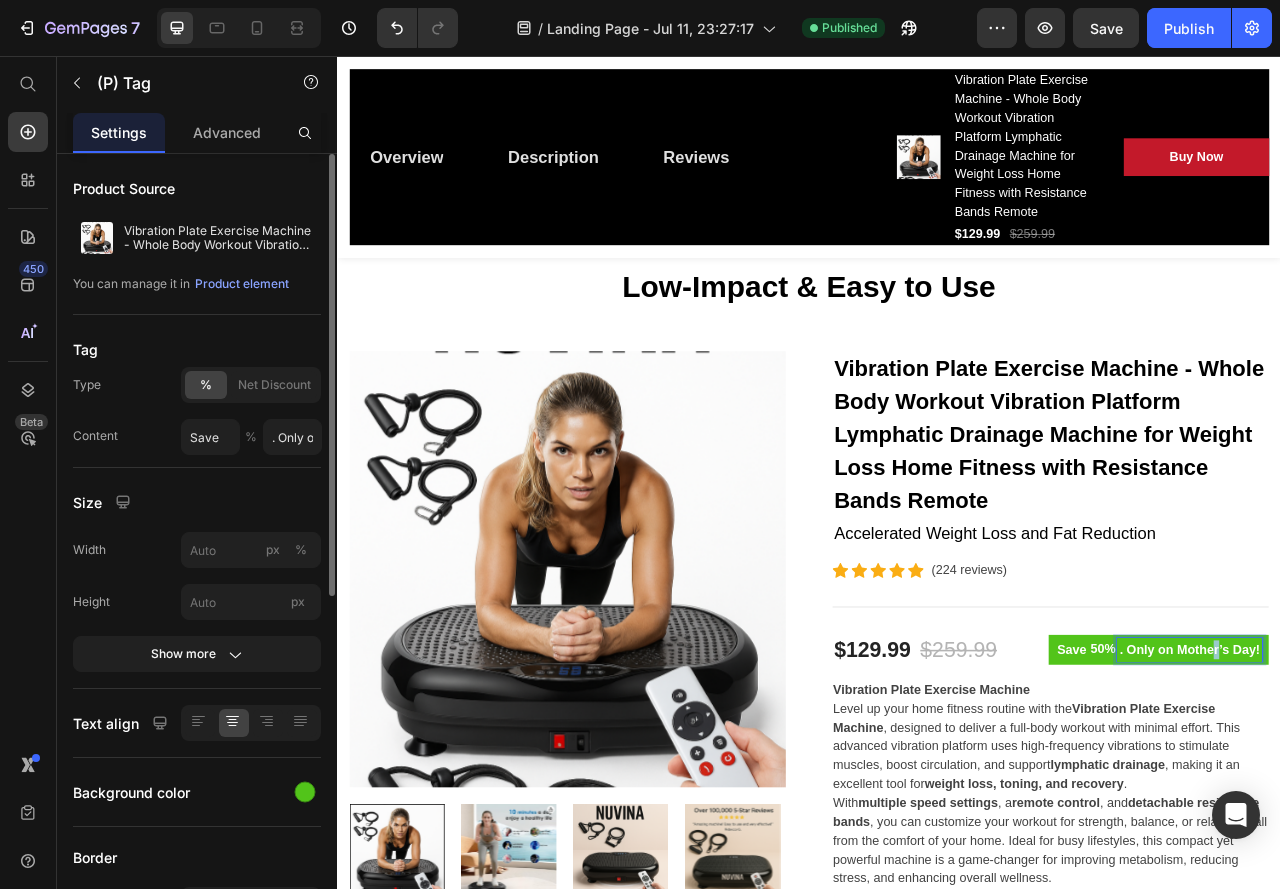 click on ". Only on Mother’s Day!" at bounding box center (1421, 811) 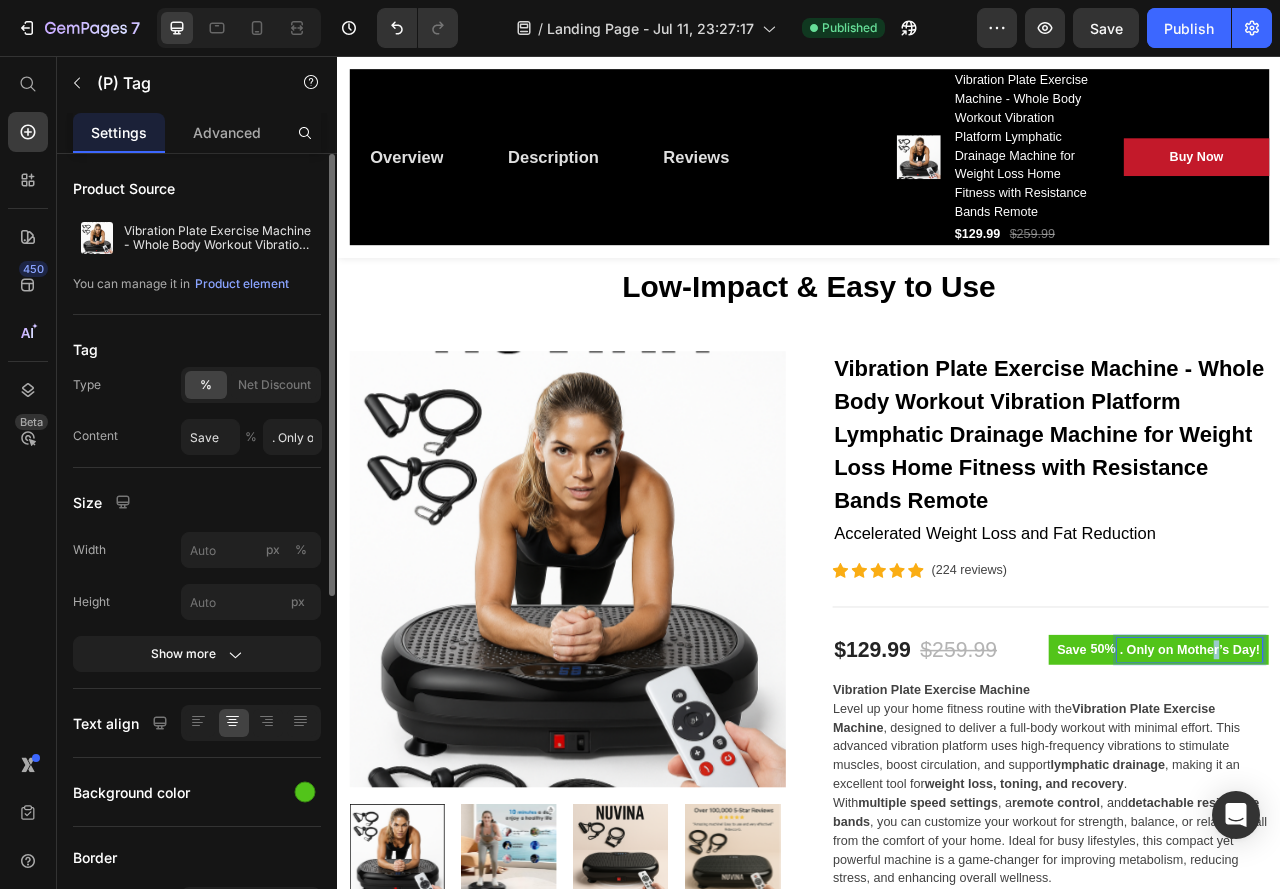 click 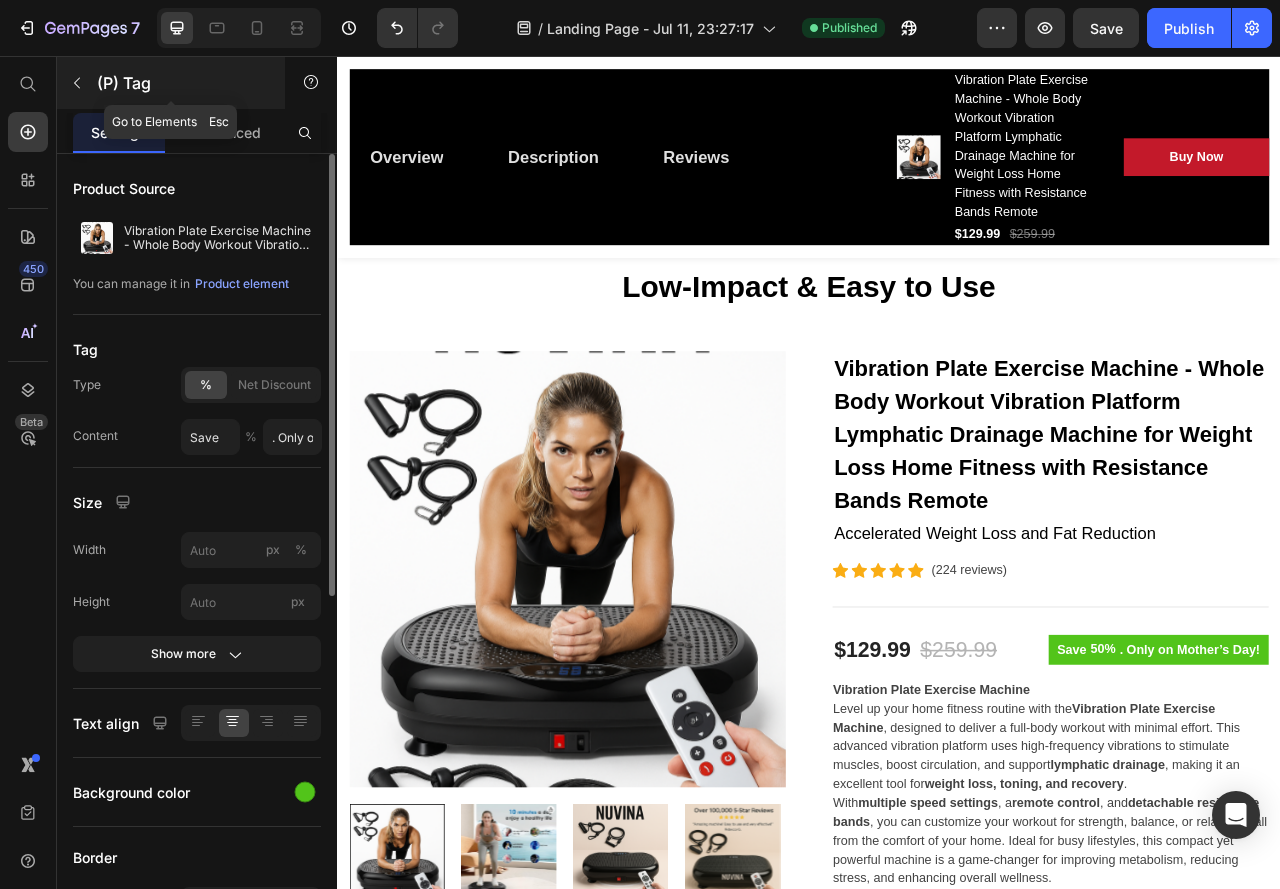 click 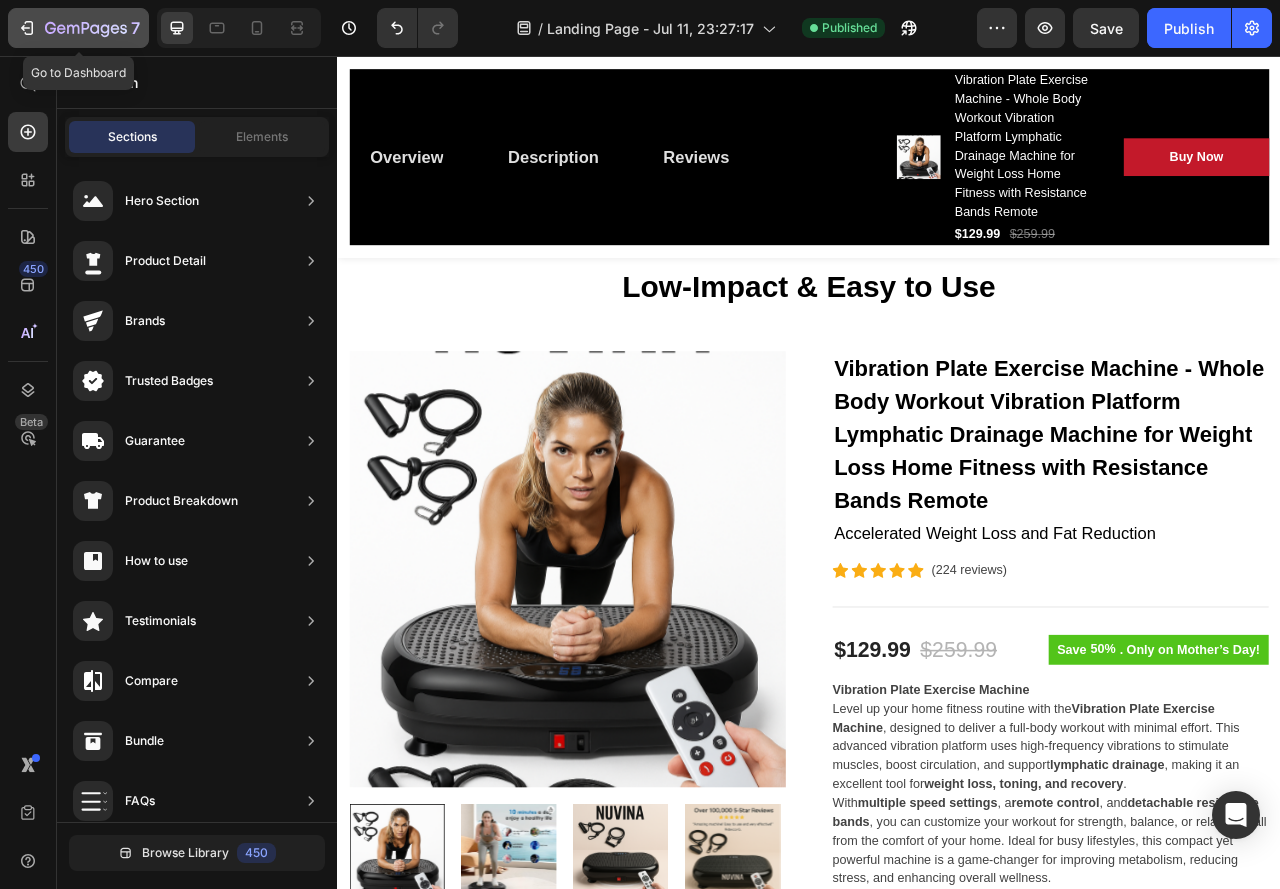 click 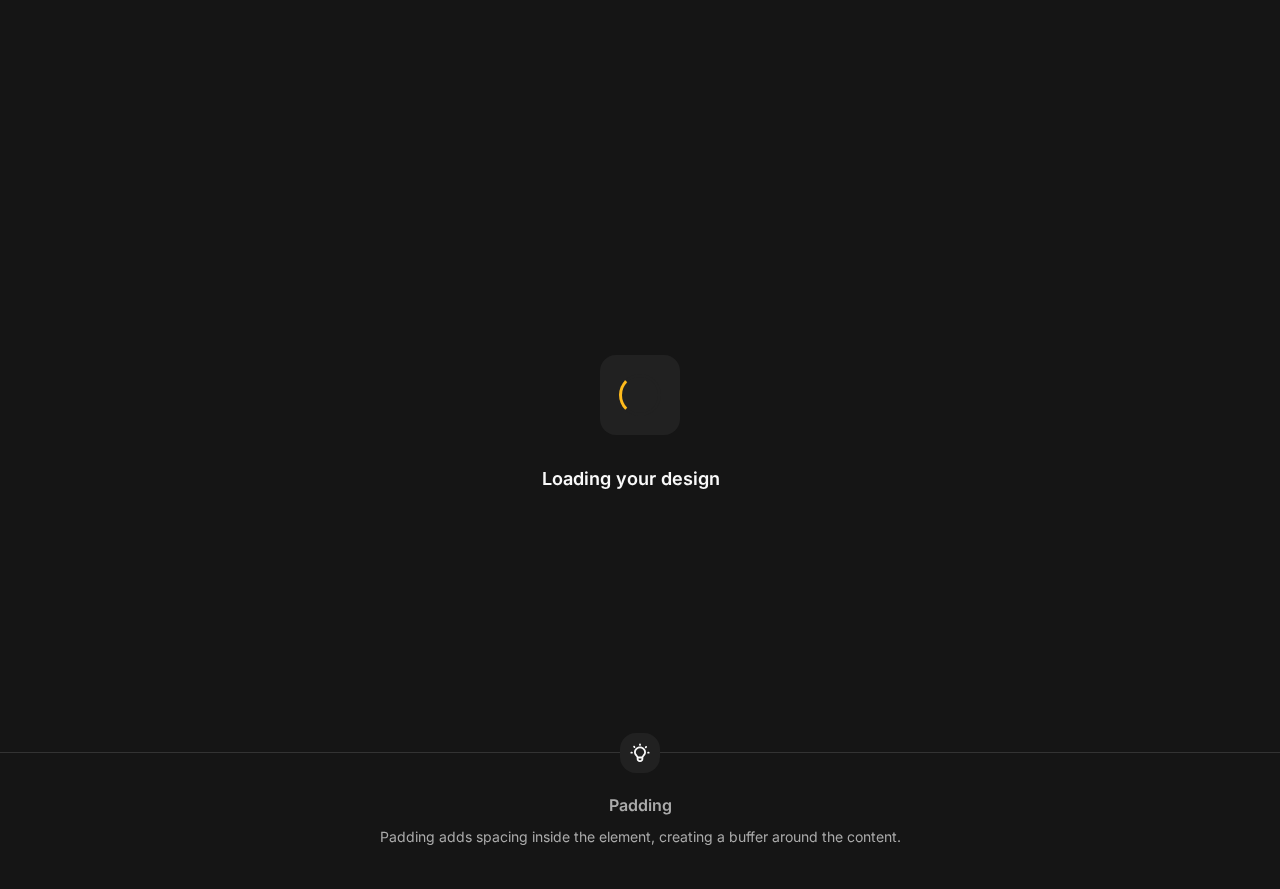 scroll, scrollTop: 0, scrollLeft: 0, axis: both 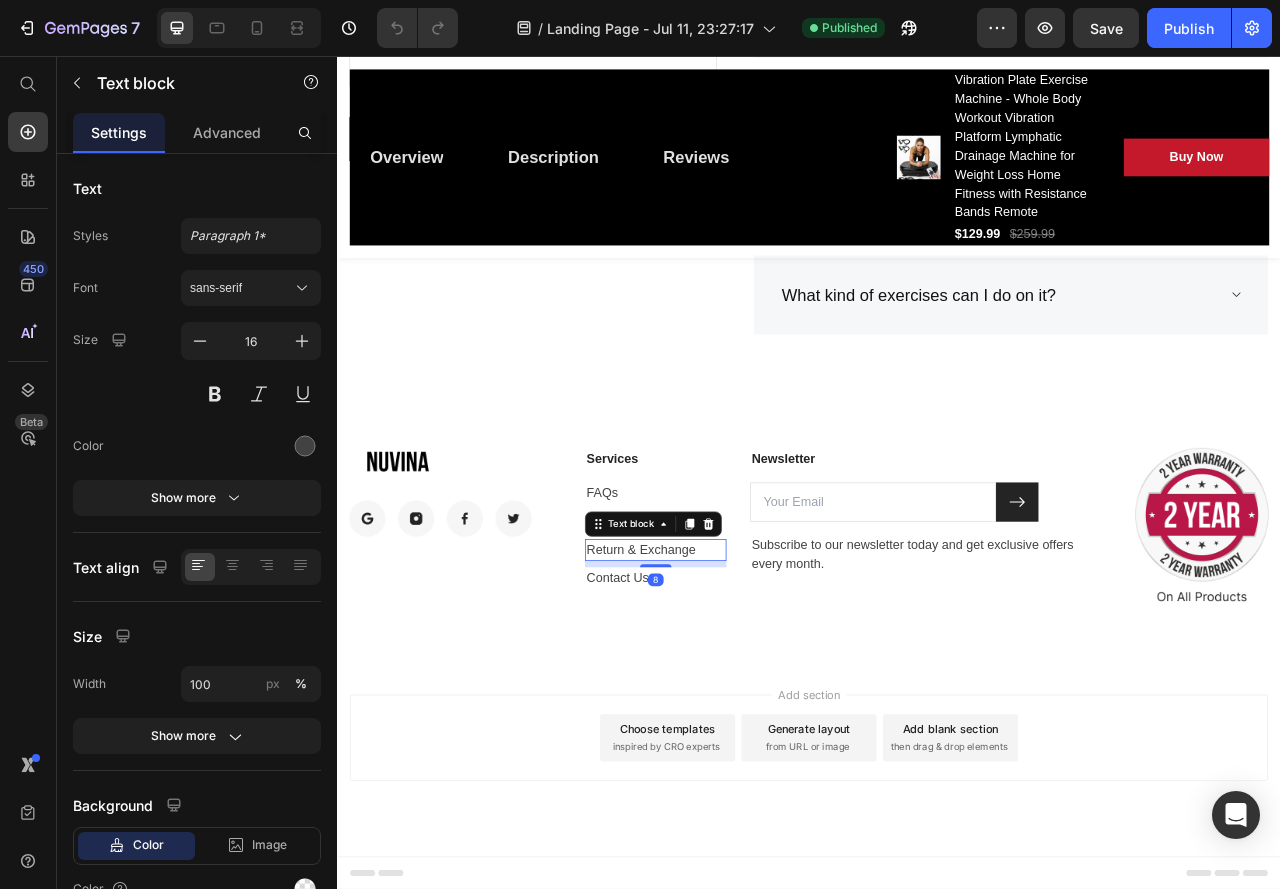 click on "Return & Exchange" at bounding box center [742, 684] 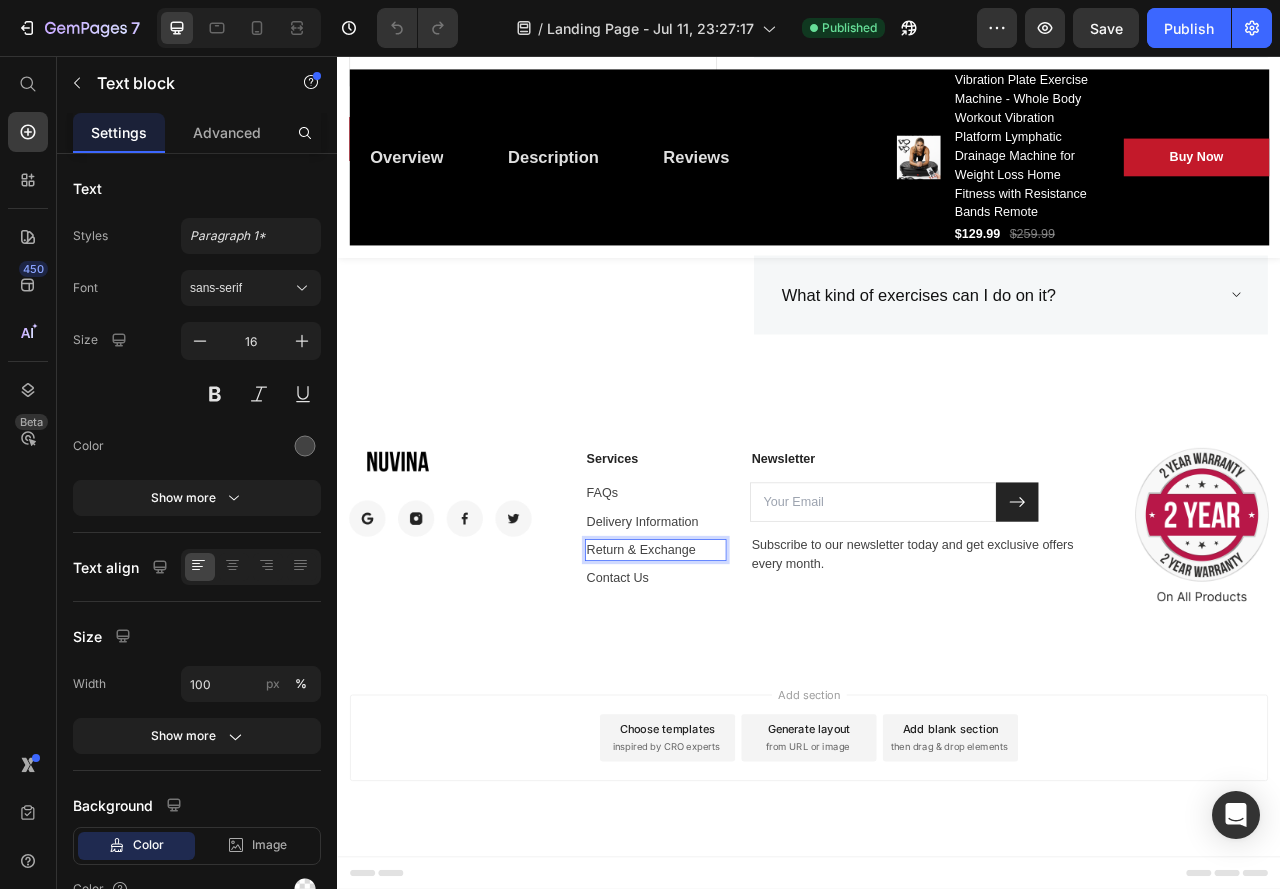 click on "Return & Exchange" at bounding box center (742, 684) 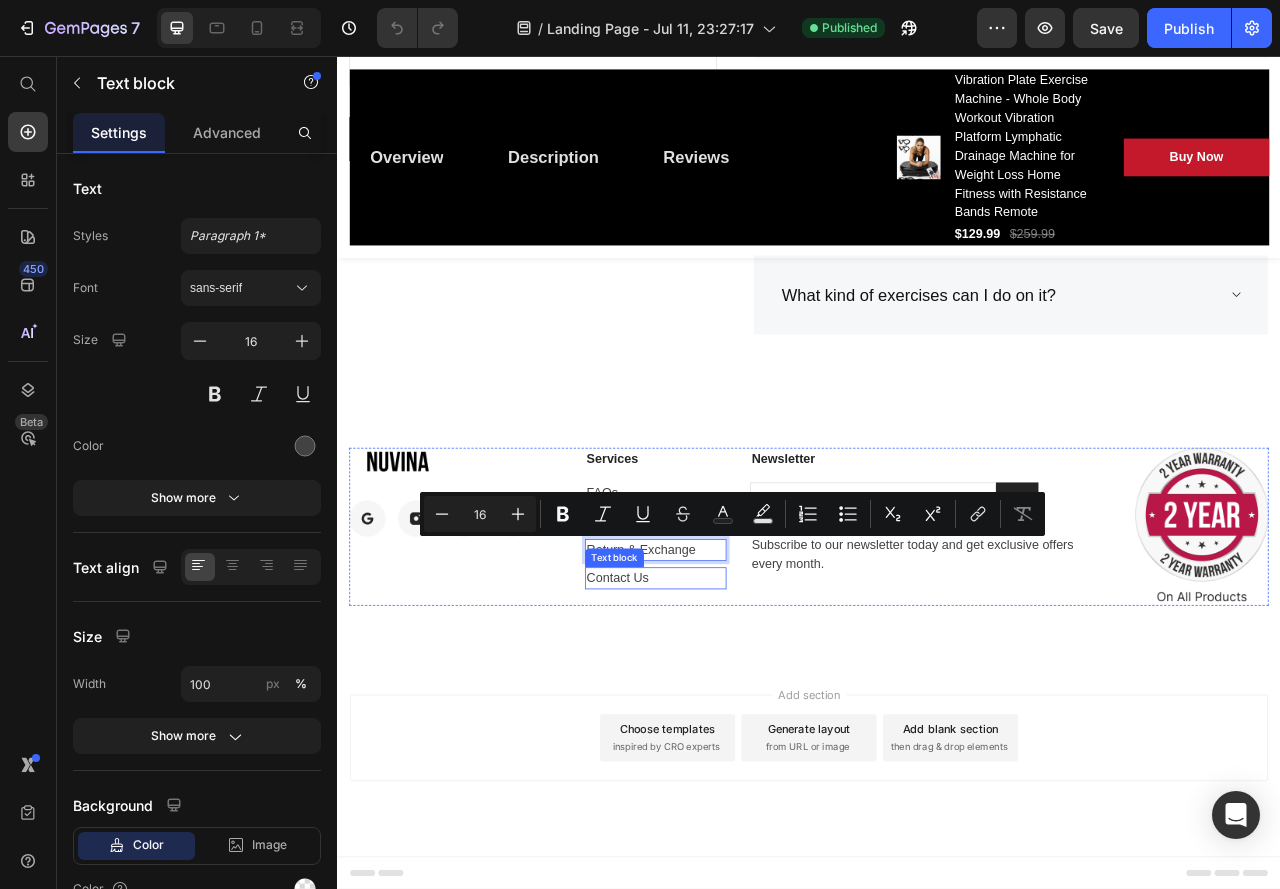 click on "Contact Us" at bounding box center [742, 720] 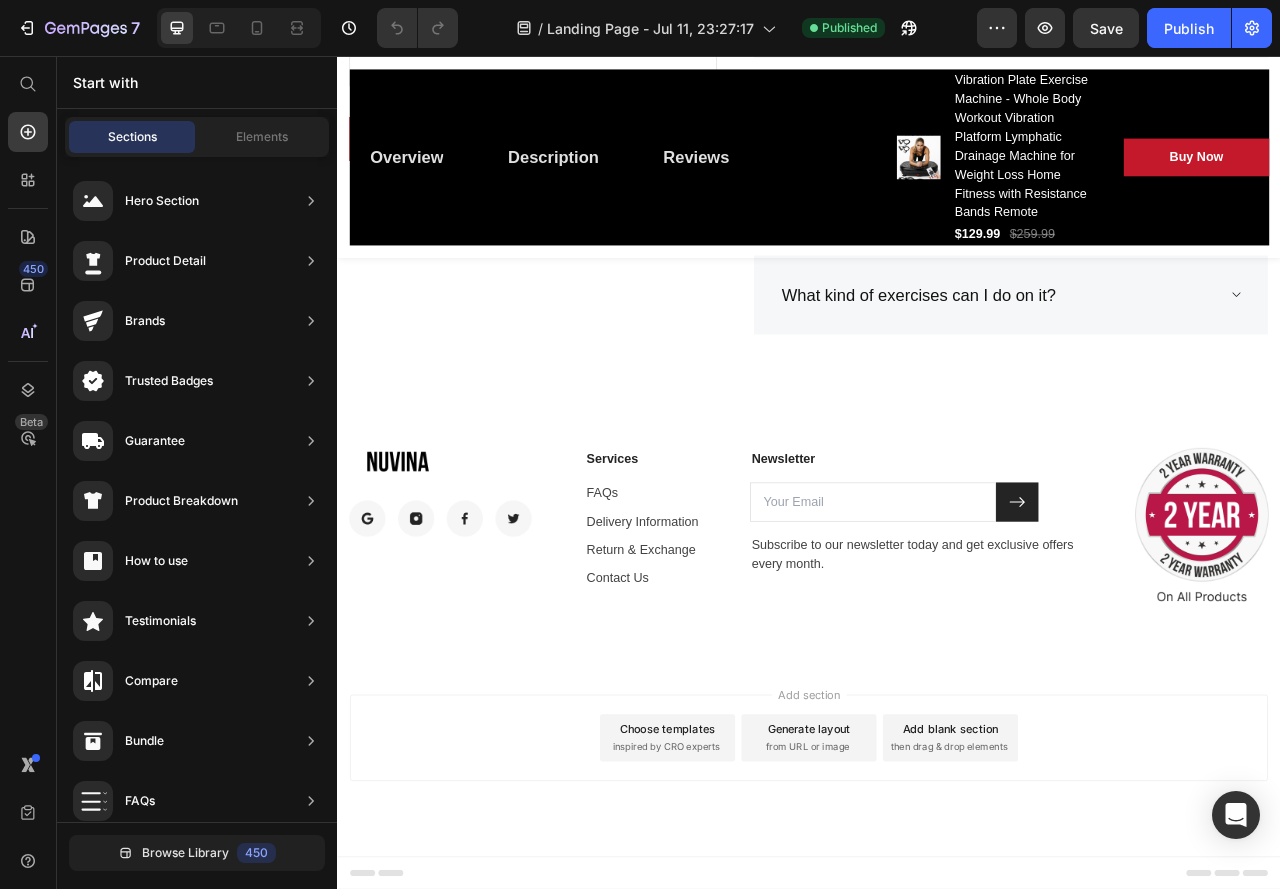 click on "Add section Choose templates inspired by CRO experts Generate layout from URL or image Add blank section then drag & drop elements" at bounding box center [937, 951] 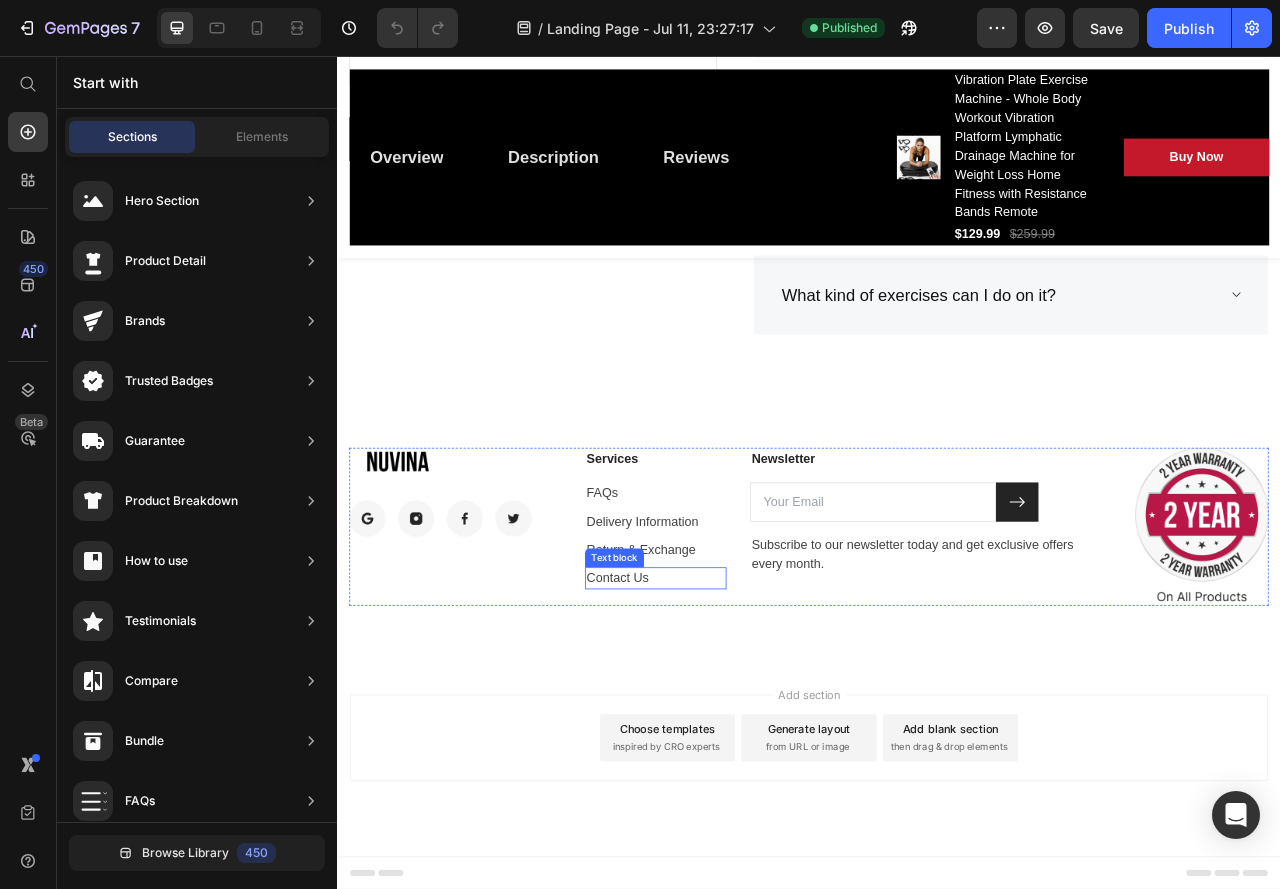 click on "Text block" at bounding box center [689, 694] 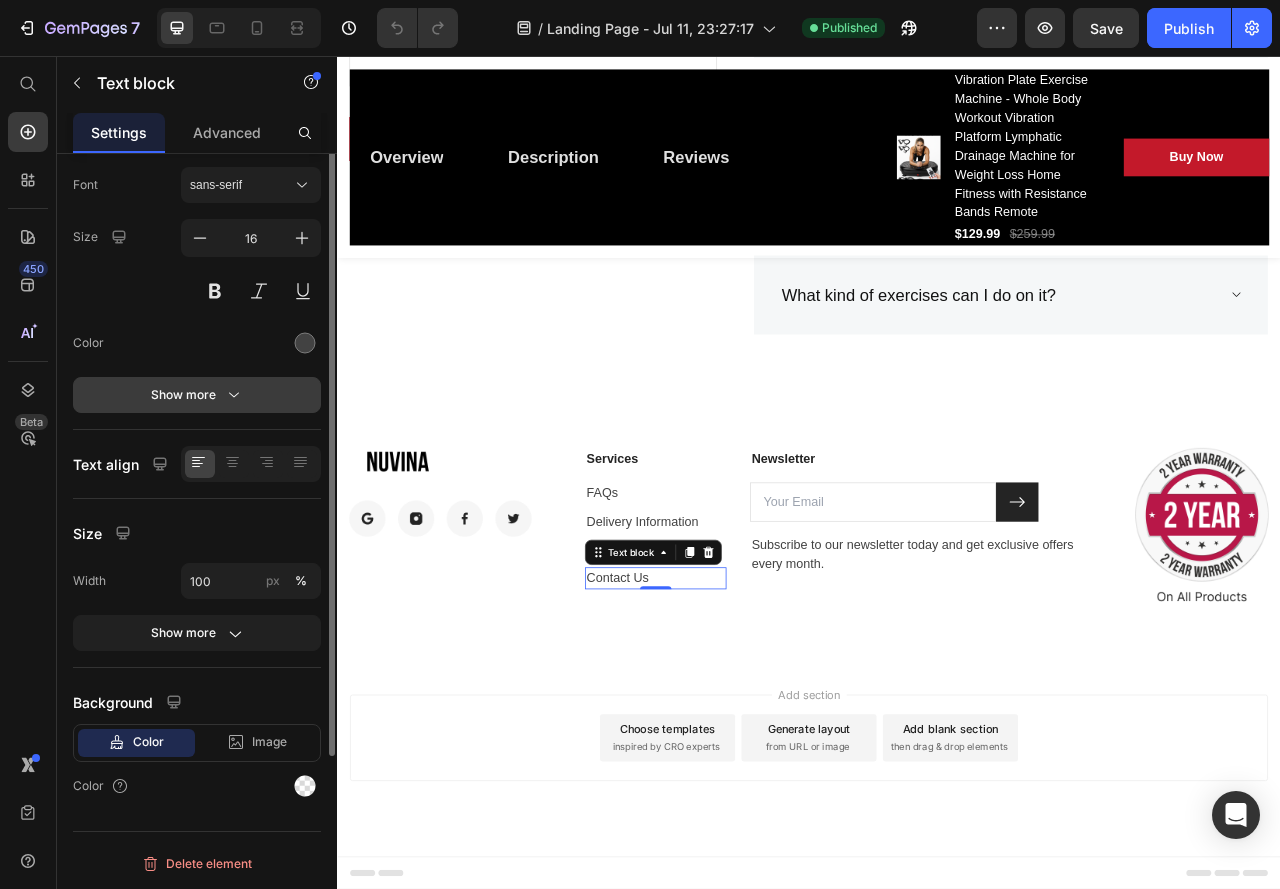 scroll, scrollTop: 0, scrollLeft: 0, axis: both 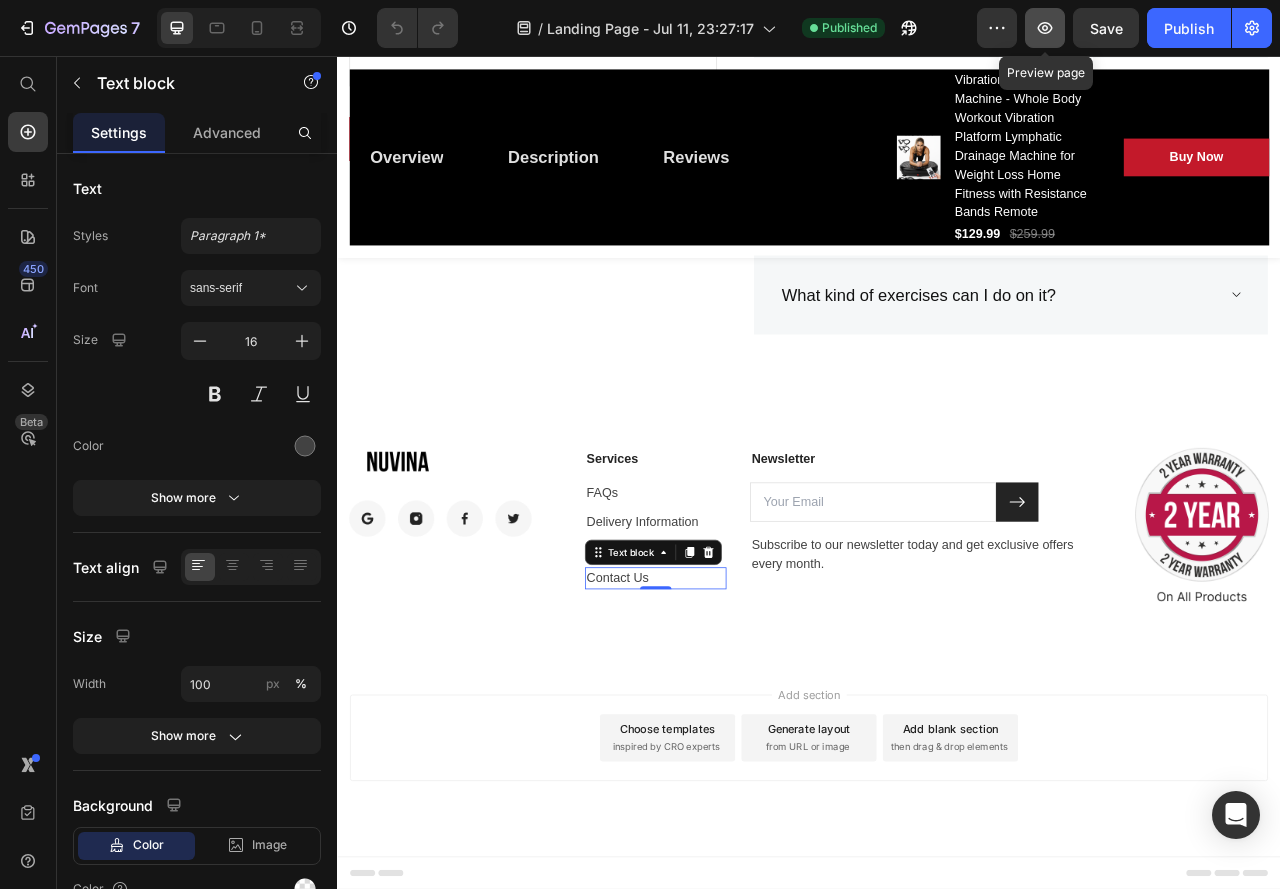 click 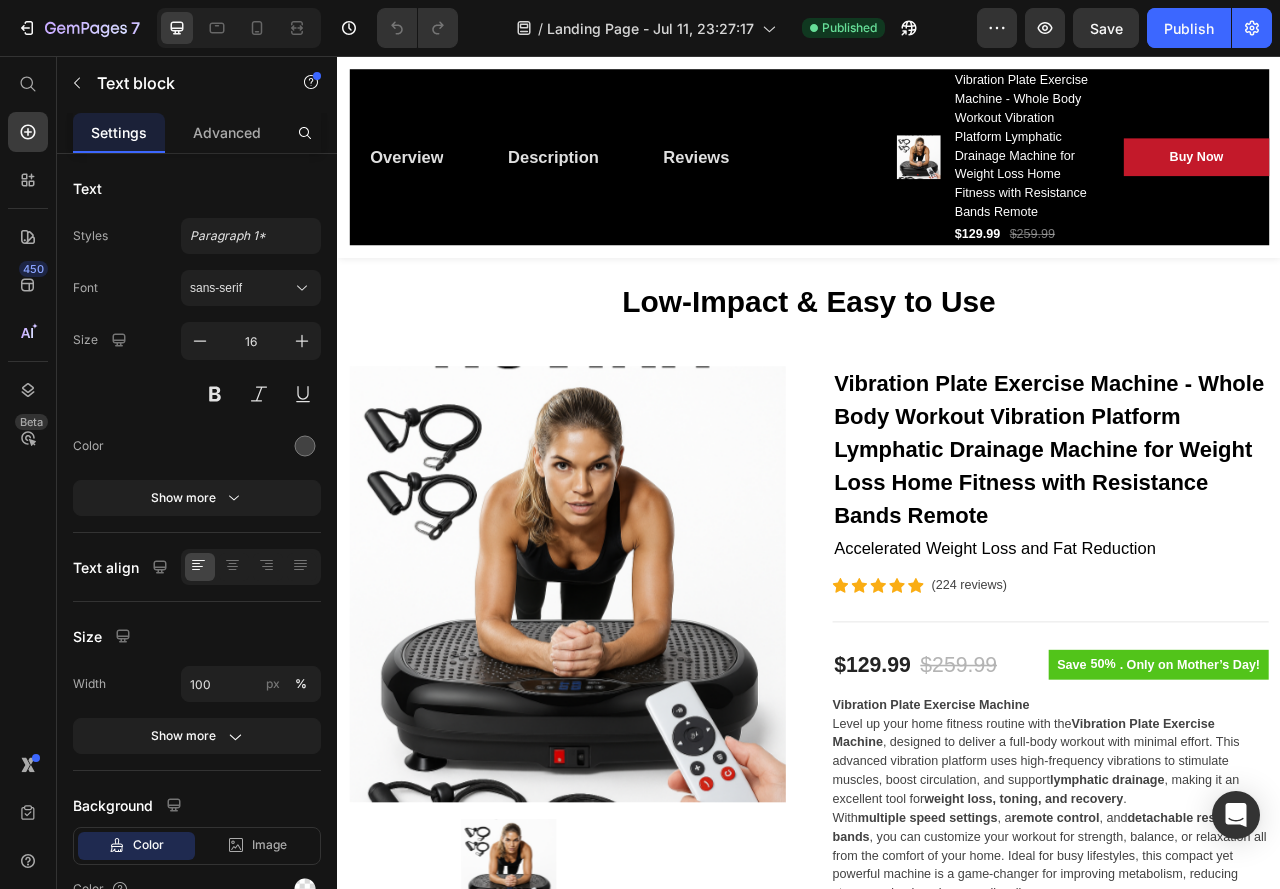 scroll, scrollTop: 75, scrollLeft: 0, axis: vertical 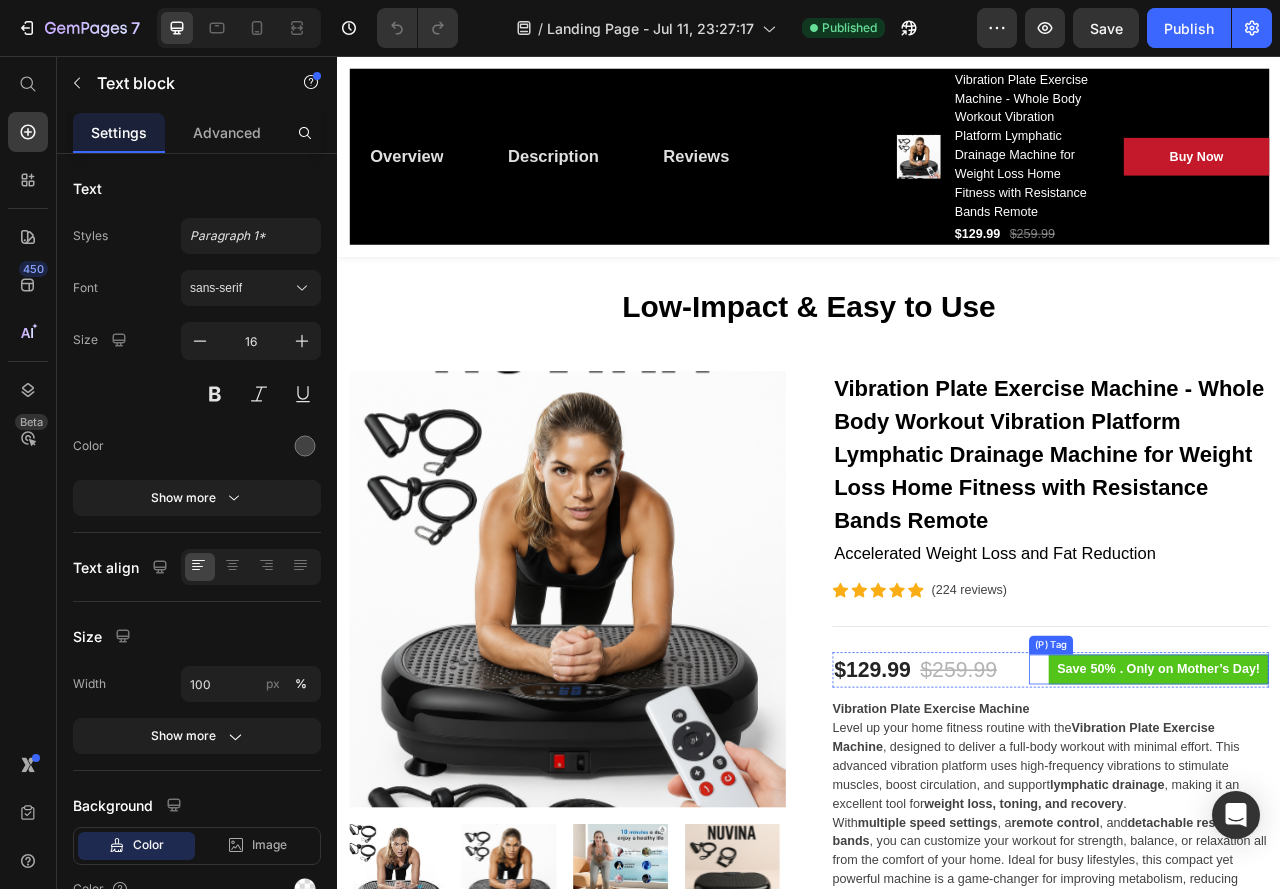 click on ". Only on Mother’s Day!" at bounding box center (1421, 836) 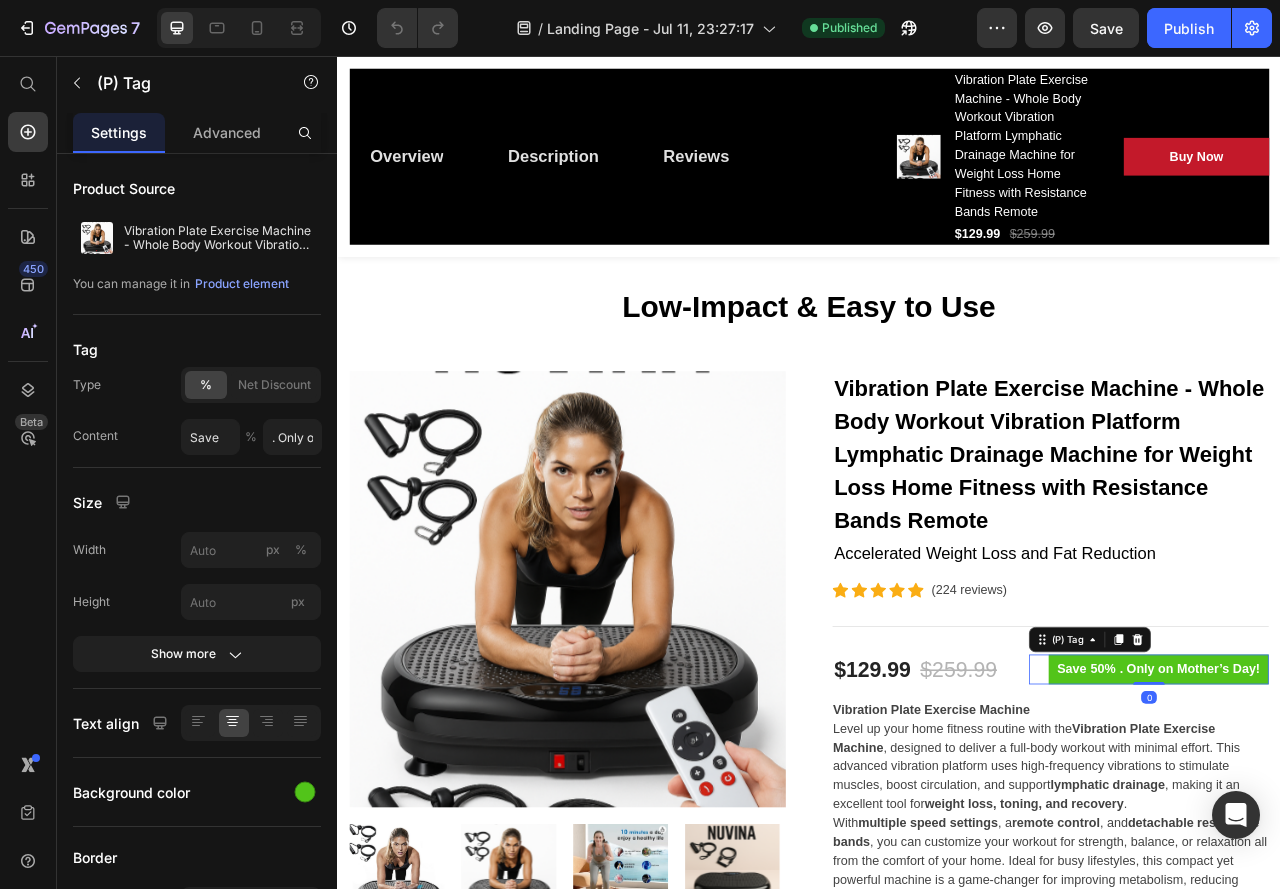 click on ". Only on Mother’s Day!" at bounding box center (1421, 836) 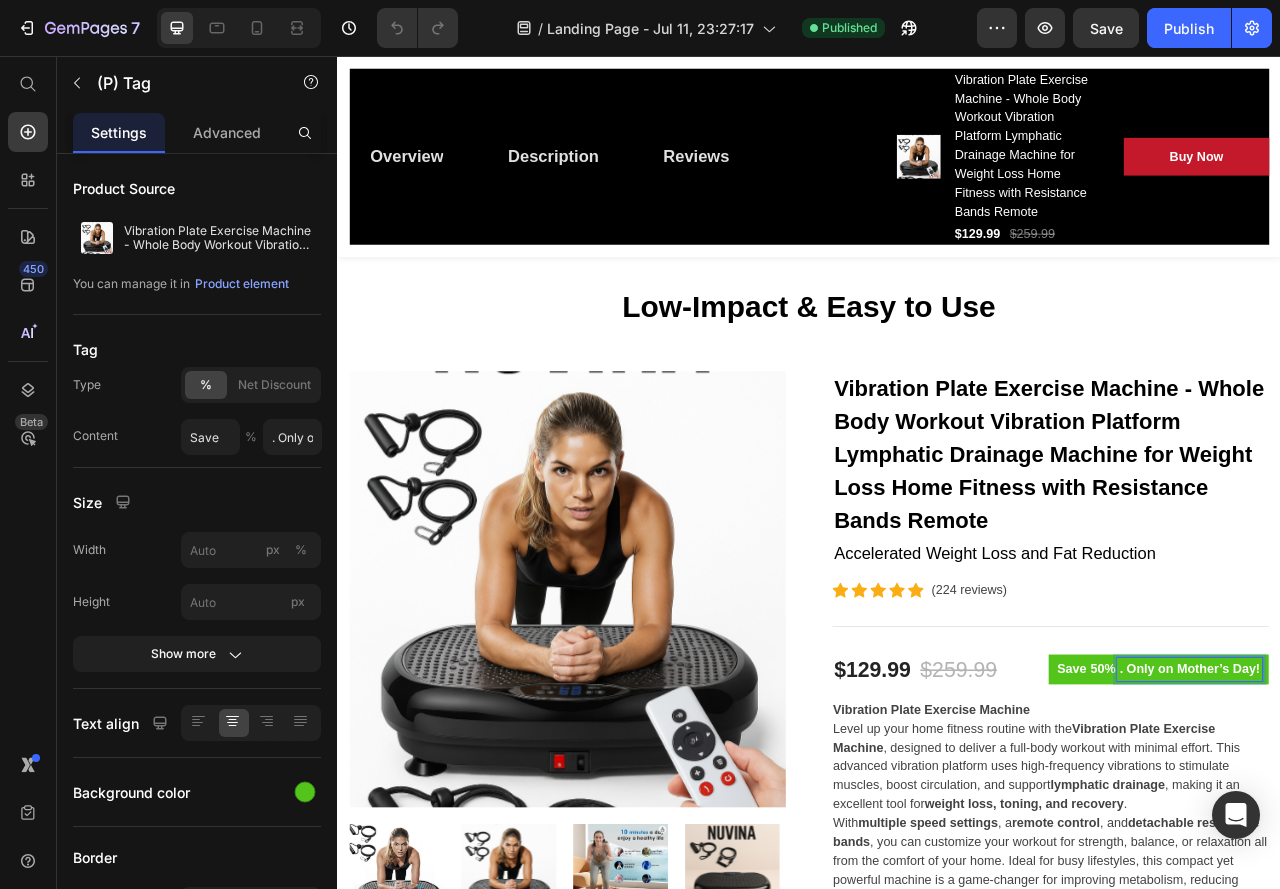 click on ". Only on Mother’s Day!" at bounding box center [1421, 836] 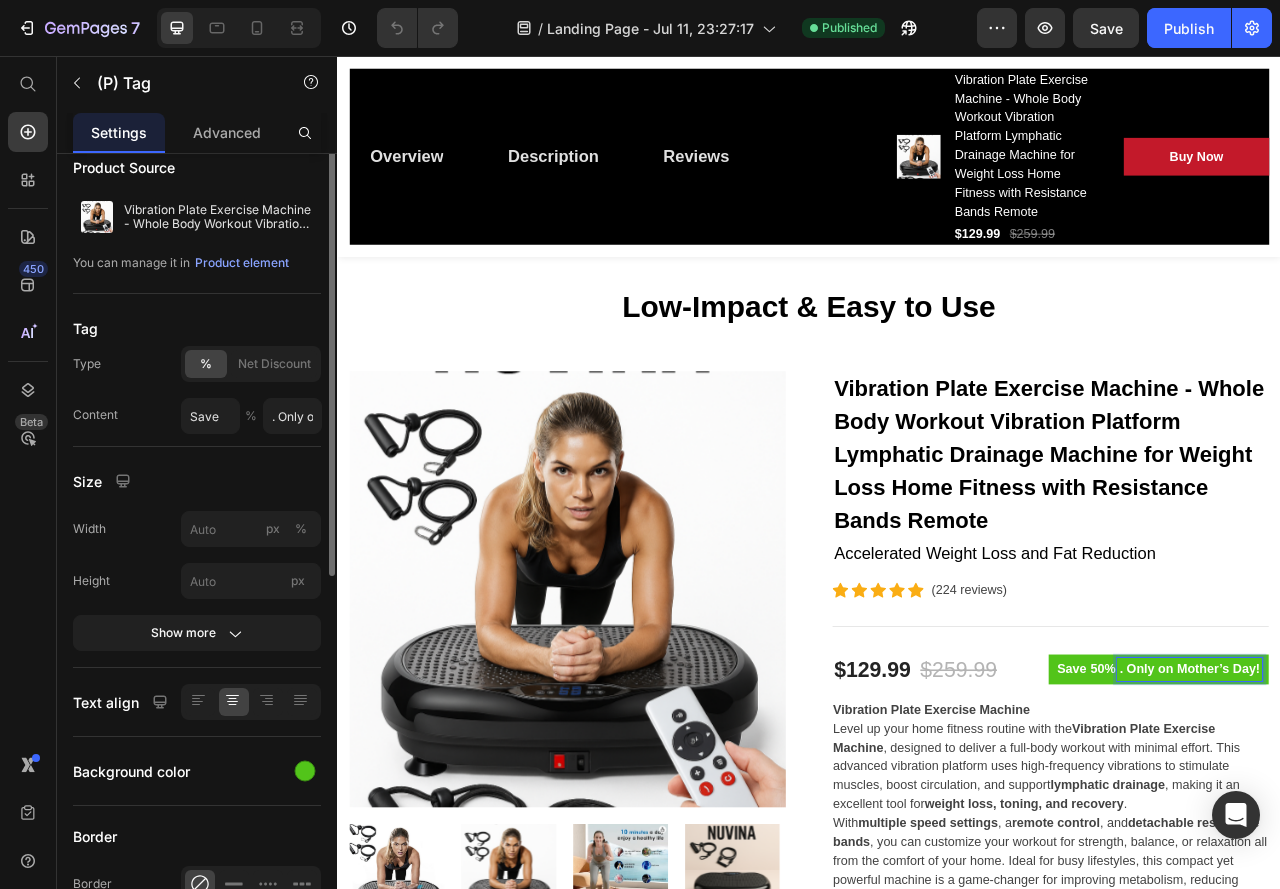 scroll, scrollTop: 0, scrollLeft: 0, axis: both 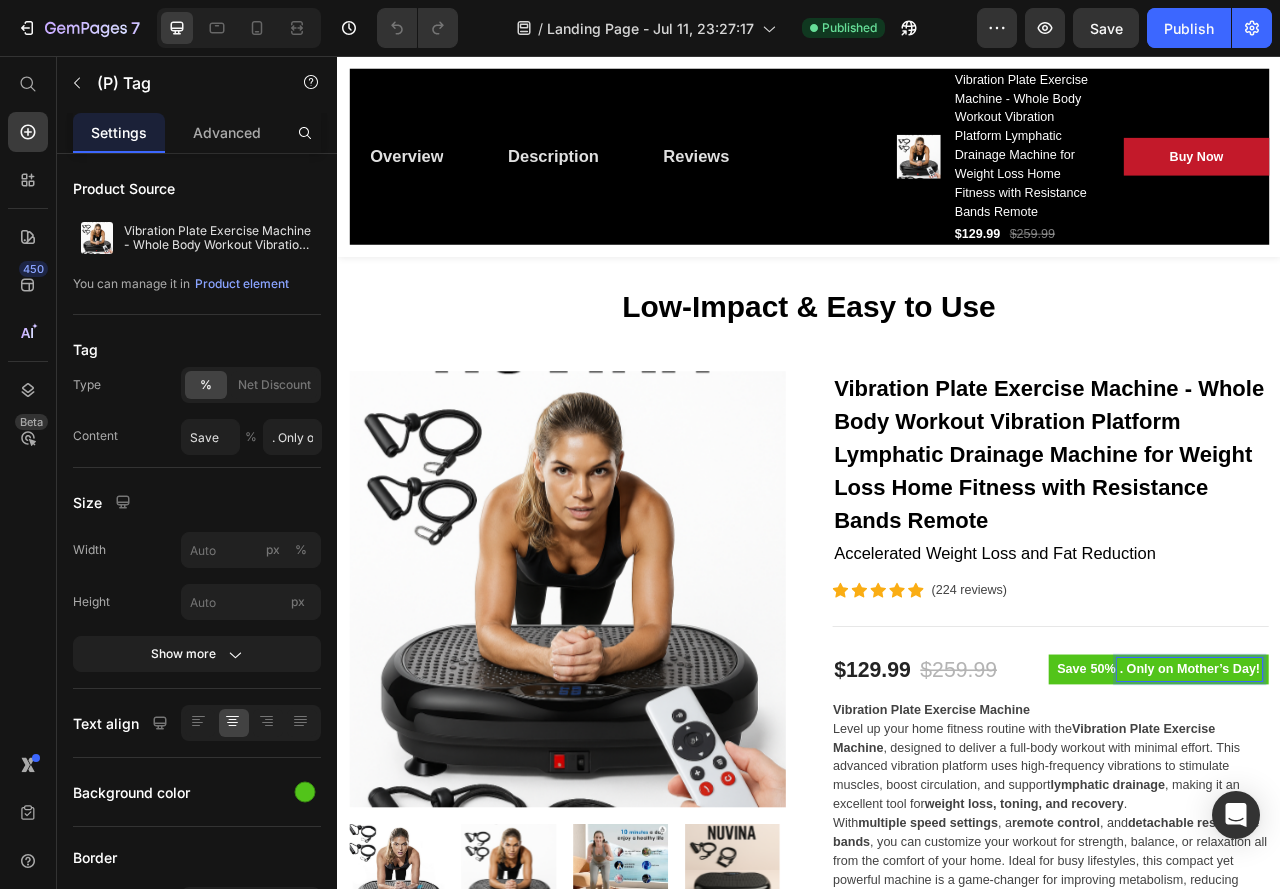 click on ". Only on Mother’s Day!" at bounding box center [1421, 836] 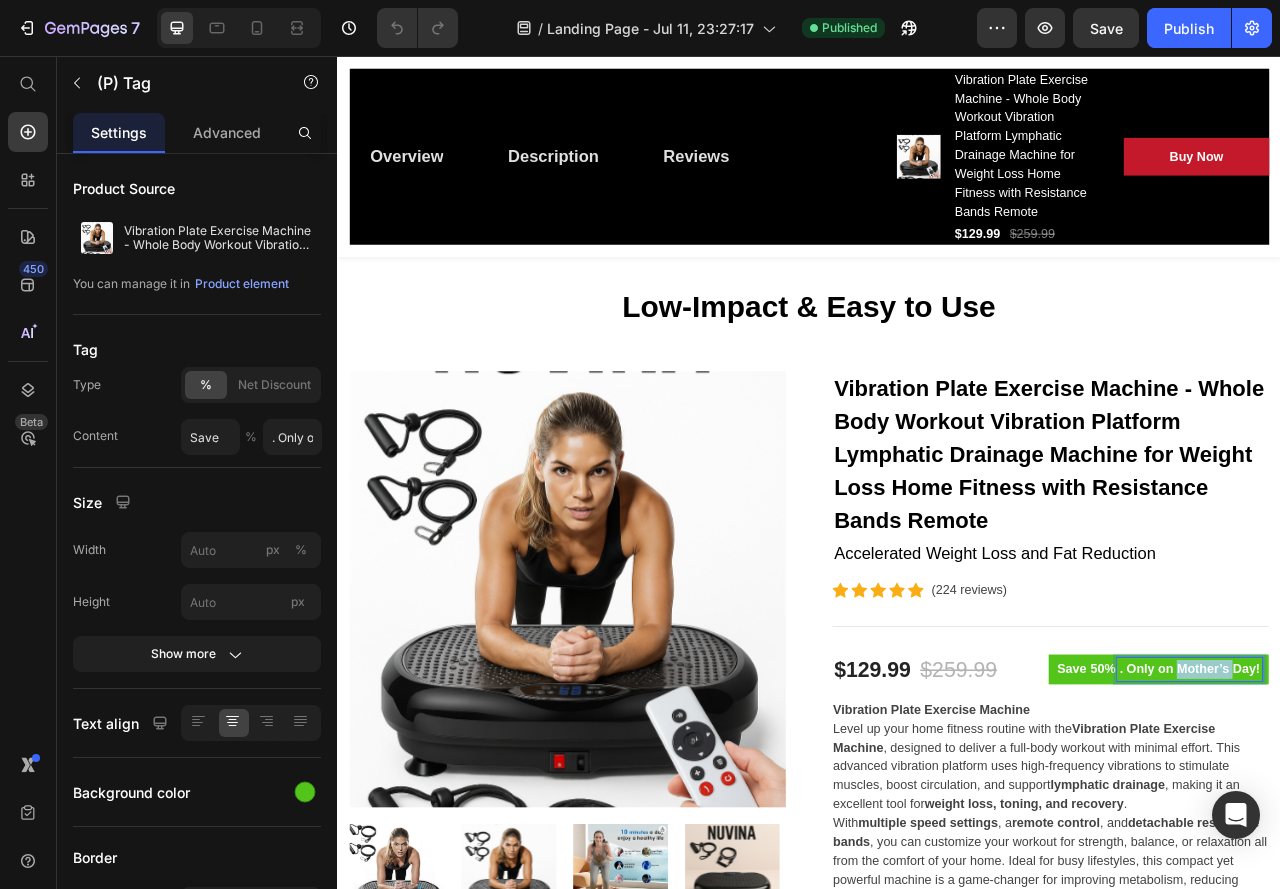 click on ". Only on Mother’s Day!" at bounding box center [1421, 836] 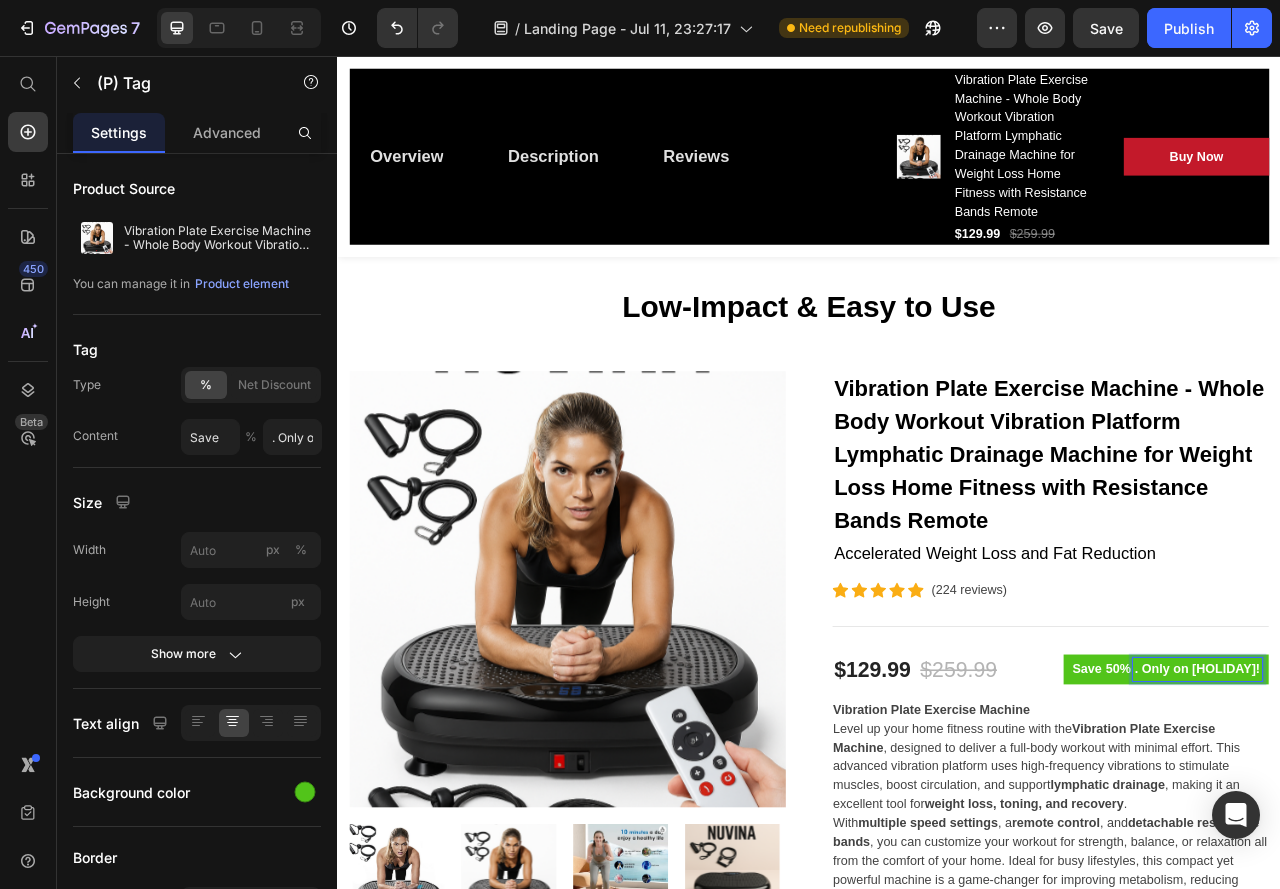 click on ". Only on [HOLIDAY]!" at bounding box center (1431, 836) 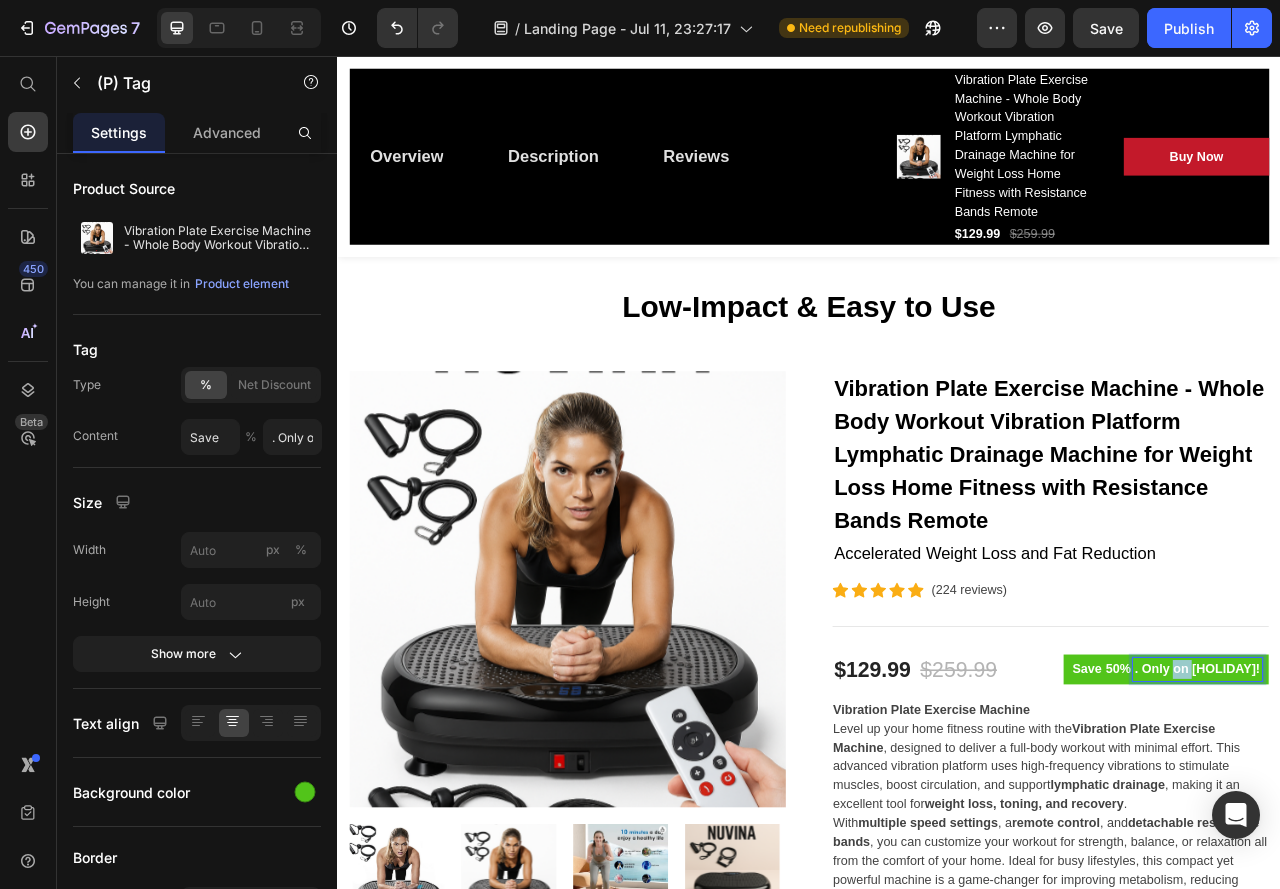 click on ". Only on [HOLIDAY]!" at bounding box center [1431, 836] 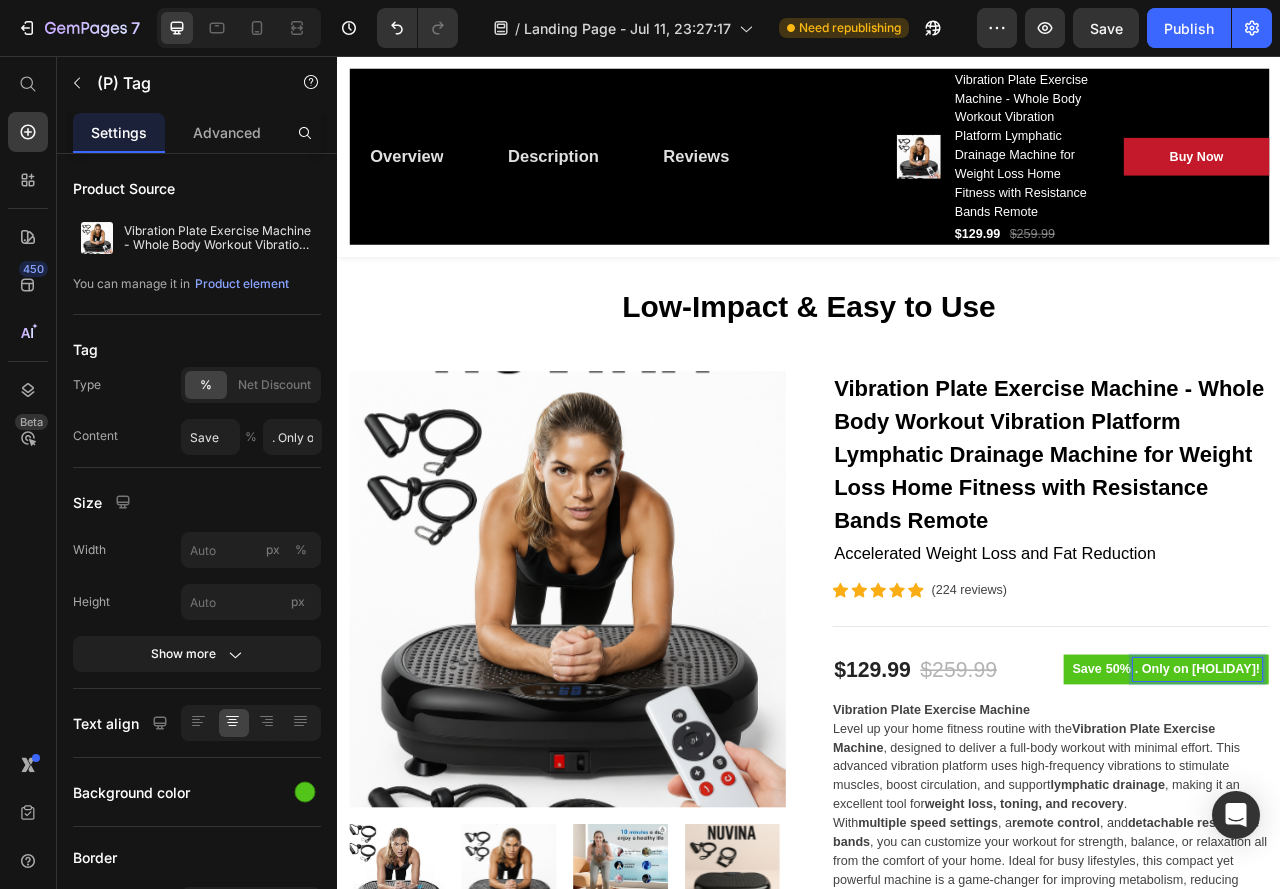 click on ". Only on [HOLIDAY]!" at bounding box center (1431, 836) 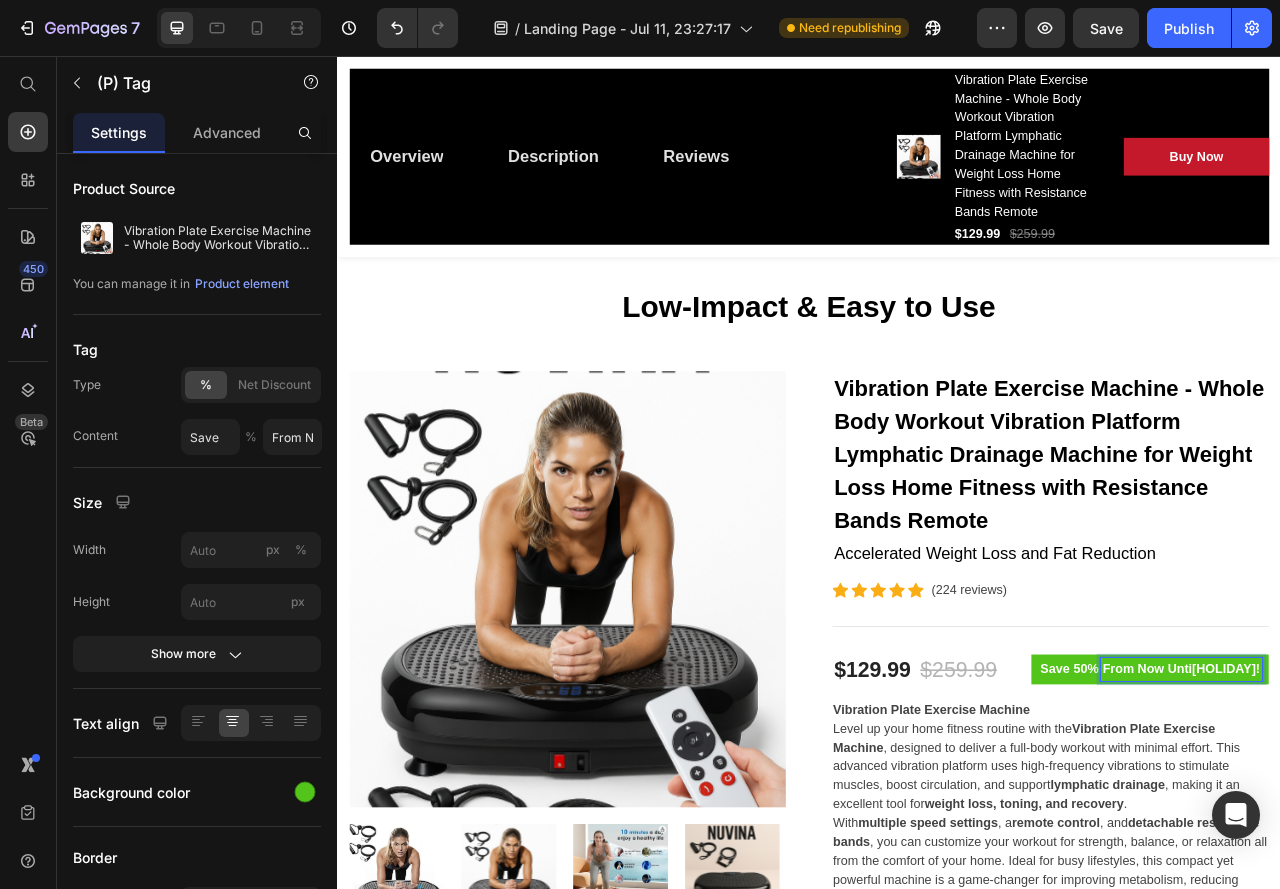 scroll, scrollTop: 72, scrollLeft: 0, axis: vertical 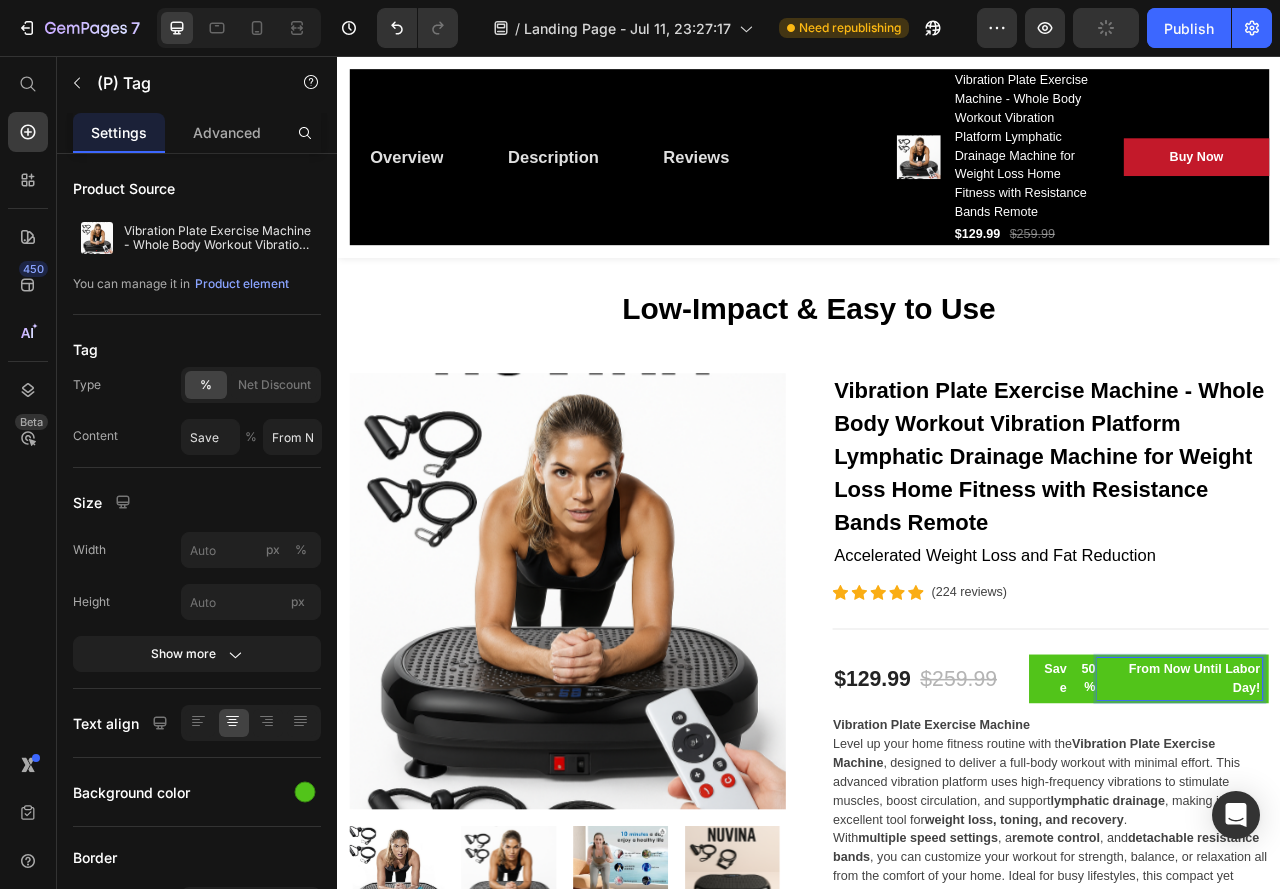 click on "From Now Until Labor Day!" at bounding box center [1409, 848] 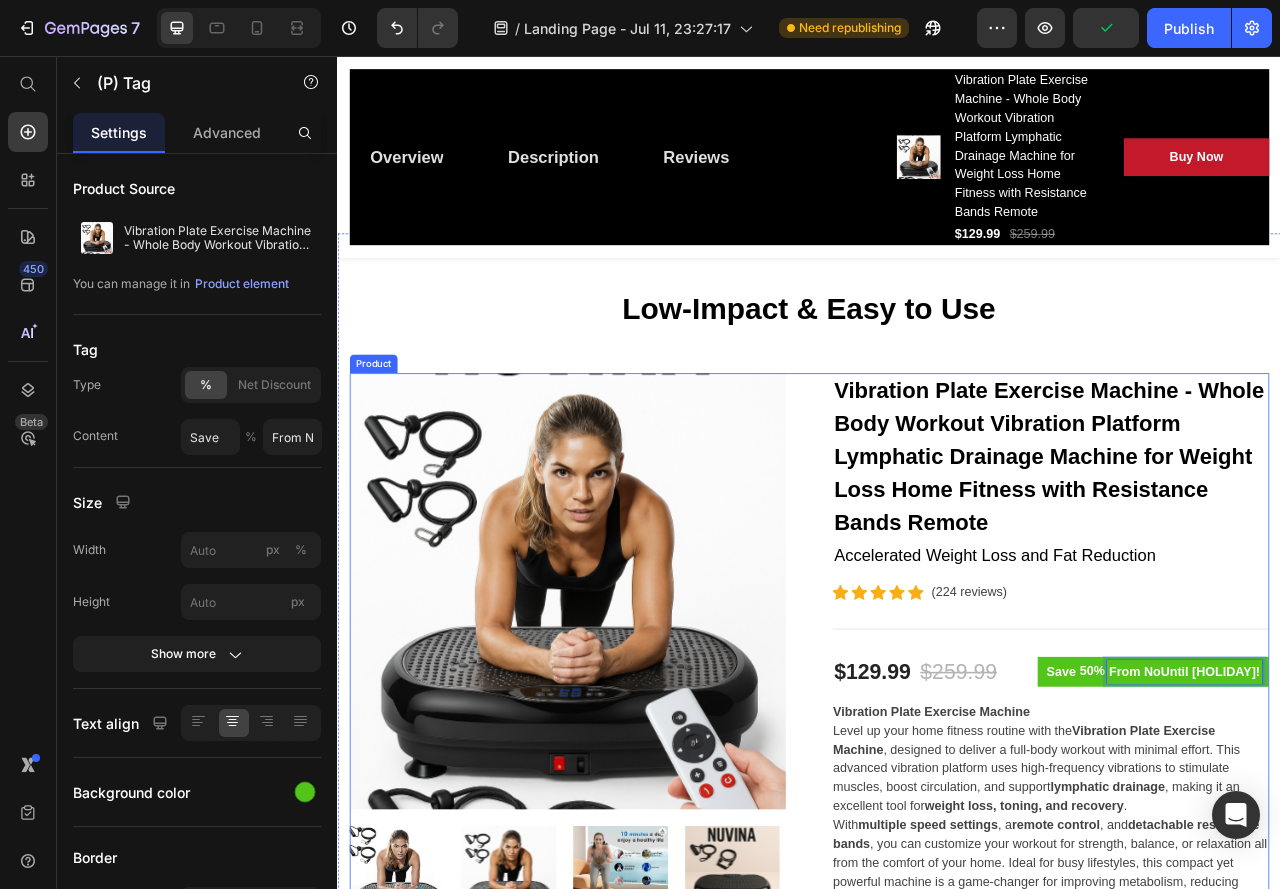 type on "From NoUntil [HOLIDAY]!" 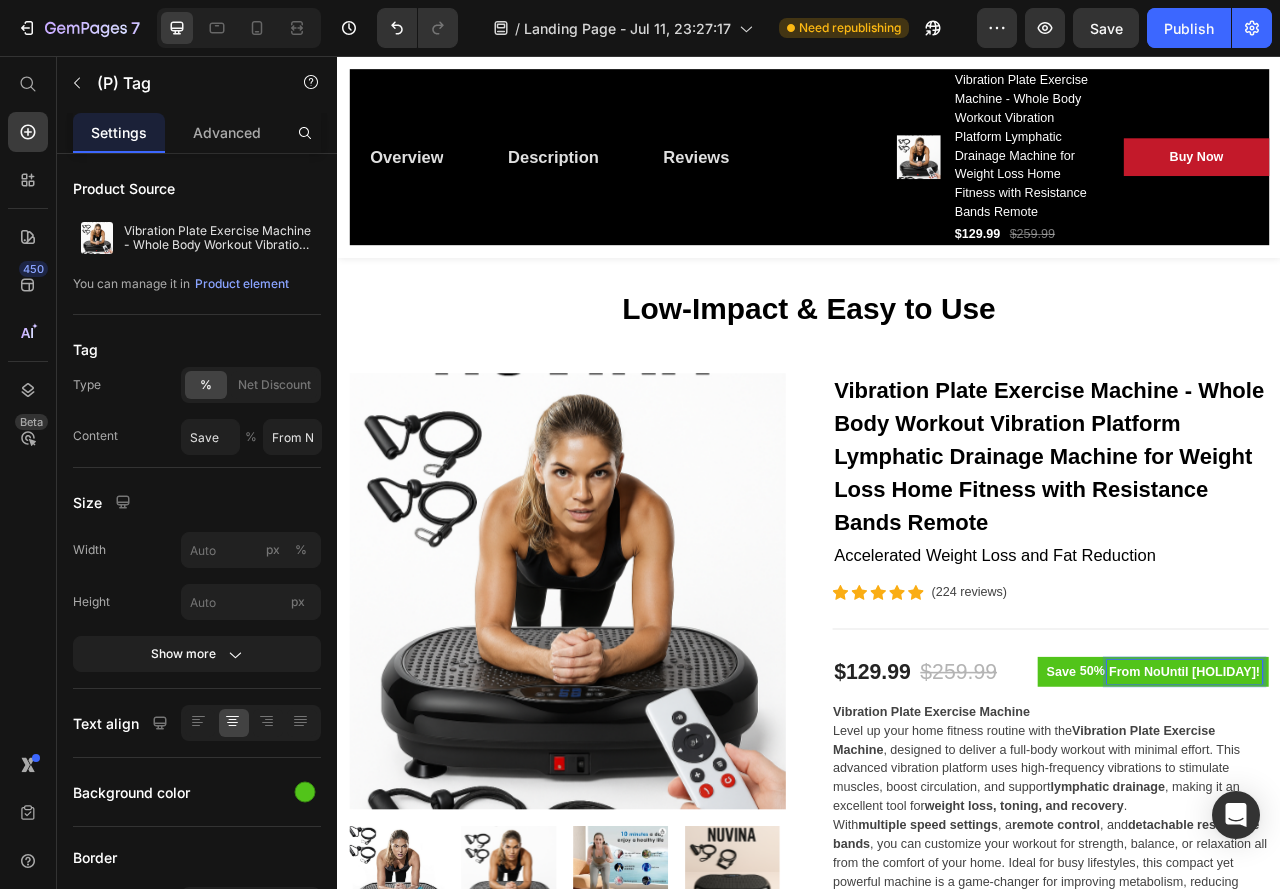 click on "From NoUntil [HOLIDAY]!" at bounding box center [1415, 839] 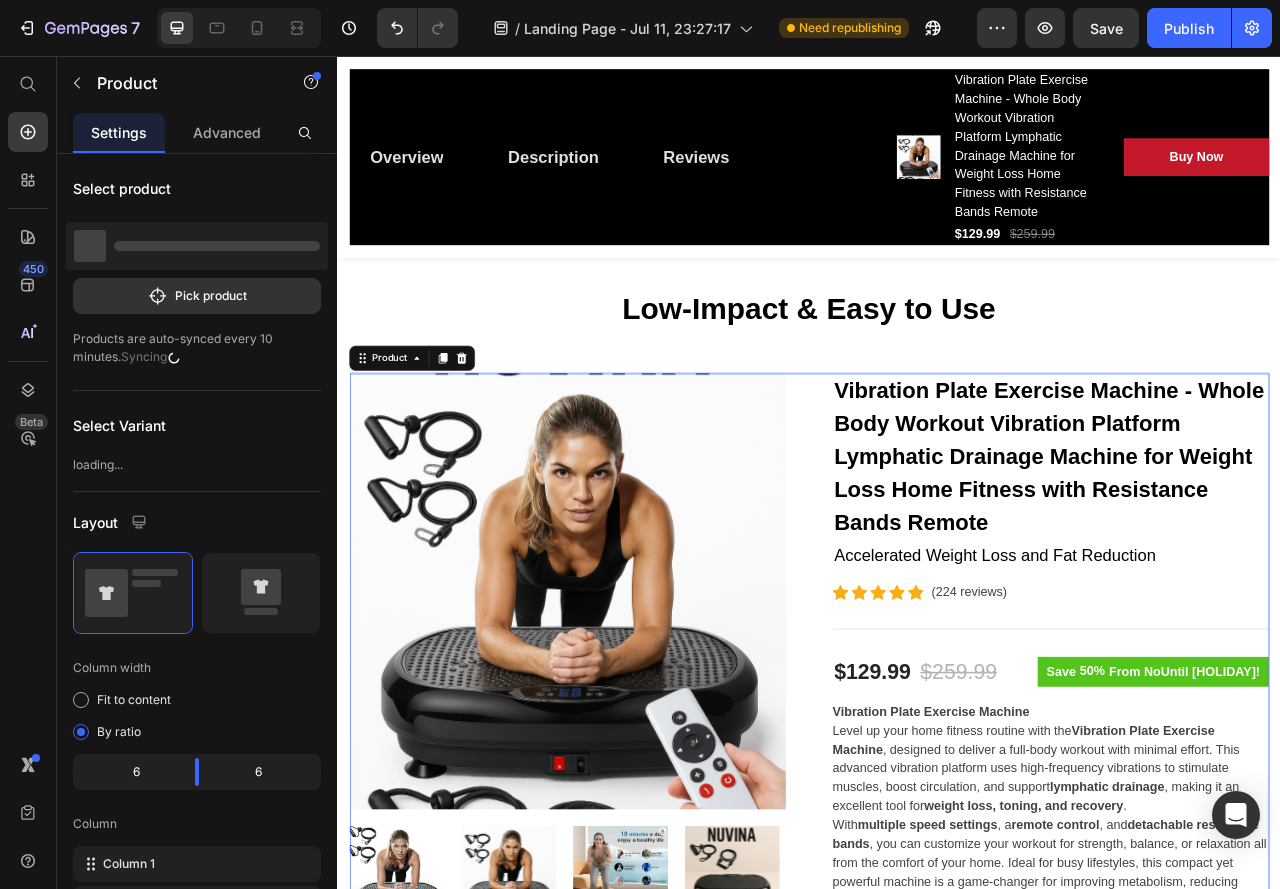 click on "Vibration Plate Exercise Machine - Whole Body Workout Vibration Platform Lymphatic Drainage Machine for Weight Loss Home Fitness with Resistance Bands Remote (P) Title Accelerated Weight Loss and Fat Reduction Text block                Icon                Icon                Icon                Icon                Icon Icon List Hoz (224 reviews) Text block Row                Title Line $129.99 (P) Price $259.99 (P) Price Row Save 50% From NoUntil [DATE]! (P) Tag Row Vibration Plate Exercise Machine
Level up your home fitness routine with the  Vibration Plate Exercise Machine , designed to deliver a full-body workout with minimal effort. This advanced vibration platform uses high-frequency vibrations to stimulate muscles, boost circulation, and support  lymphatic drainage , making it an excellent tool for  weight loss, toning, and recovery .
With  multiple speed settings , a  remote control , and  detachable resistance bands
✅ Targets full body ✅ Promotes lymphatic drainage
(P) Description" at bounding box center [1244, 1217] 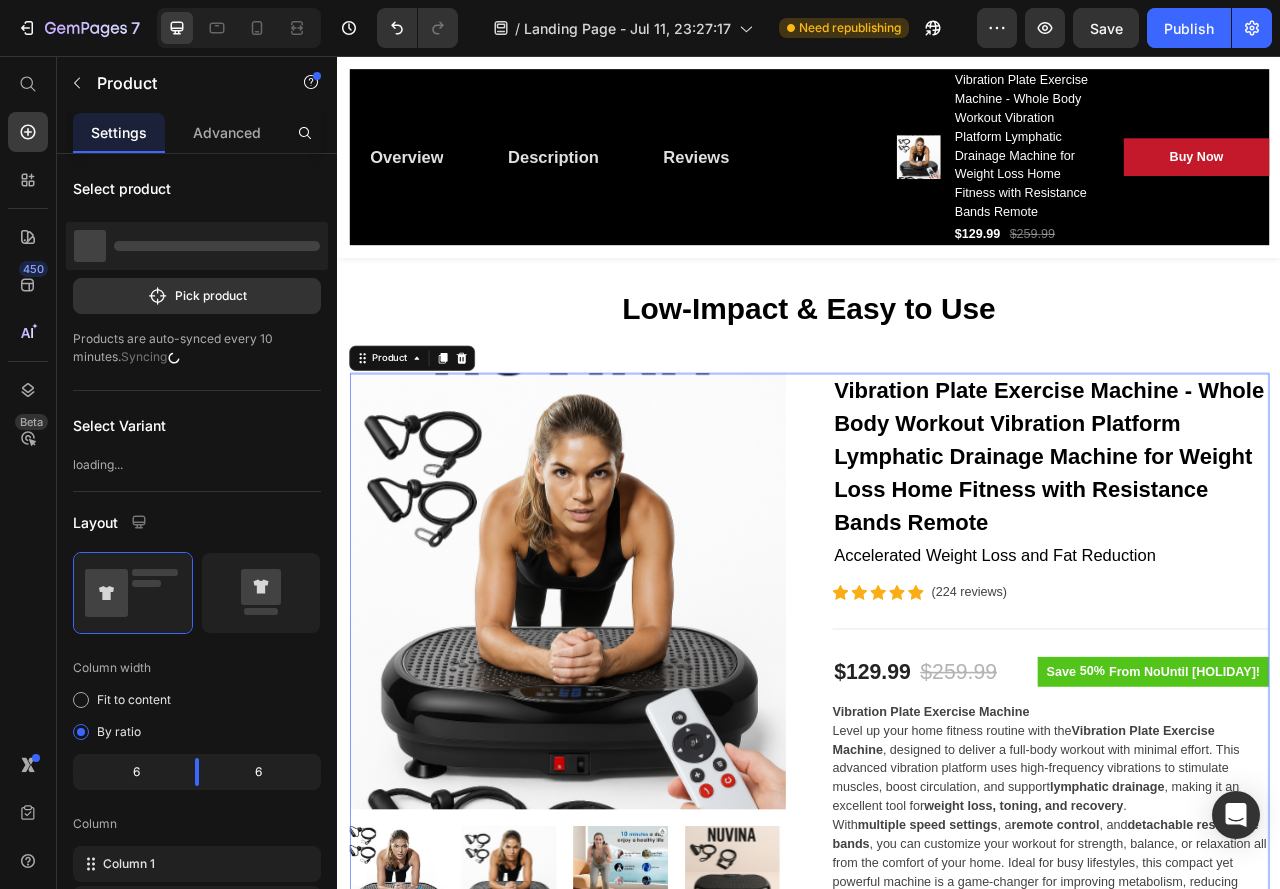 click on "Vibration Plate Exercise Machine - Whole Body Workout Vibration Platform Lymphatic Drainage Machine for Weight Loss Home Fitness with Resistance Bands Remote (P) Title Accelerated Weight Loss and Fat Reduction Text block                Icon                Icon                Icon                Icon                Icon Icon List Hoz (224 reviews) Text block Row                Title Line $129.99 (P) Price $259.99 (P) Price Row Save 50% From NoUntil [DATE]! (P) Tag Row Vibration Plate Exercise Machine
Level up your home fitness routine with the  Vibration Plate Exercise Machine , designed to deliver a full-body workout with minimal effort. This advanced vibration platform uses high-frequency vibrations to stimulate muscles, boost circulation, and support  lymphatic drainage , making it an excellent tool for  weight loss, toning, and recovery .
With  multiple speed settings , a  remote control , and  detachable resistance bands
✅ Targets full body ✅ Promotes lymphatic drainage
(P) Description" at bounding box center (1244, 1217) 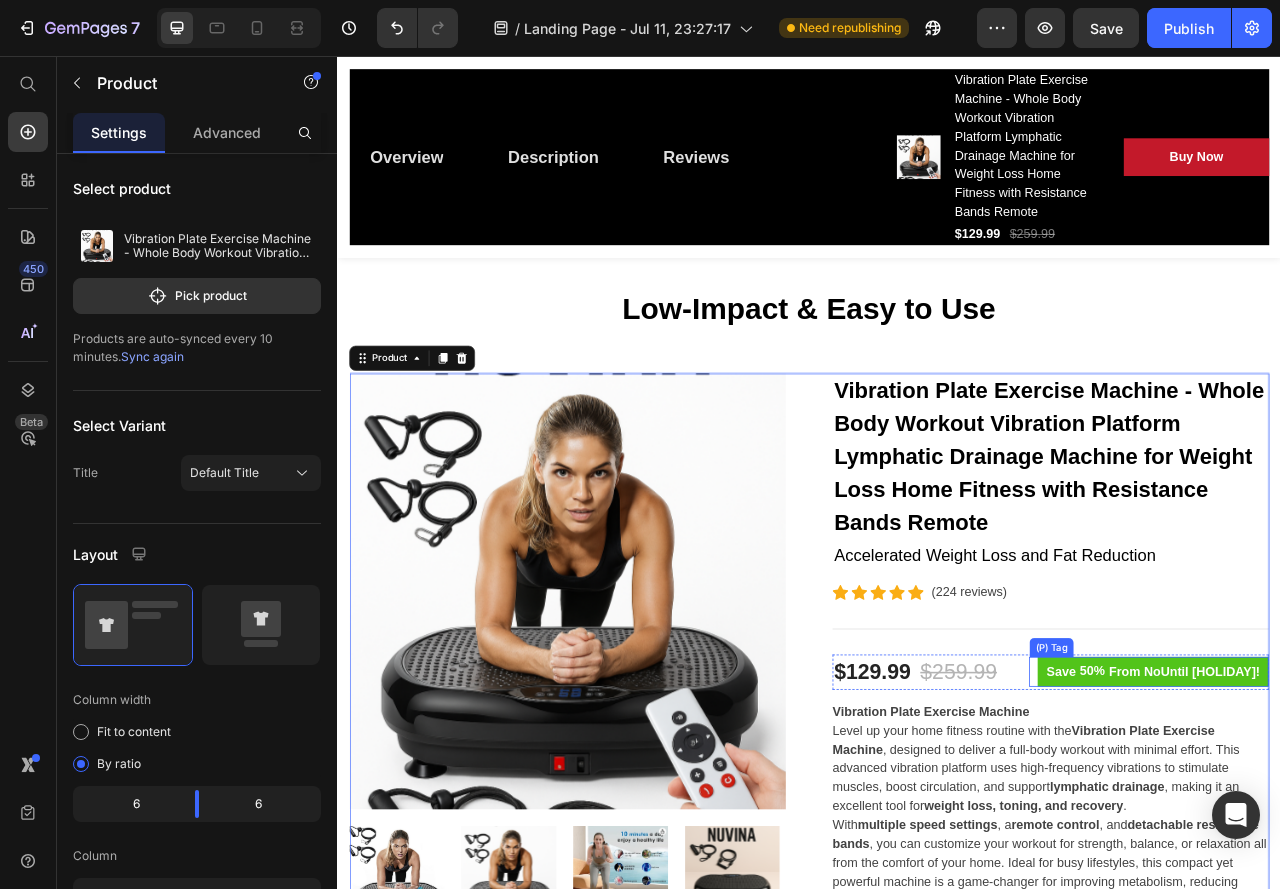 click on "From NoUntil [HOLIDAY]!" at bounding box center (1415, 839) 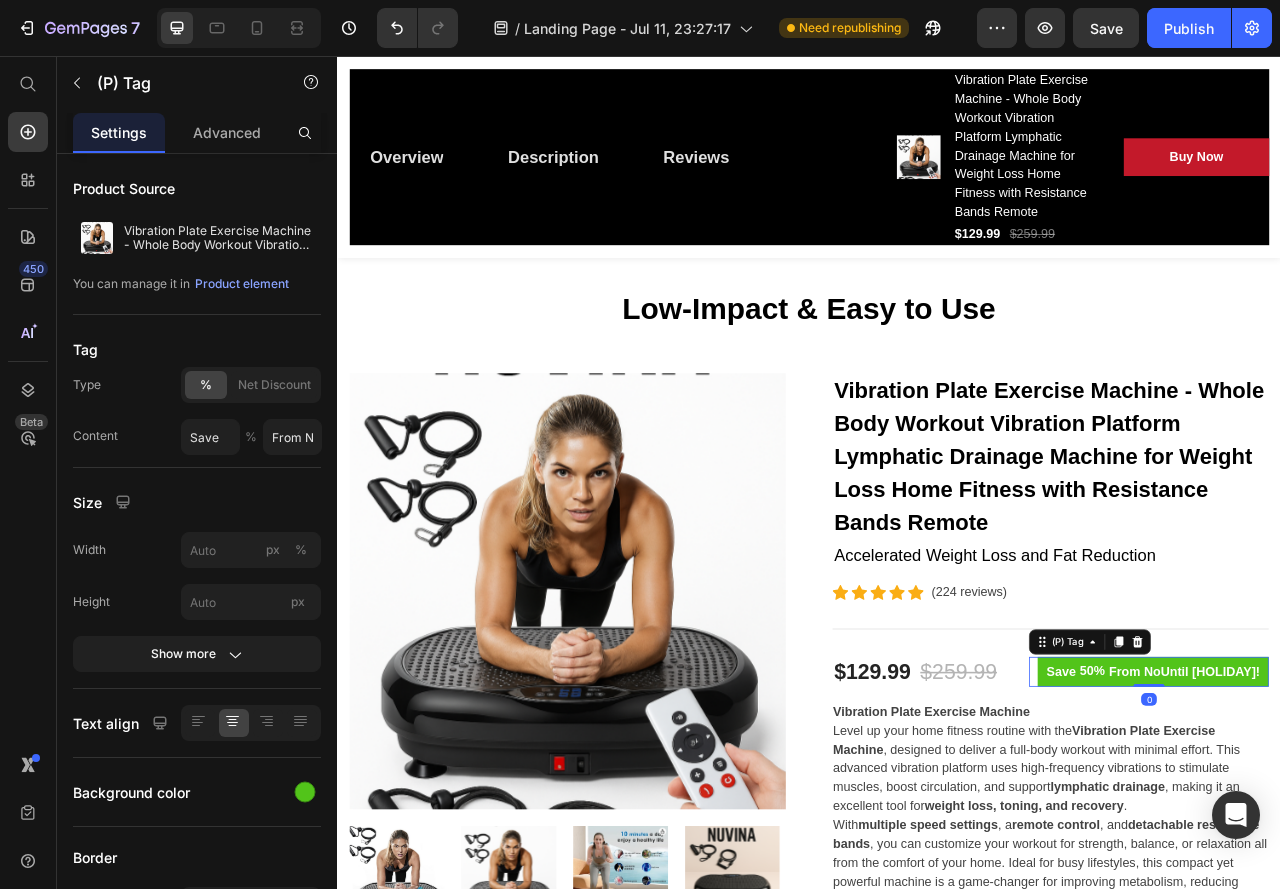 scroll, scrollTop: 75, scrollLeft: 0, axis: vertical 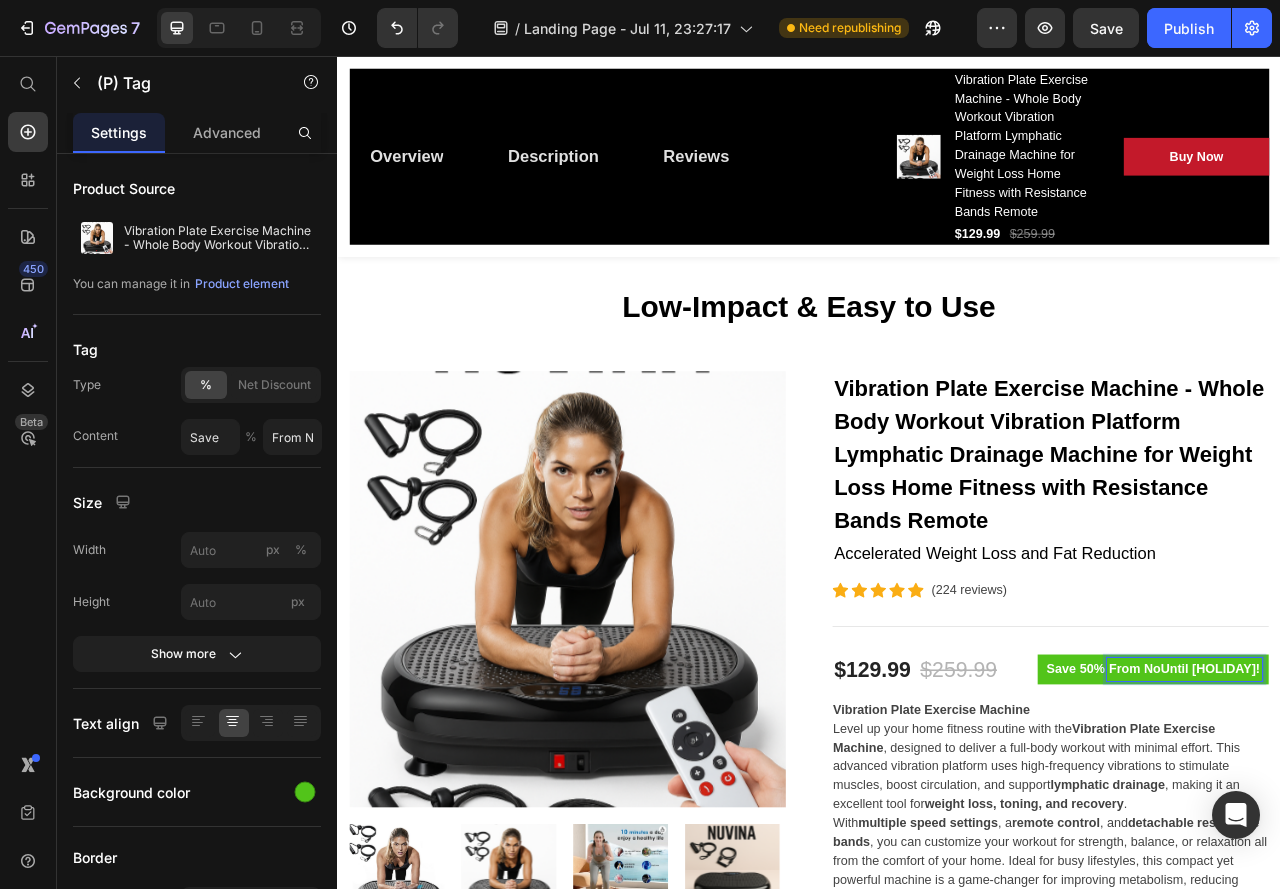 click on "From No Until" at bounding box center [337, 56] 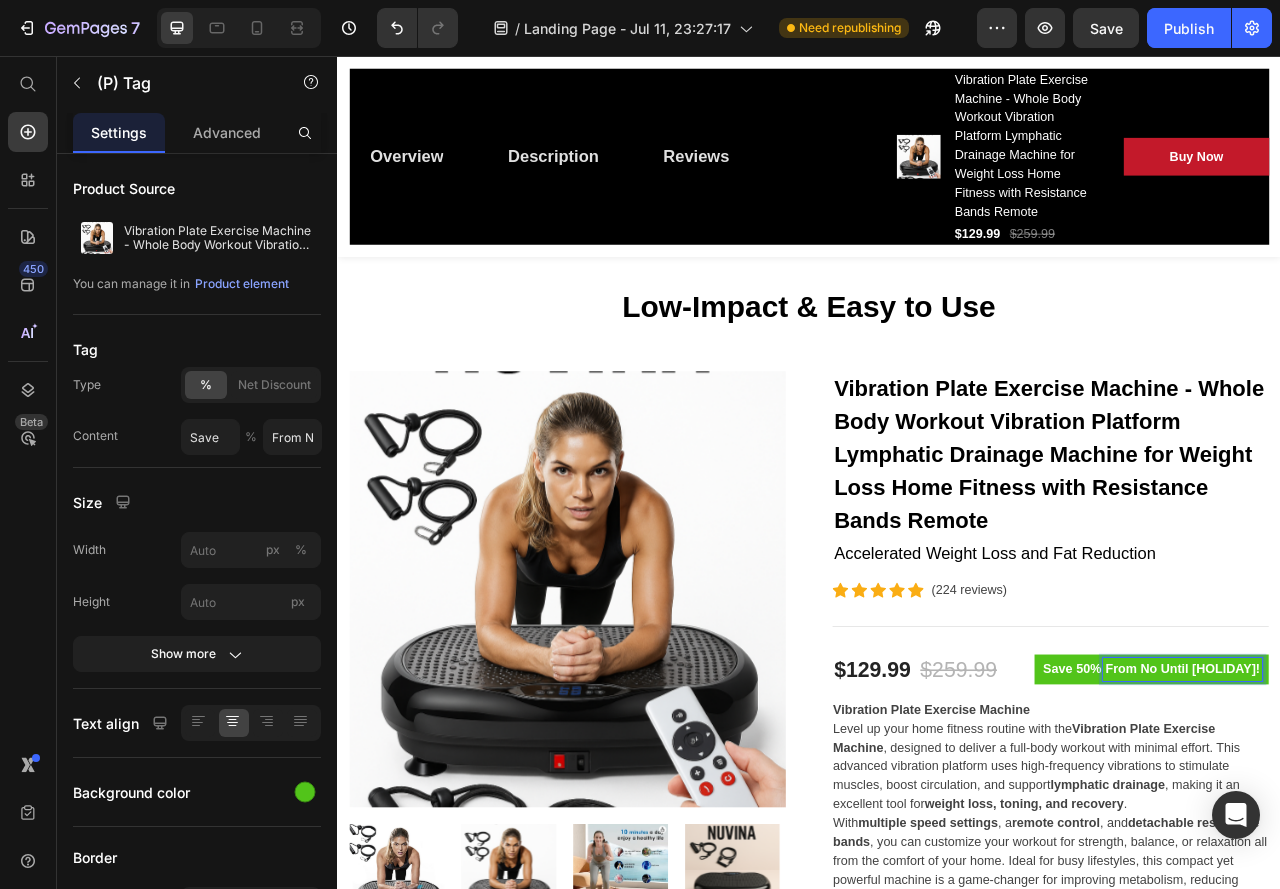 click on "From No Until [HOLIDAY]!" at bounding box center [1412, 836] 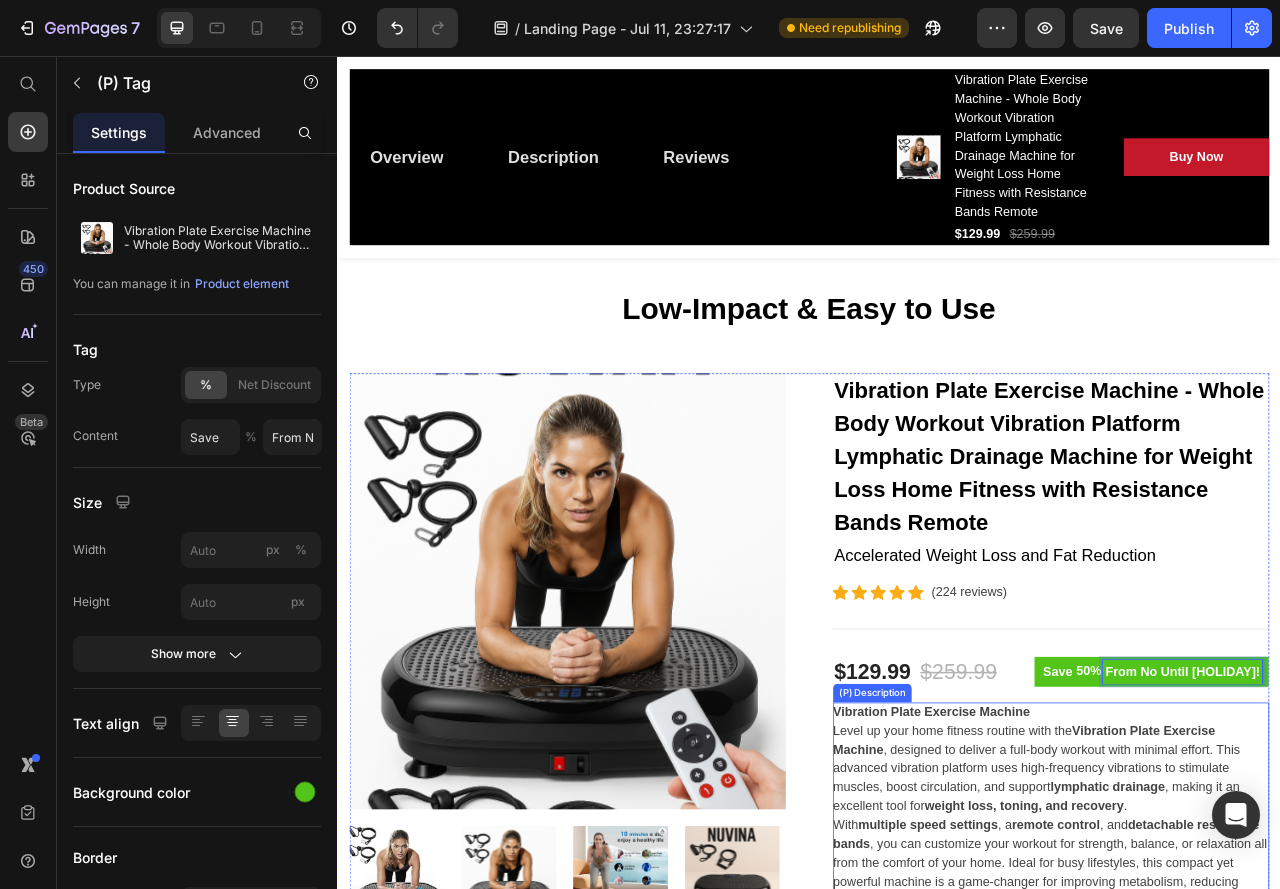 scroll, scrollTop: 75, scrollLeft: 0, axis: vertical 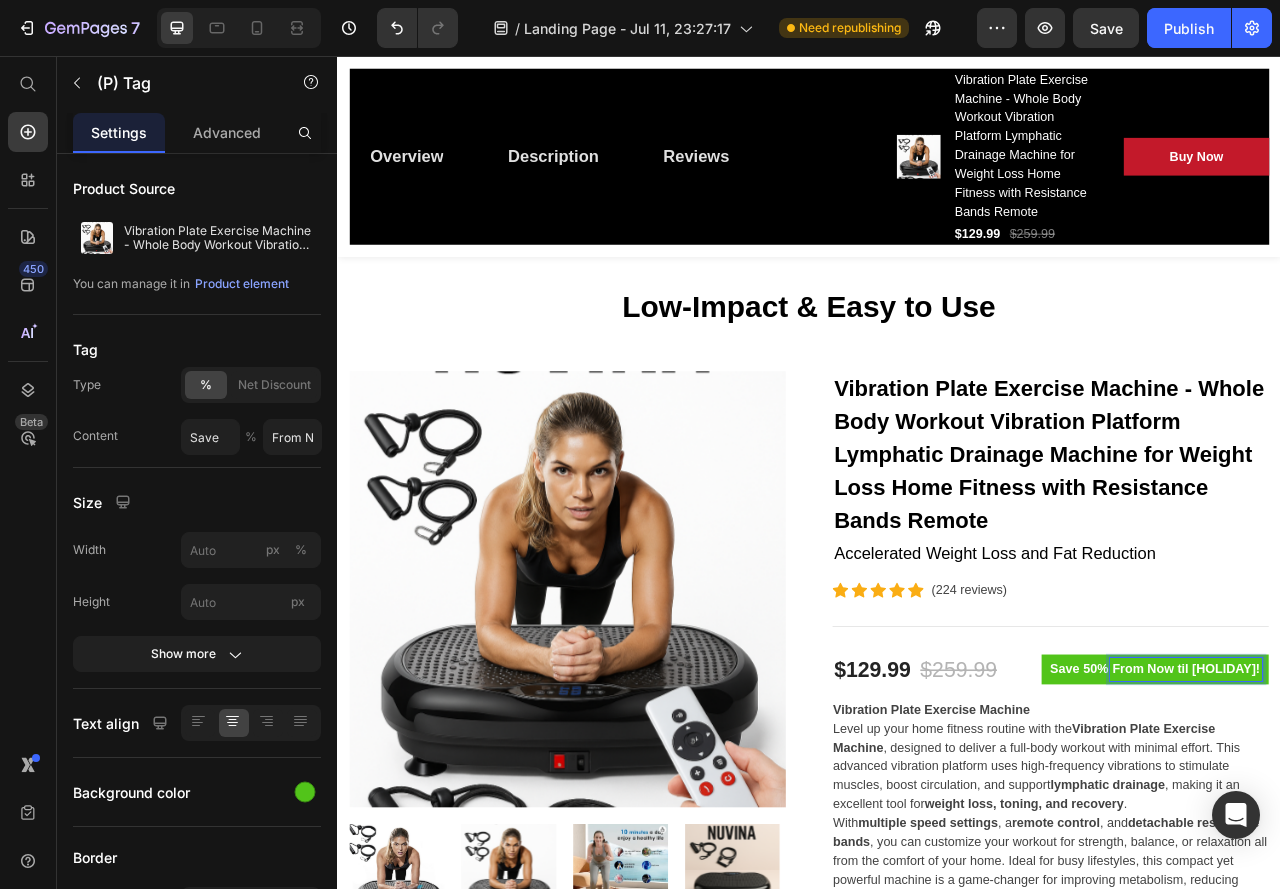 click on "From Now til [HOLIDAY]!" at bounding box center (1417, 836) 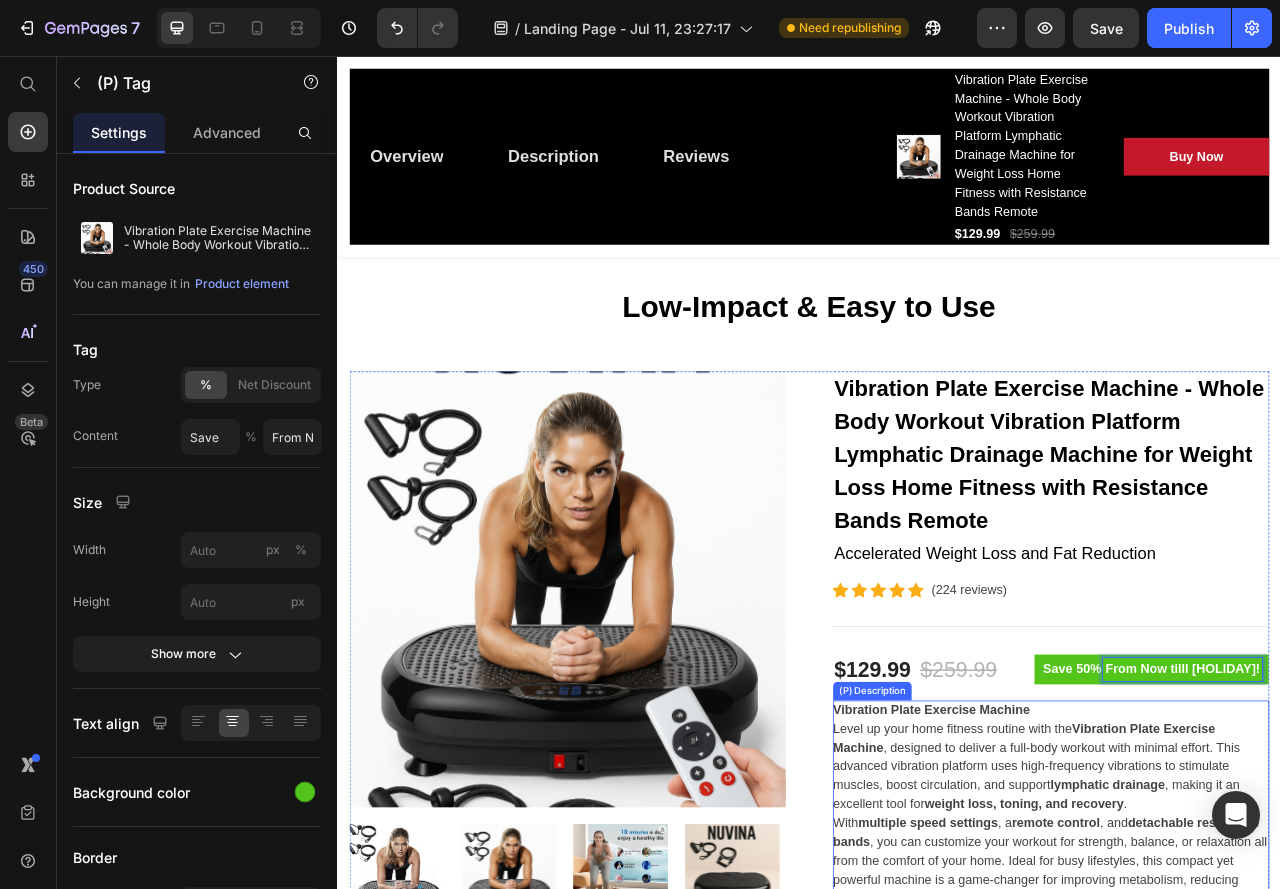type on "From Now till [HOLIDAY]!" 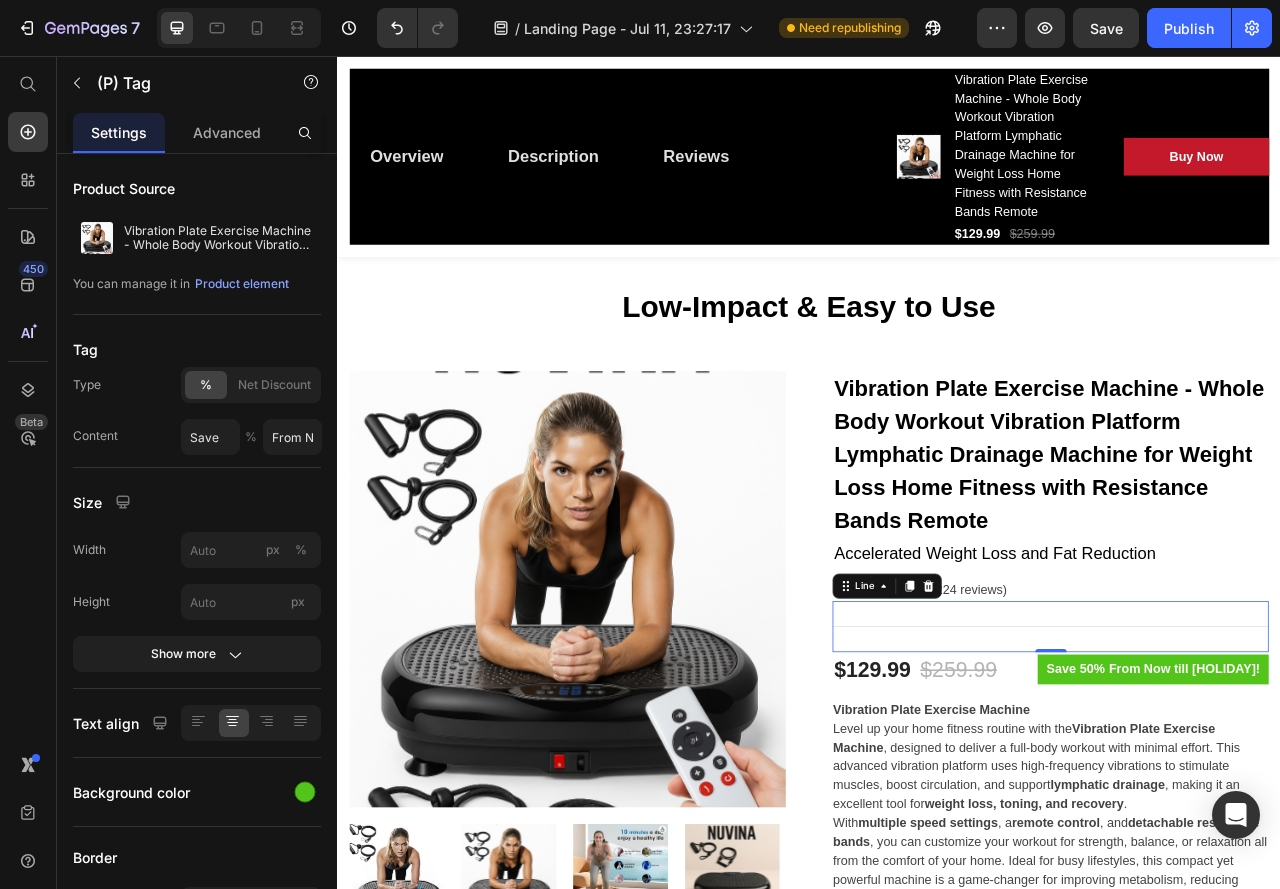 click on "Title Line   0" at bounding box center (1244, 781) 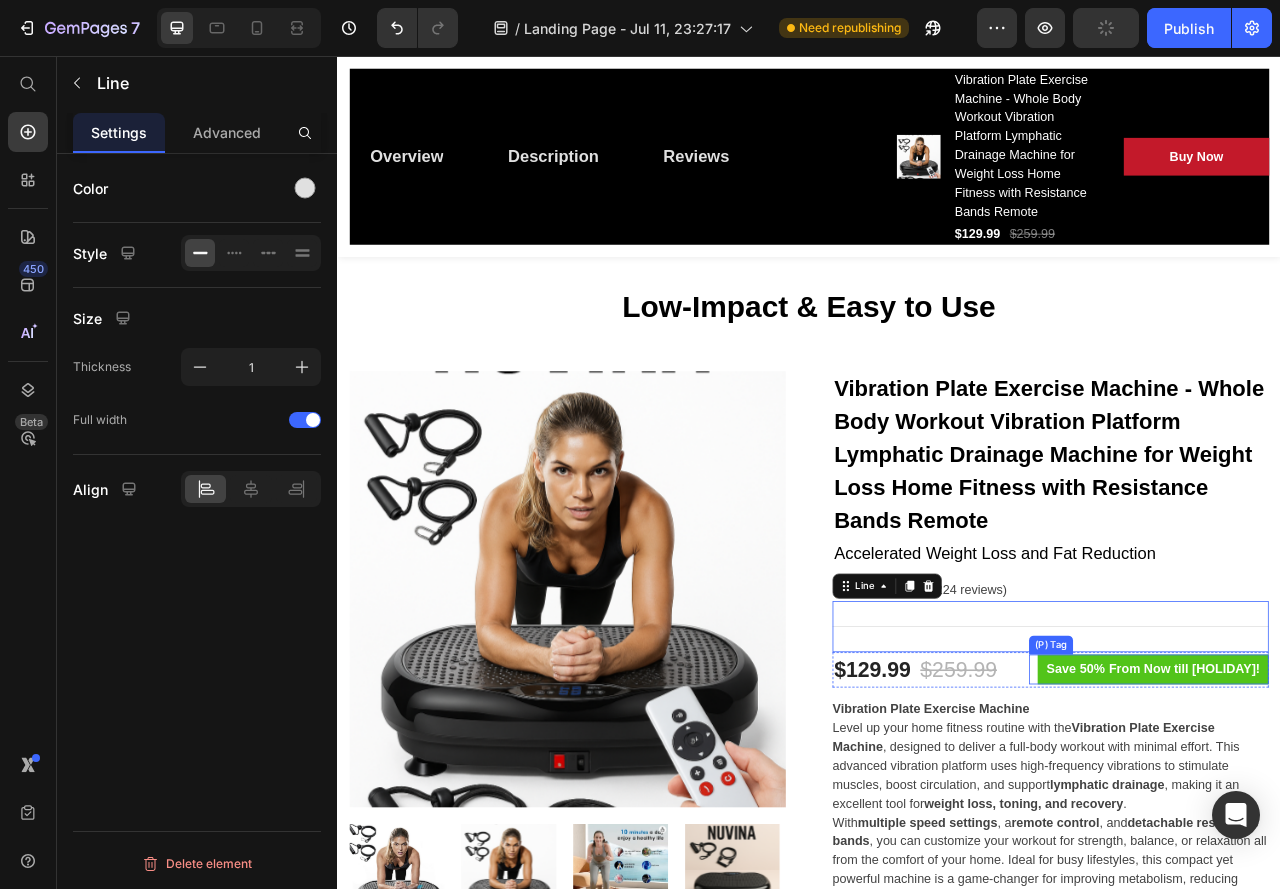 click on "From Now till [HOLIDAY]!" at bounding box center [1415, 836] 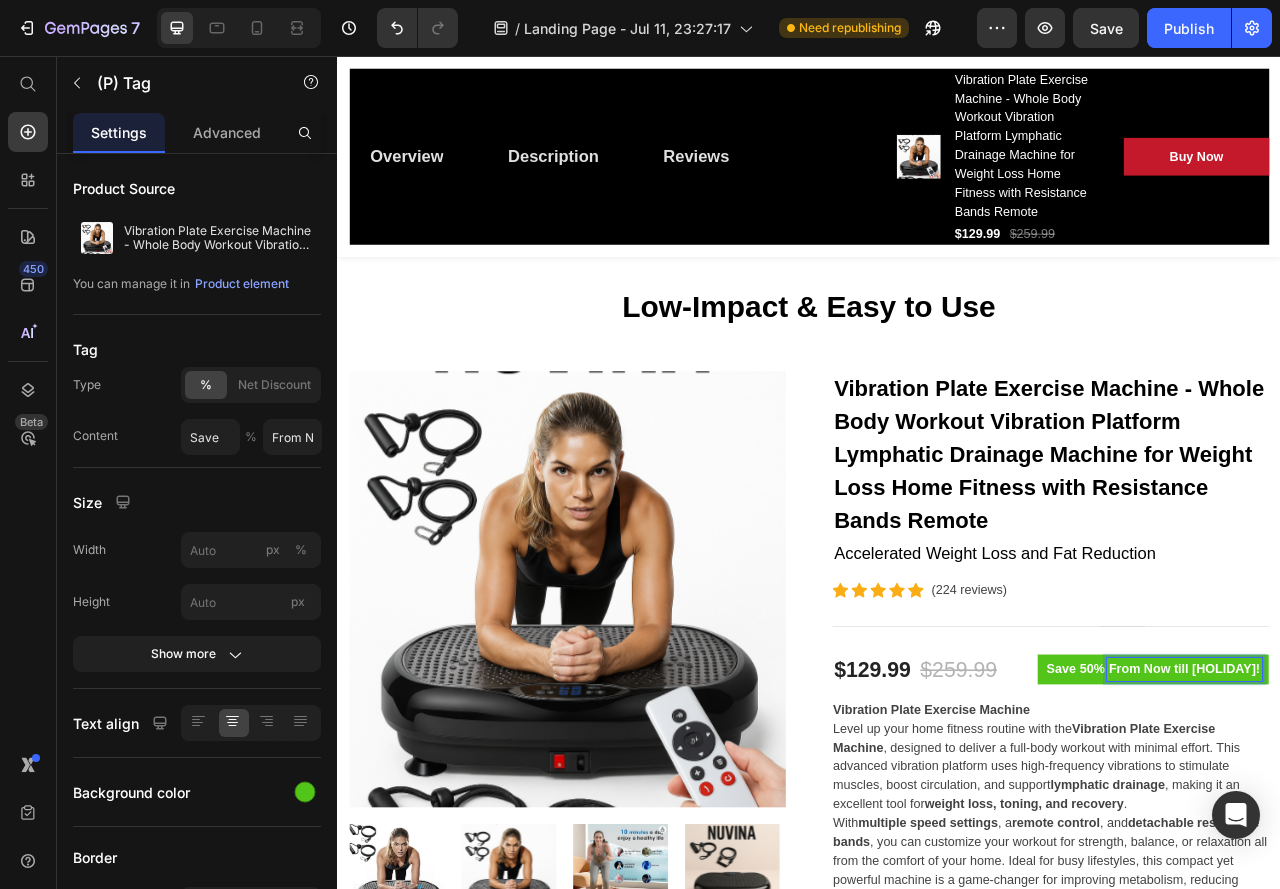 click on "From Now till [HOLIDAY]!" at bounding box center [1415, 836] 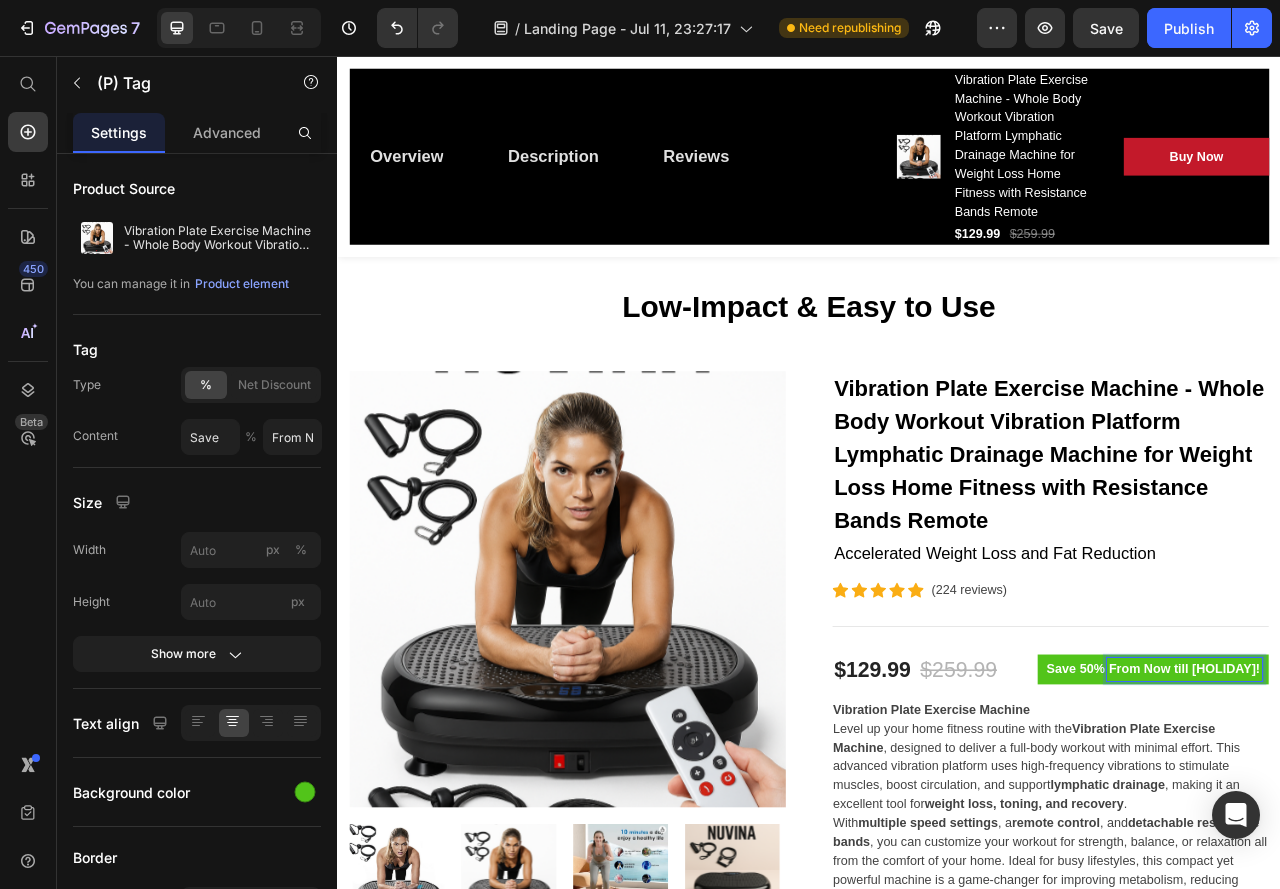 click on "From Now till [HOLIDAY]!" at bounding box center (1415, 836) 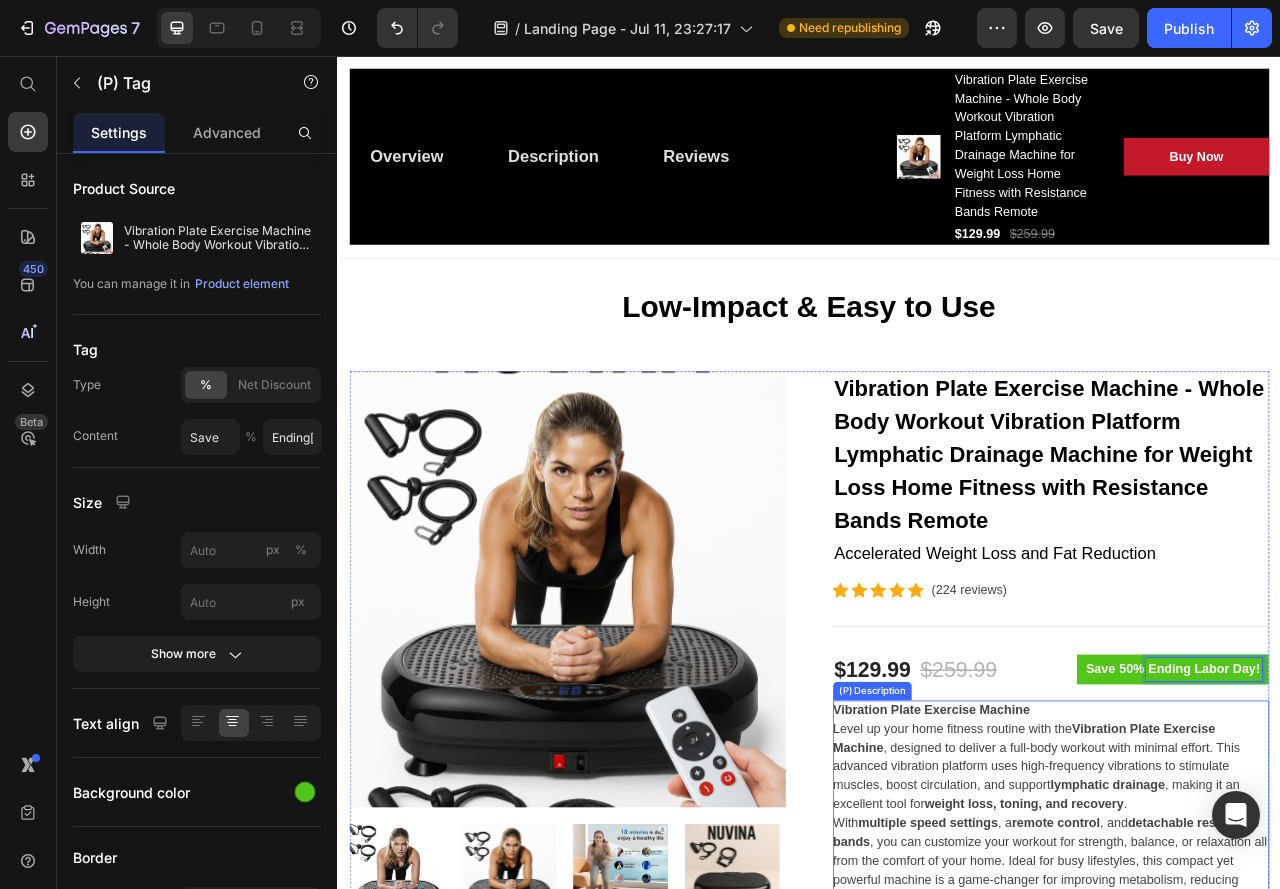 type on "Ending Labor Day!" 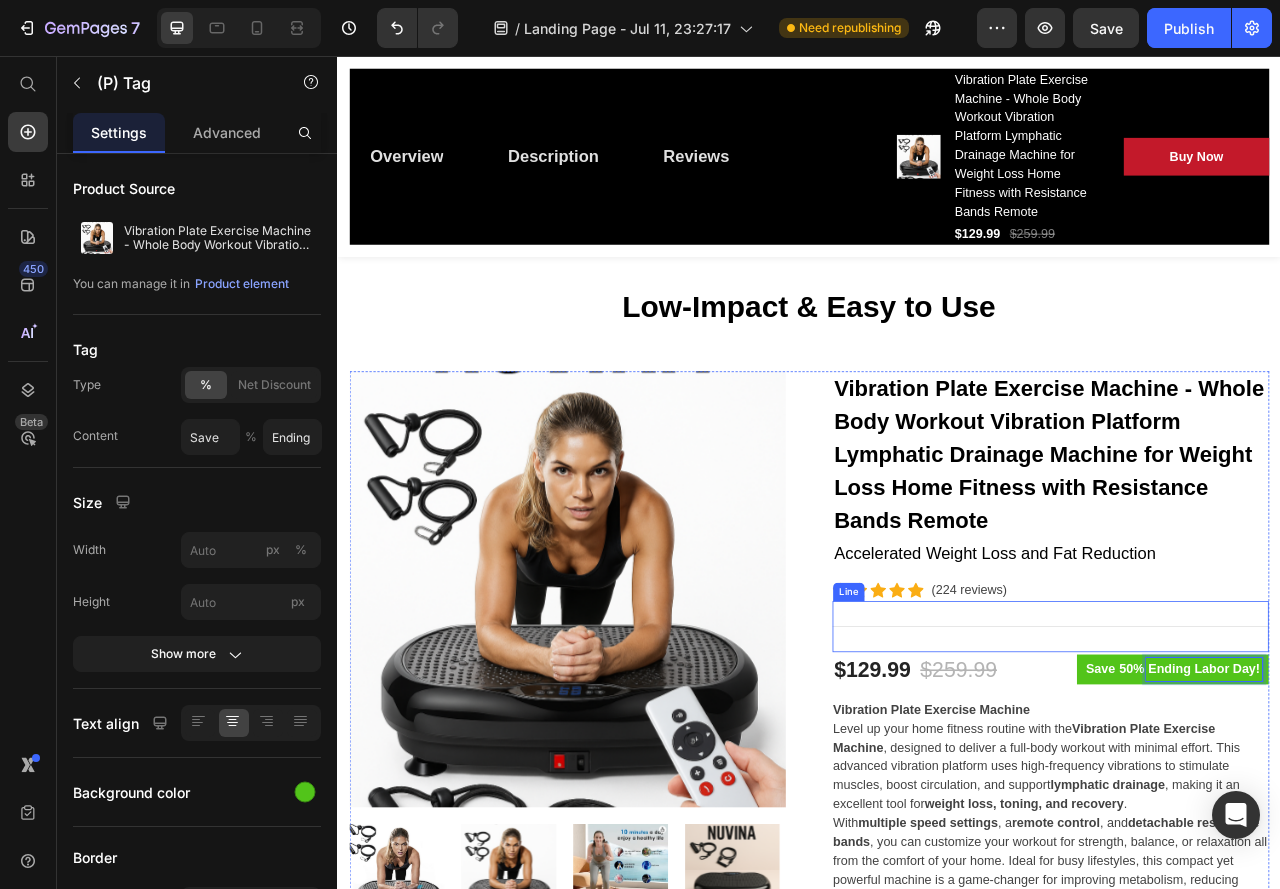 click on "Icon                Icon                Icon                Icon                Icon Icon List Hoz (224 reviews) Text block Row" at bounding box center (1244, 735) 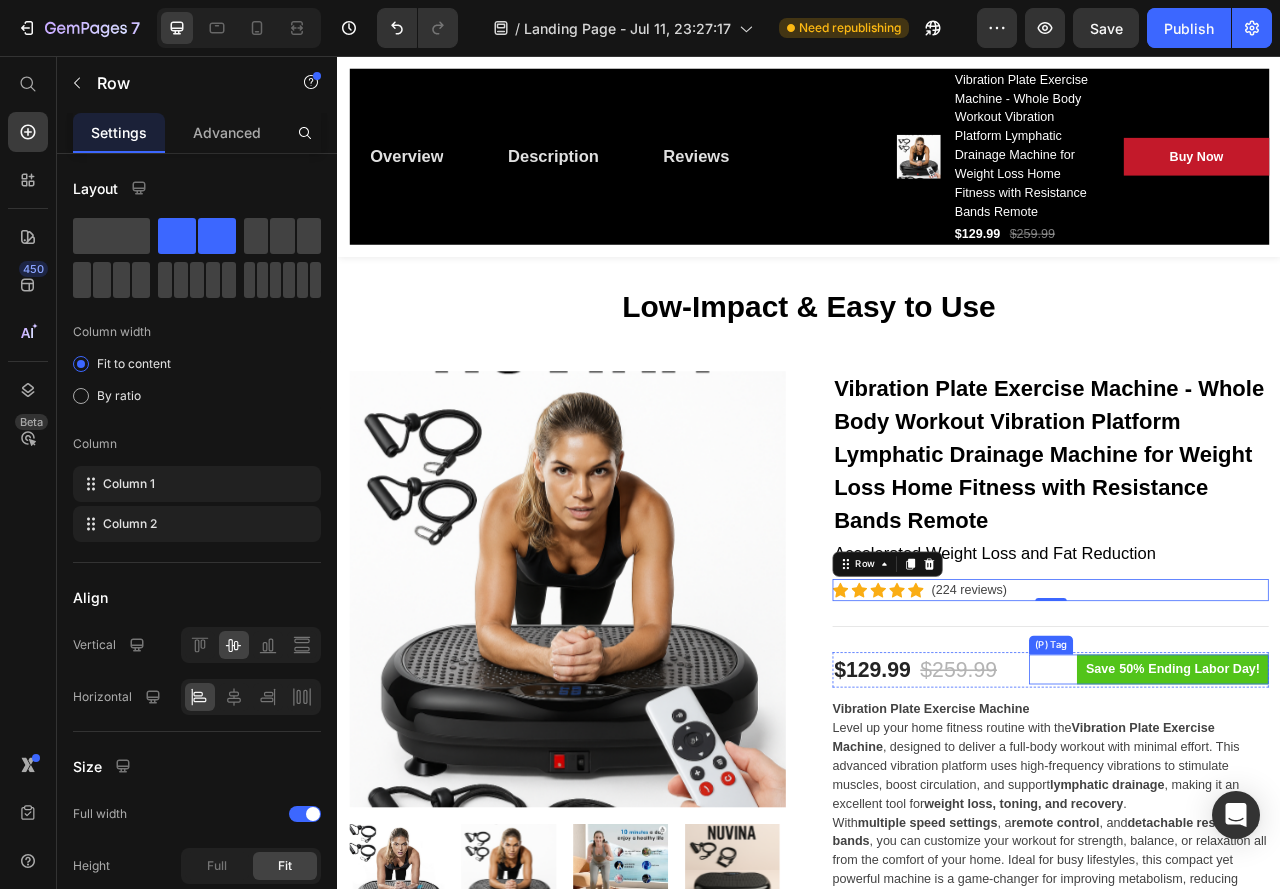 click on "Ending Labor Day!" at bounding box center [1440, 836] 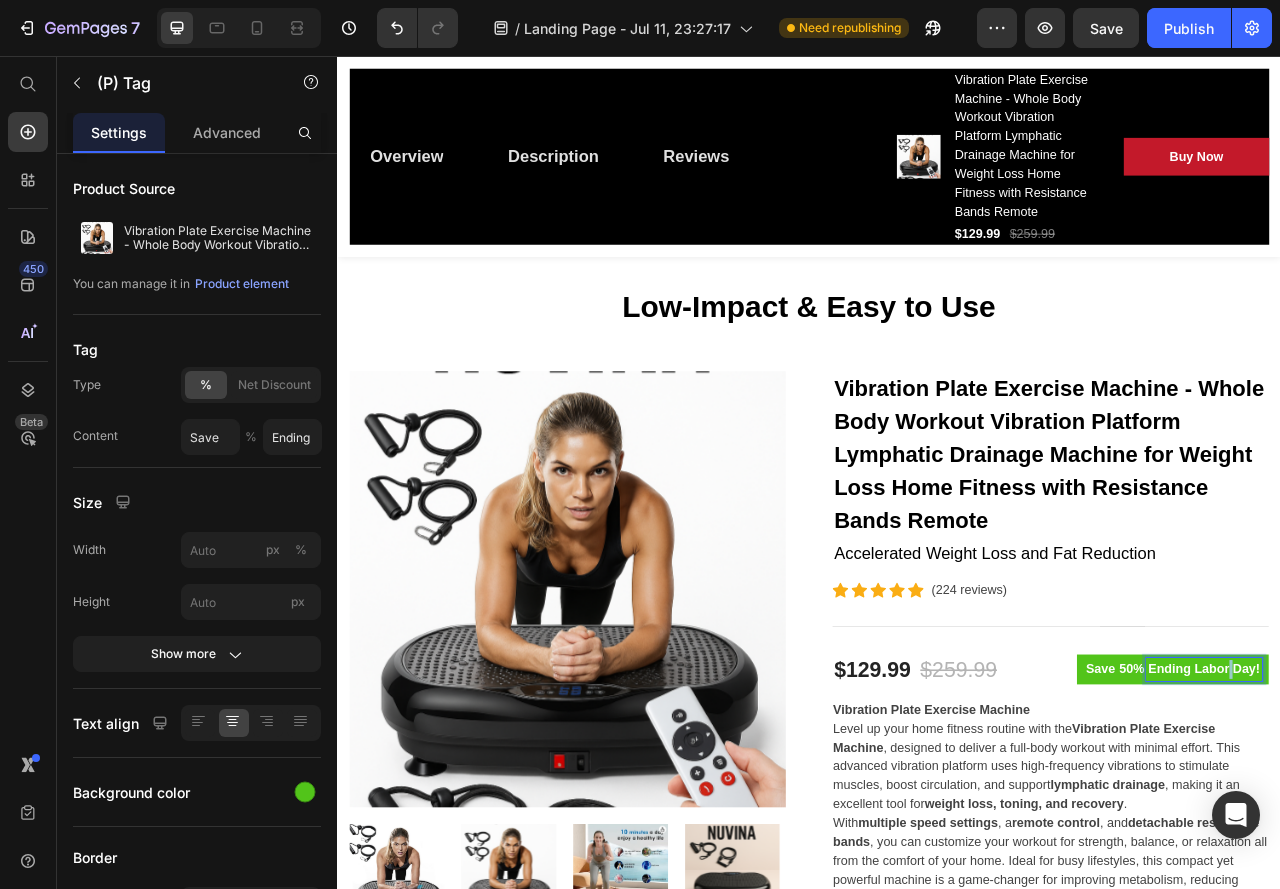 click on "Ending Labor Day!" at bounding box center (1440, 836) 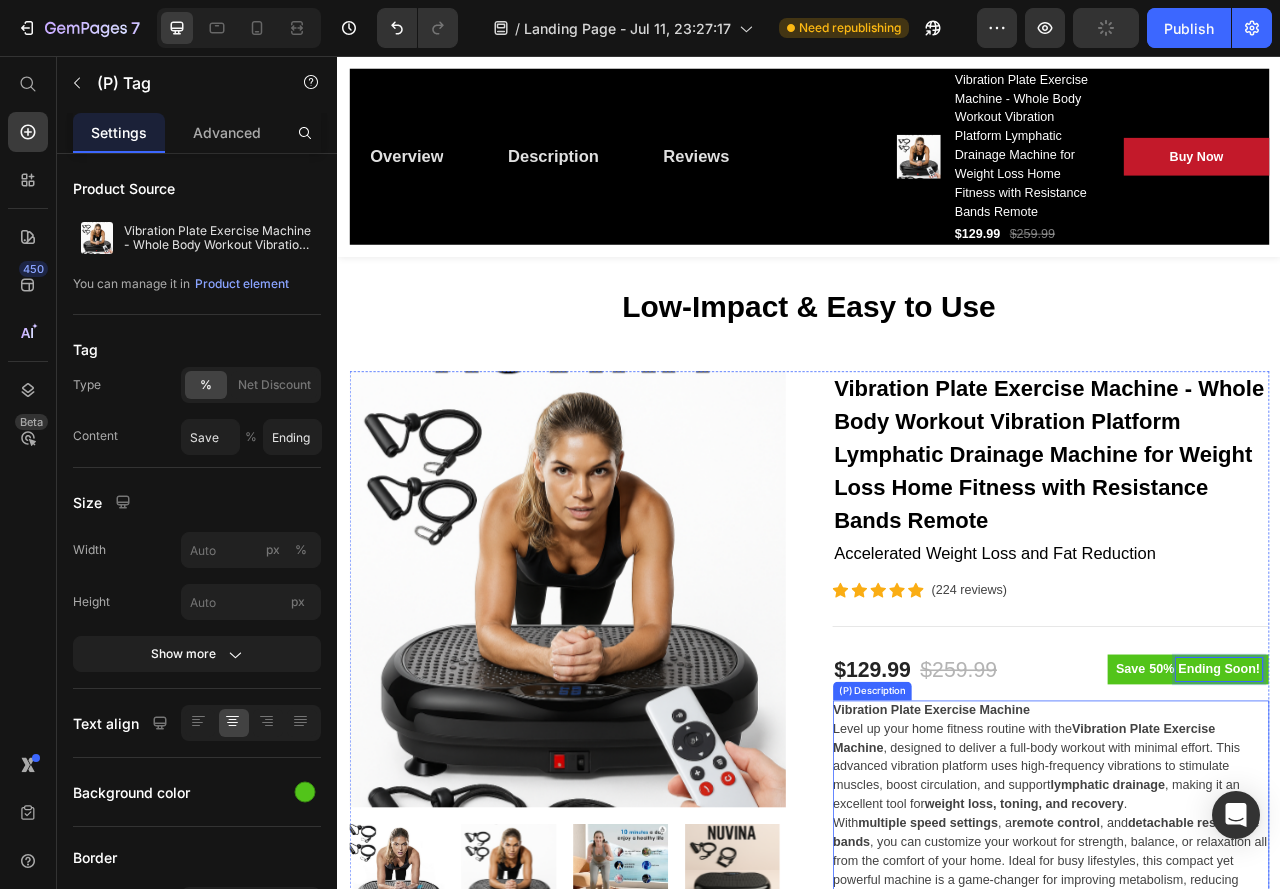 type on "Ending Soon!" 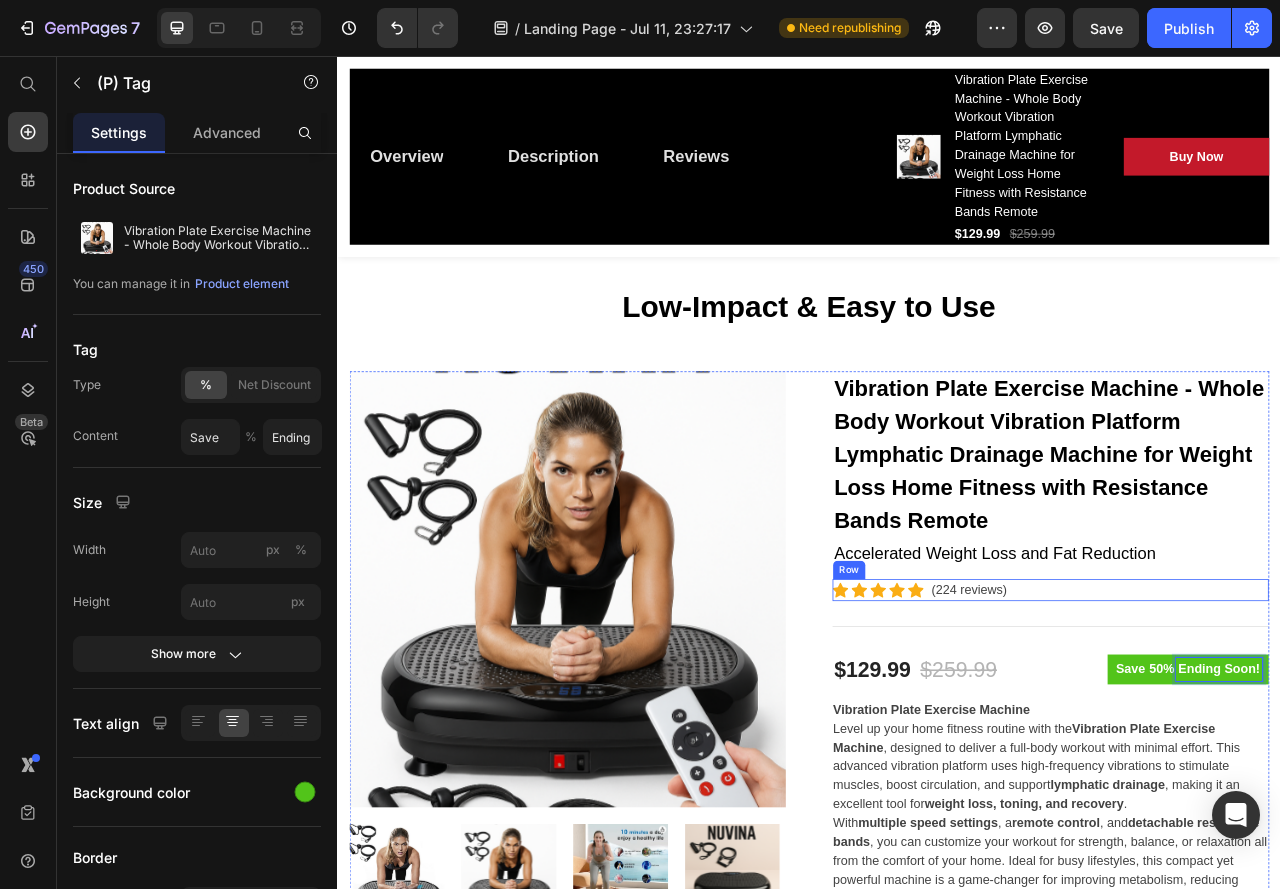 click on "Icon                Icon                Icon                Icon                Icon Icon List Hoz (224 reviews) Text block Row" at bounding box center (1244, 735) 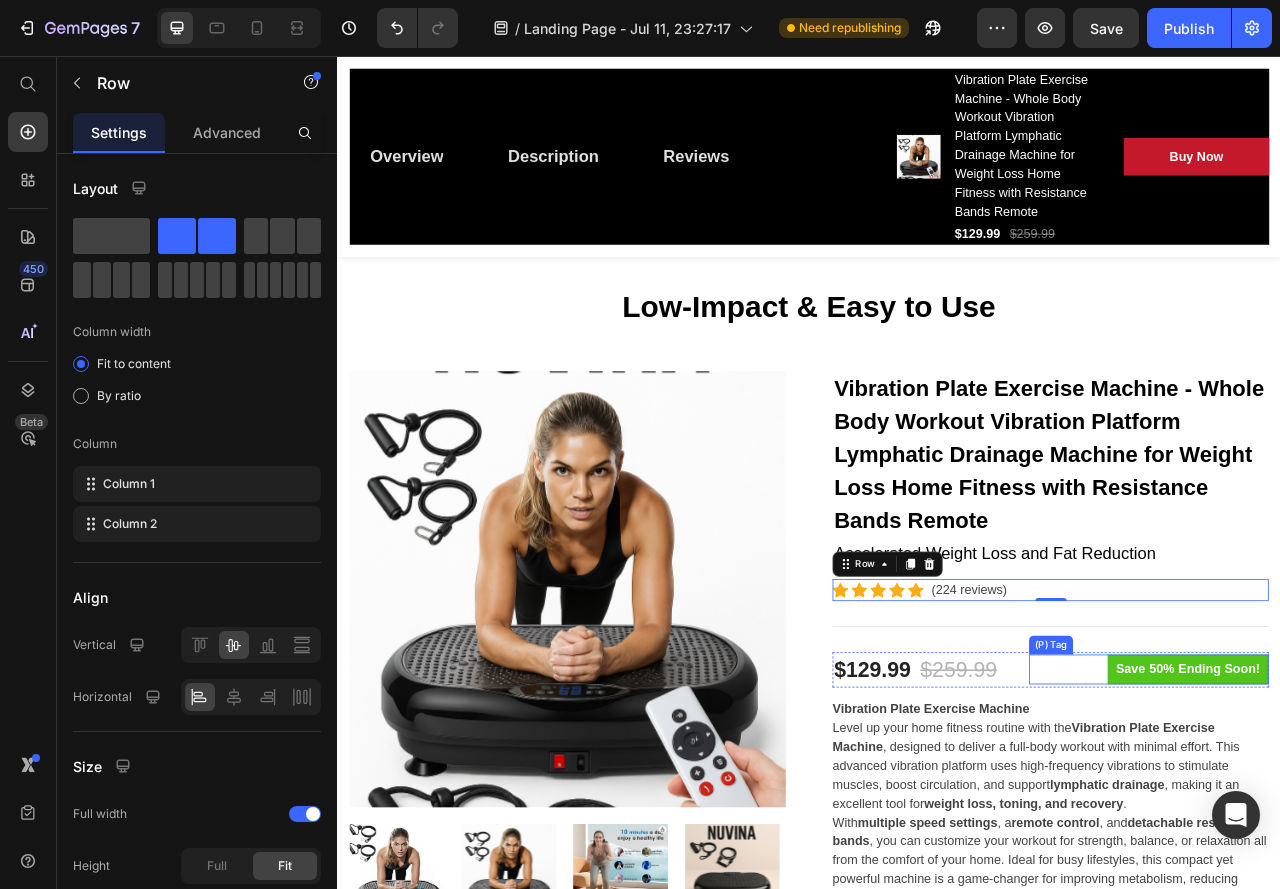click on "Ending Soon!" at bounding box center (1459, 836) 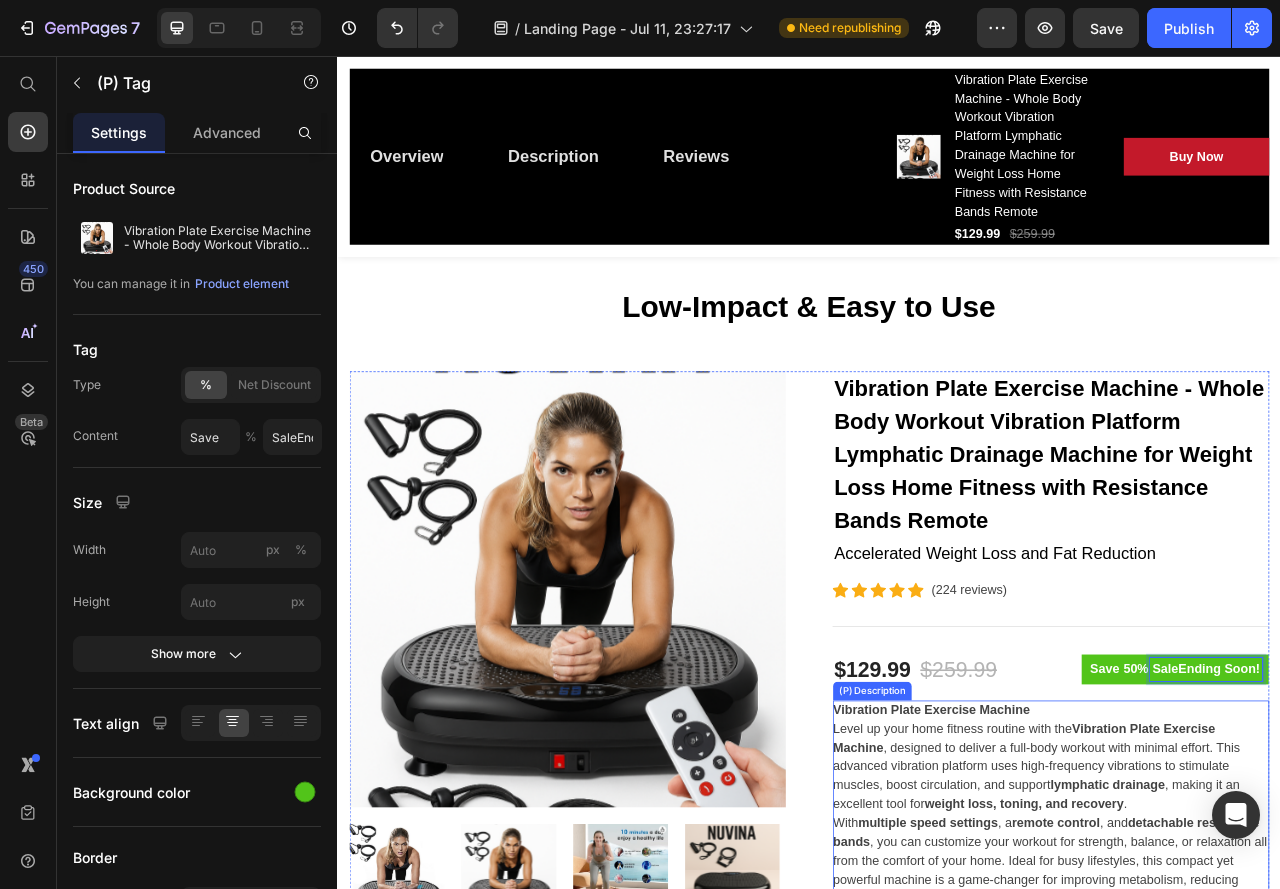 type on "Sale Ending Soon!" 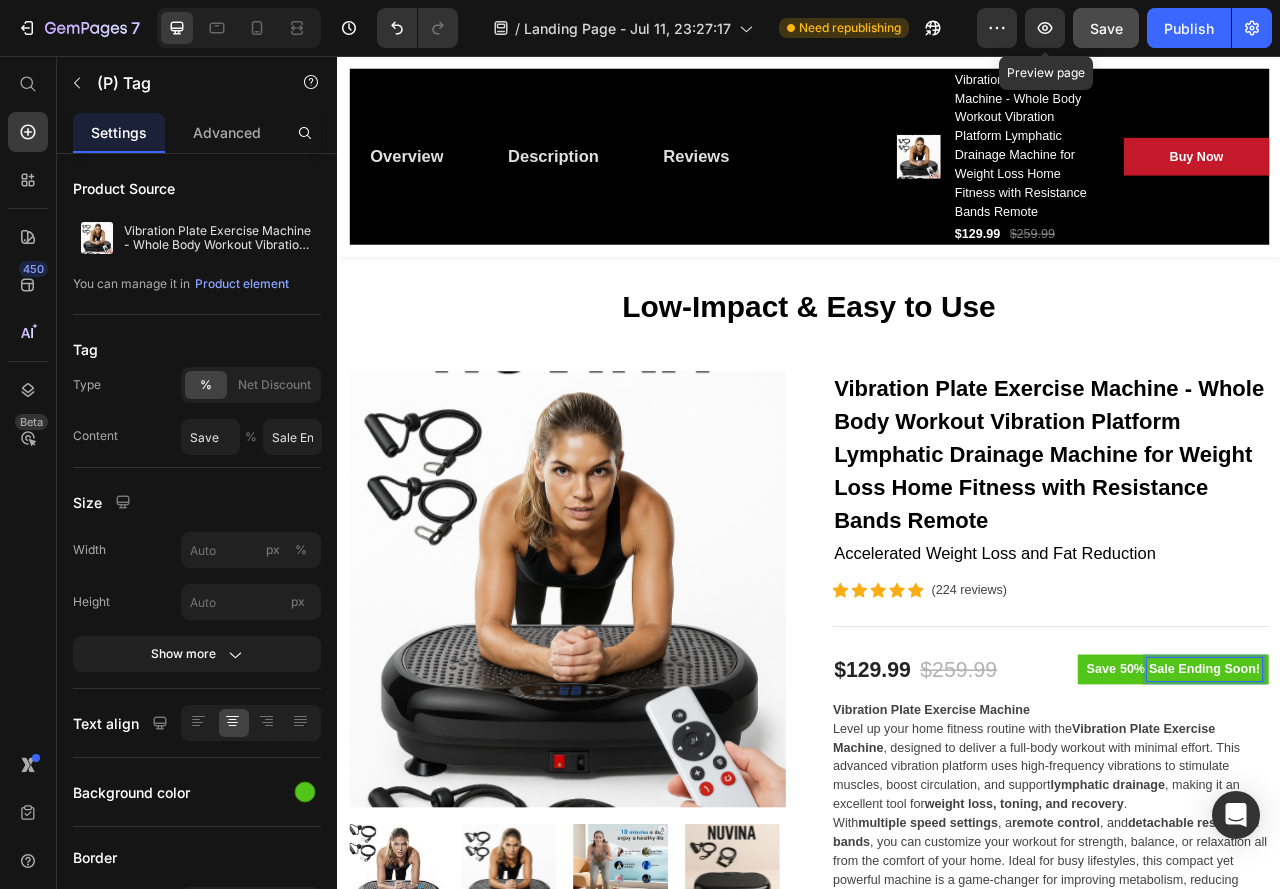click on "Save" 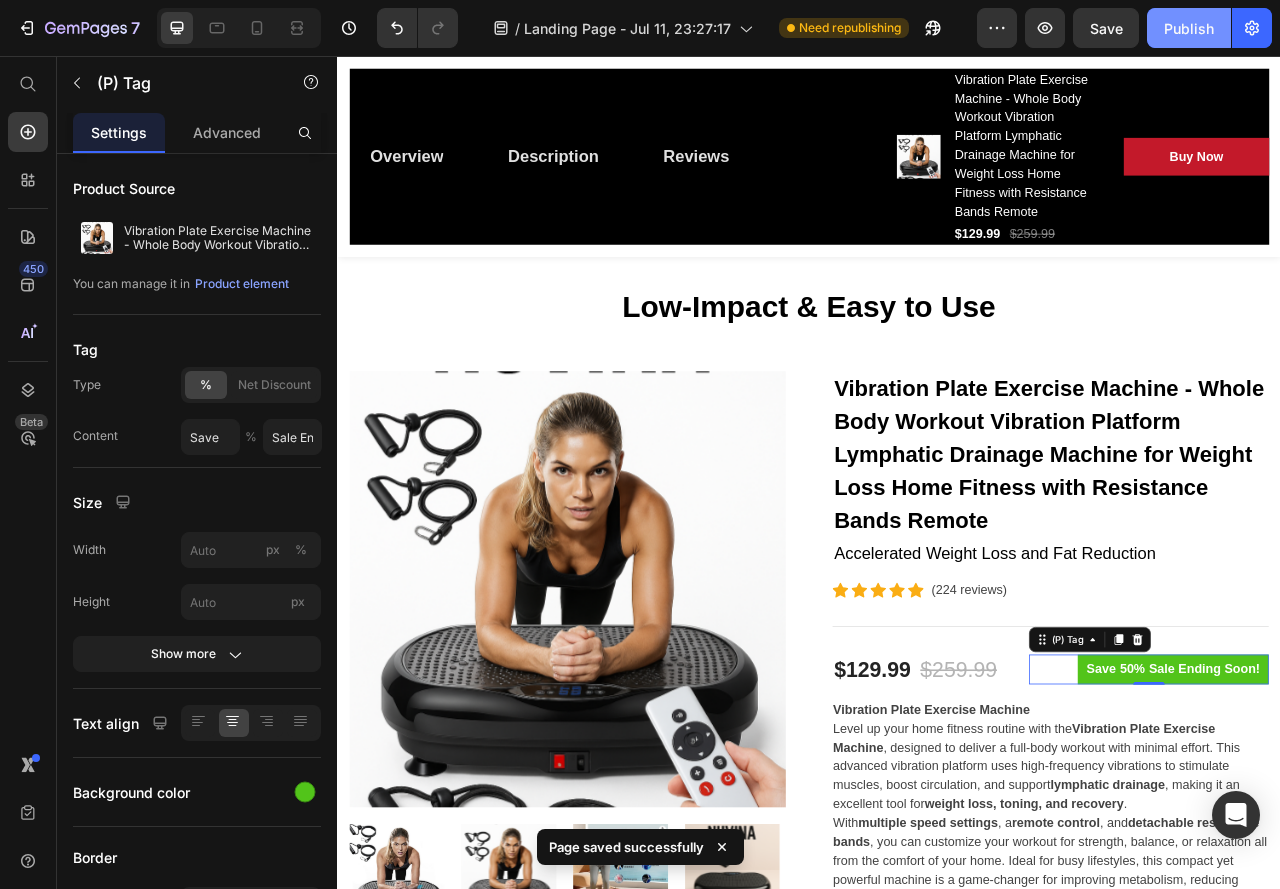 click on "Publish" at bounding box center [1189, 28] 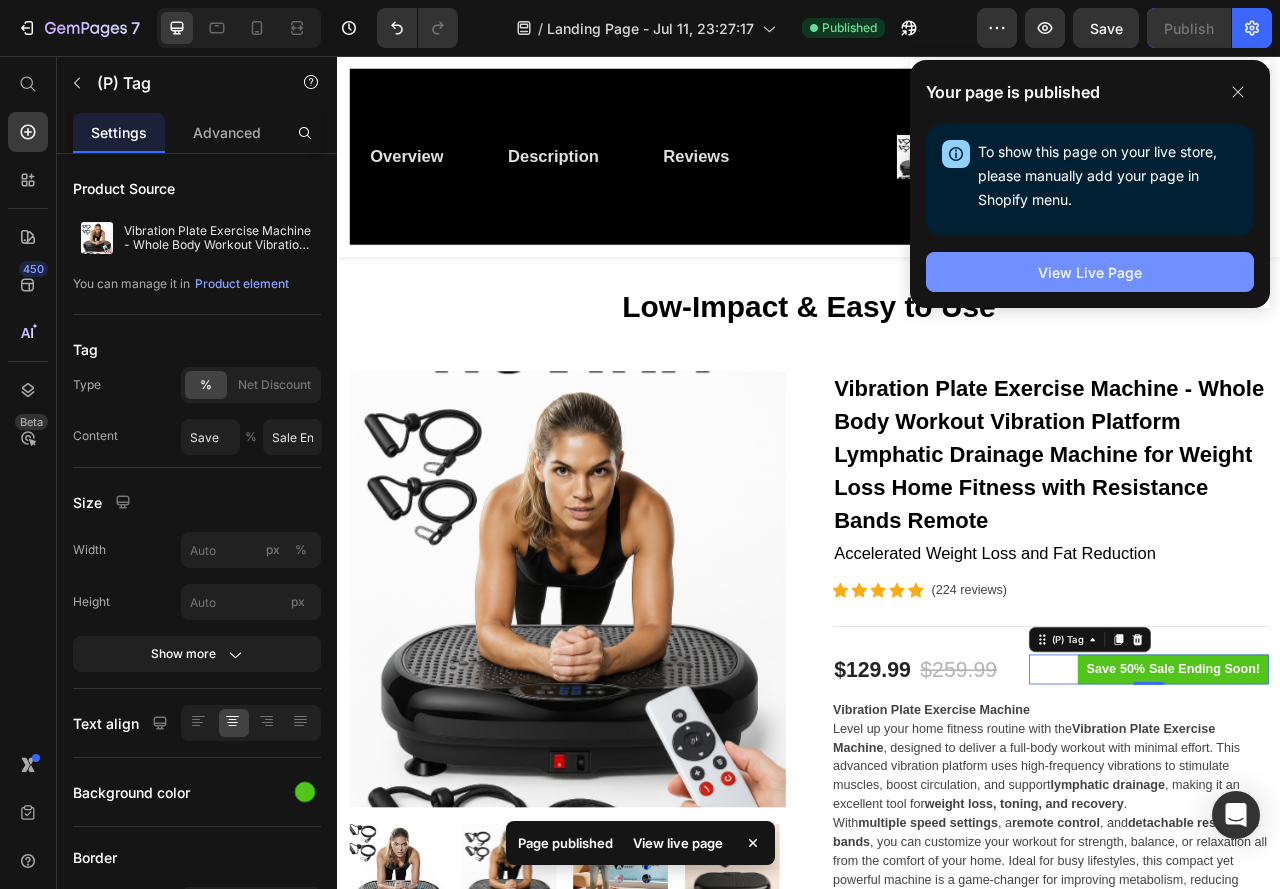 click on "View Live Page" at bounding box center (1090, 272) 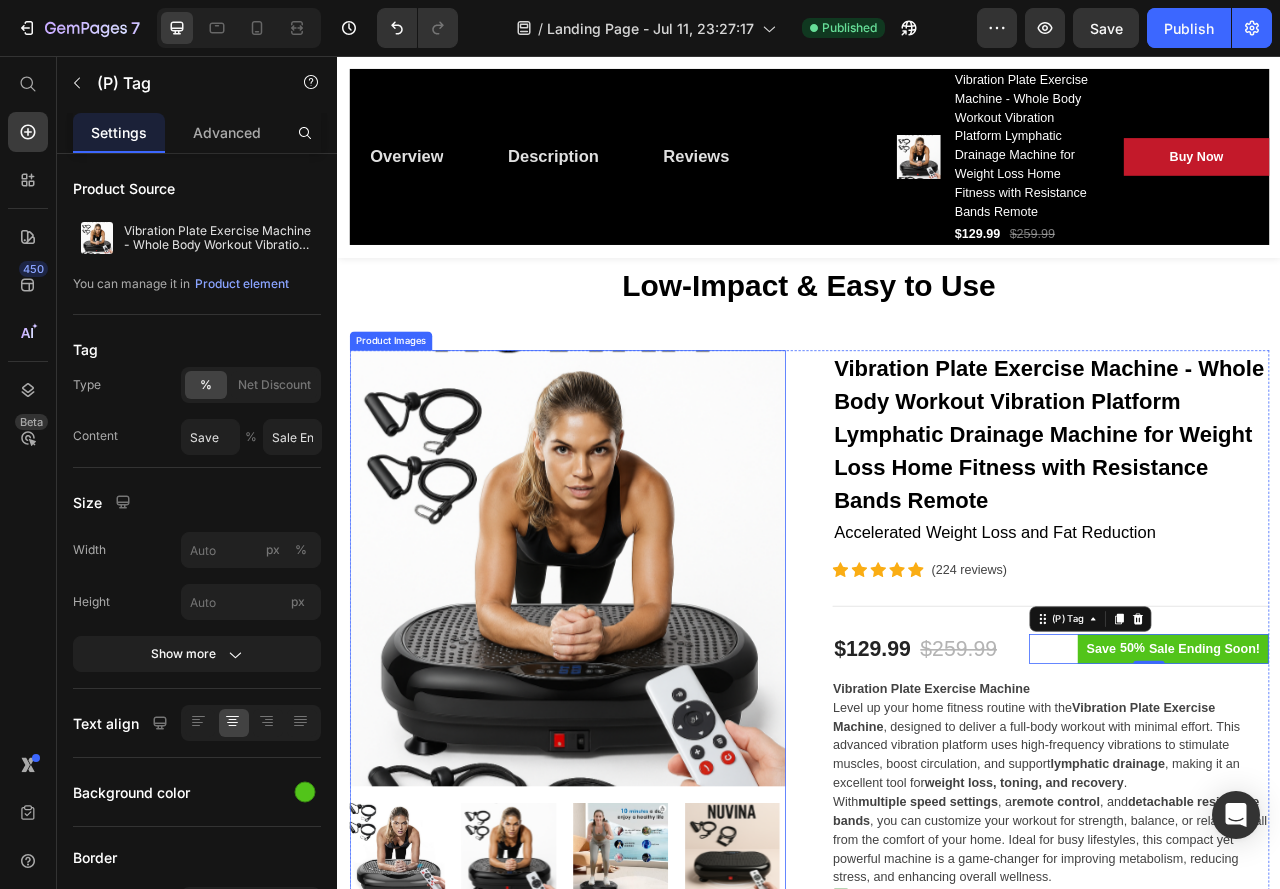 scroll, scrollTop: 275, scrollLeft: 0, axis: vertical 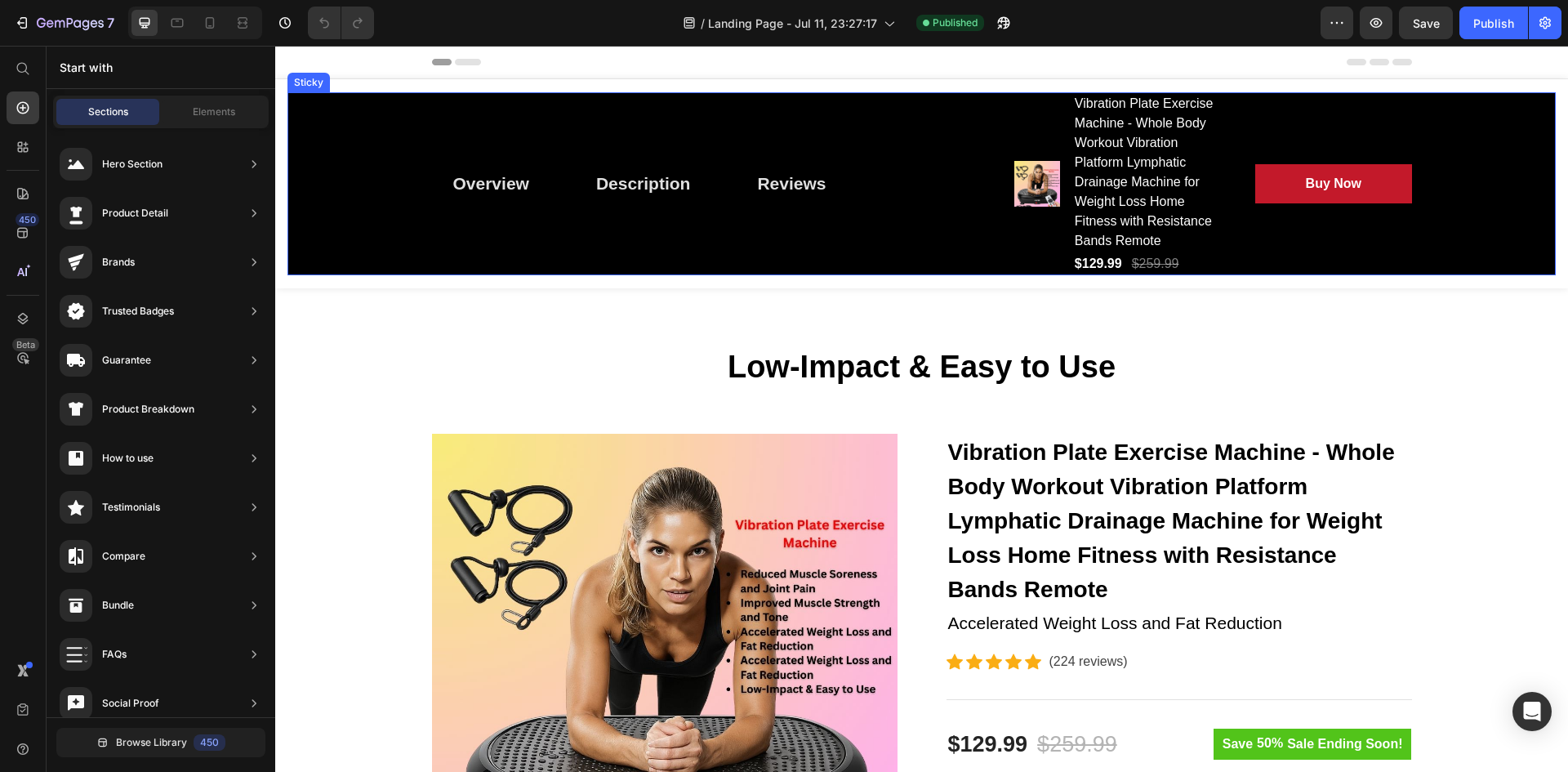 click on "Overview Button Description Button Reviews Button Row Product Images Vibration Plate Exercise Machine - Whole Body Workout Vibration Platform Lymphatic Drainage Machine for Weight Loss Home Fitness with Resistance Bands Remote (P) Title $129.99 (P) Price $259.99 (P) Price Row Buy Now (P) Cart Button Row Row Product Sticky" at bounding box center (921, 184) 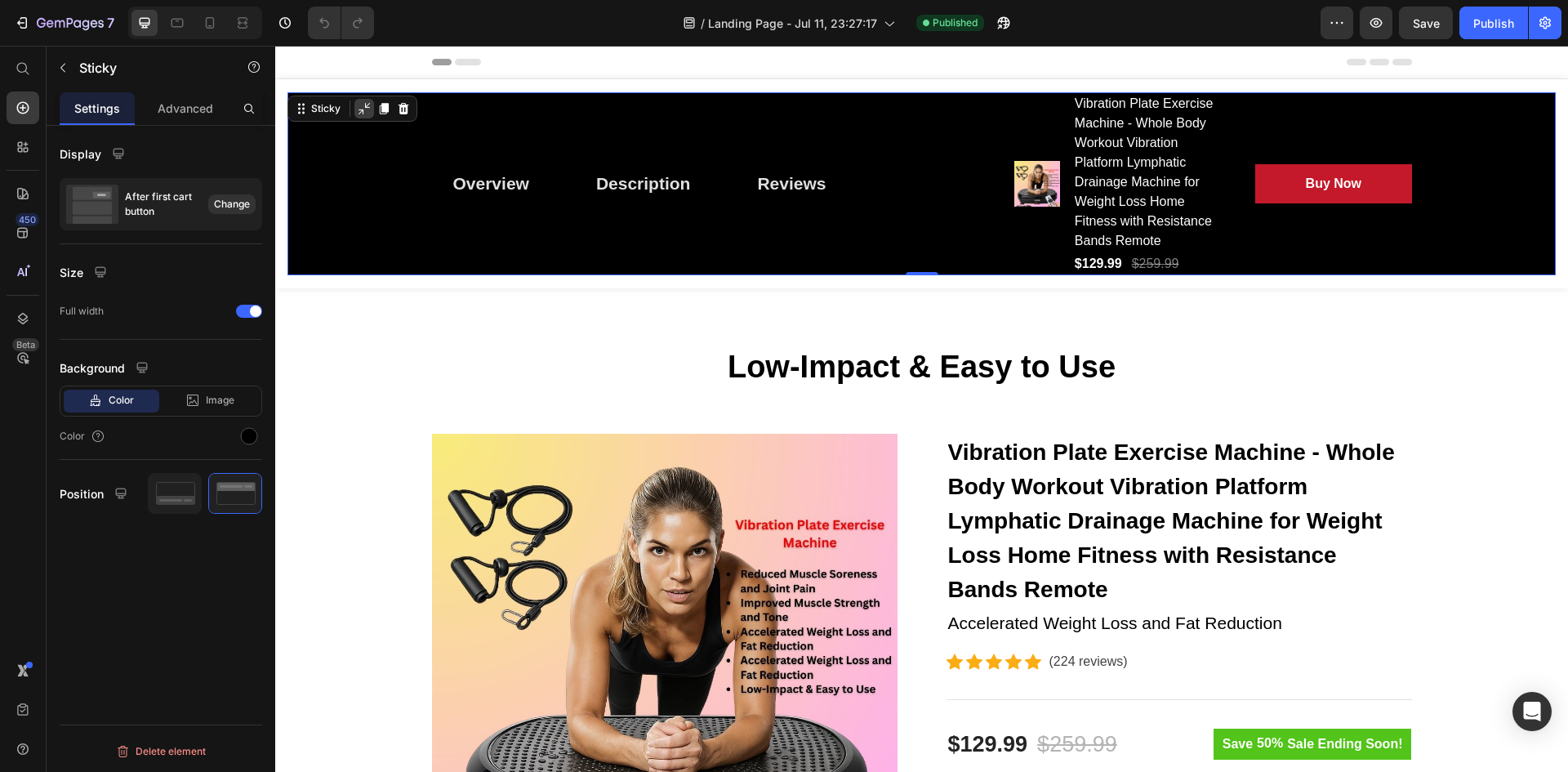click 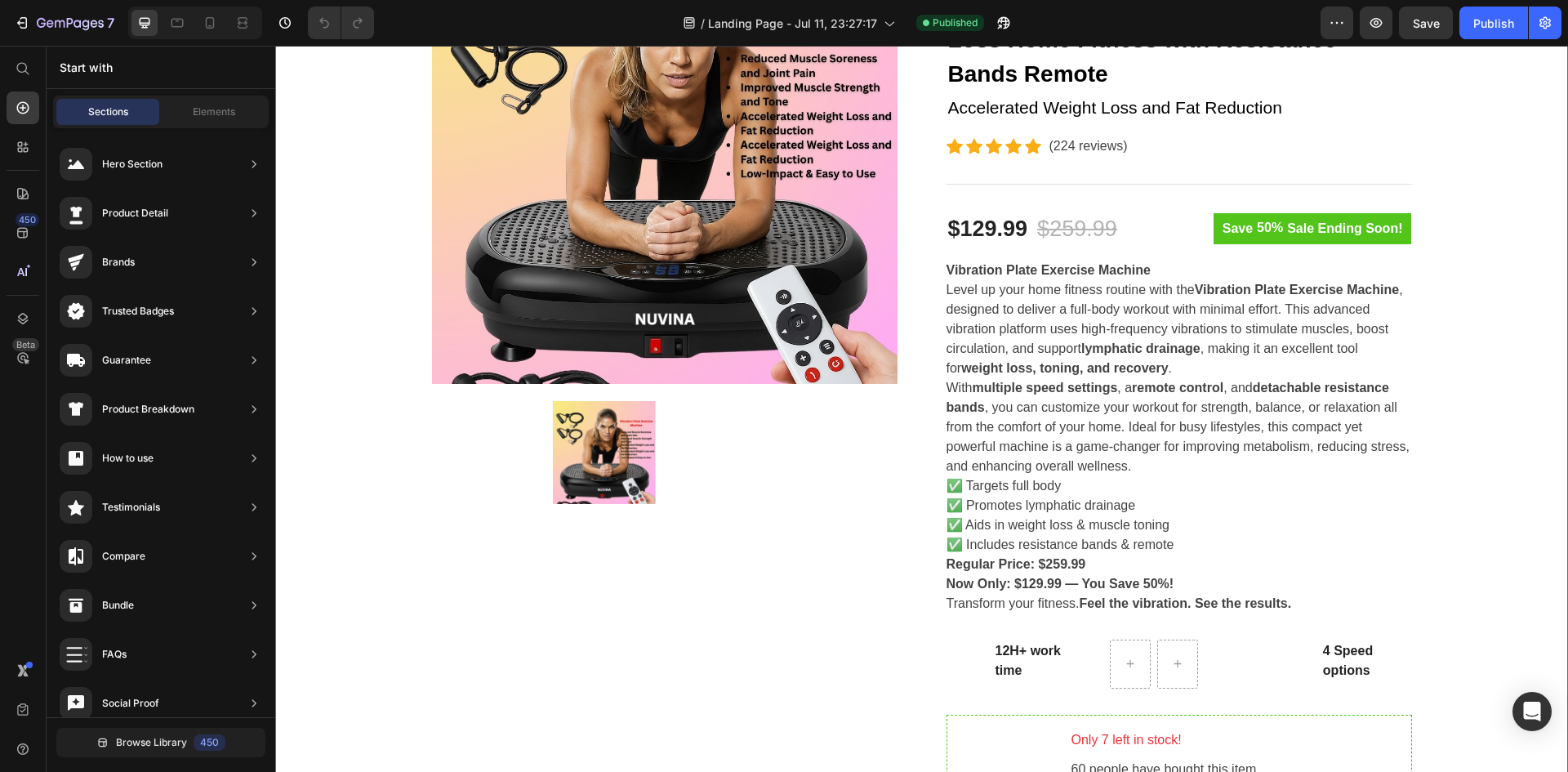 scroll, scrollTop: 0, scrollLeft: 0, axis: both 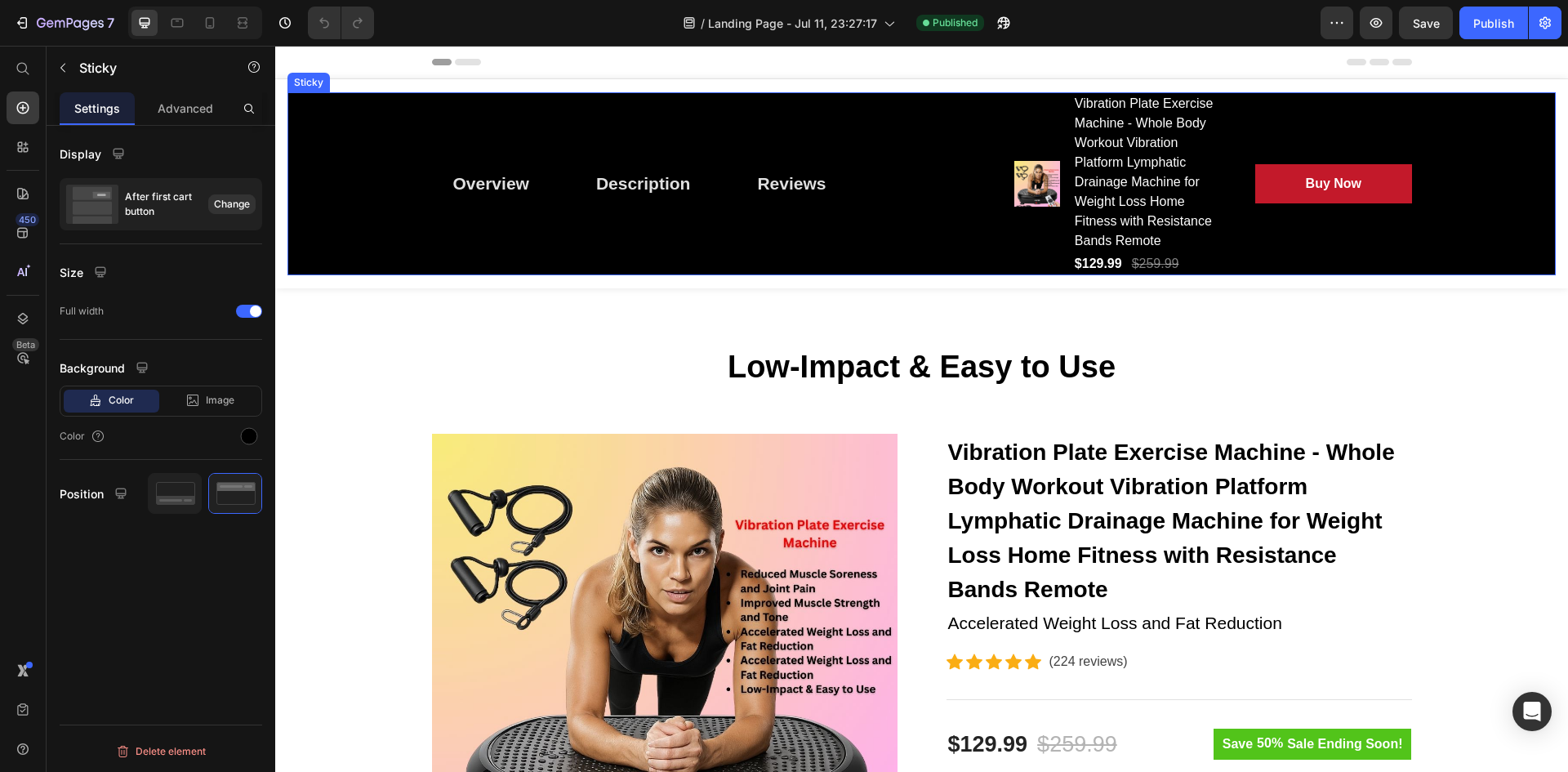 click on "Overview Button Description Button Reviews Button Row Product Images Vibration Plate Exercise Machine - Whole Body Workout Vibration Platform Lymphatic Drainage Machine for Weight Loss Home Fitness with Resistance Bands Remote (P) Title $129.99 (P) Price $259.99 (P) Price Row Buy Now (P) Cart Button Row Row Product" at bounding box center [921, 184] 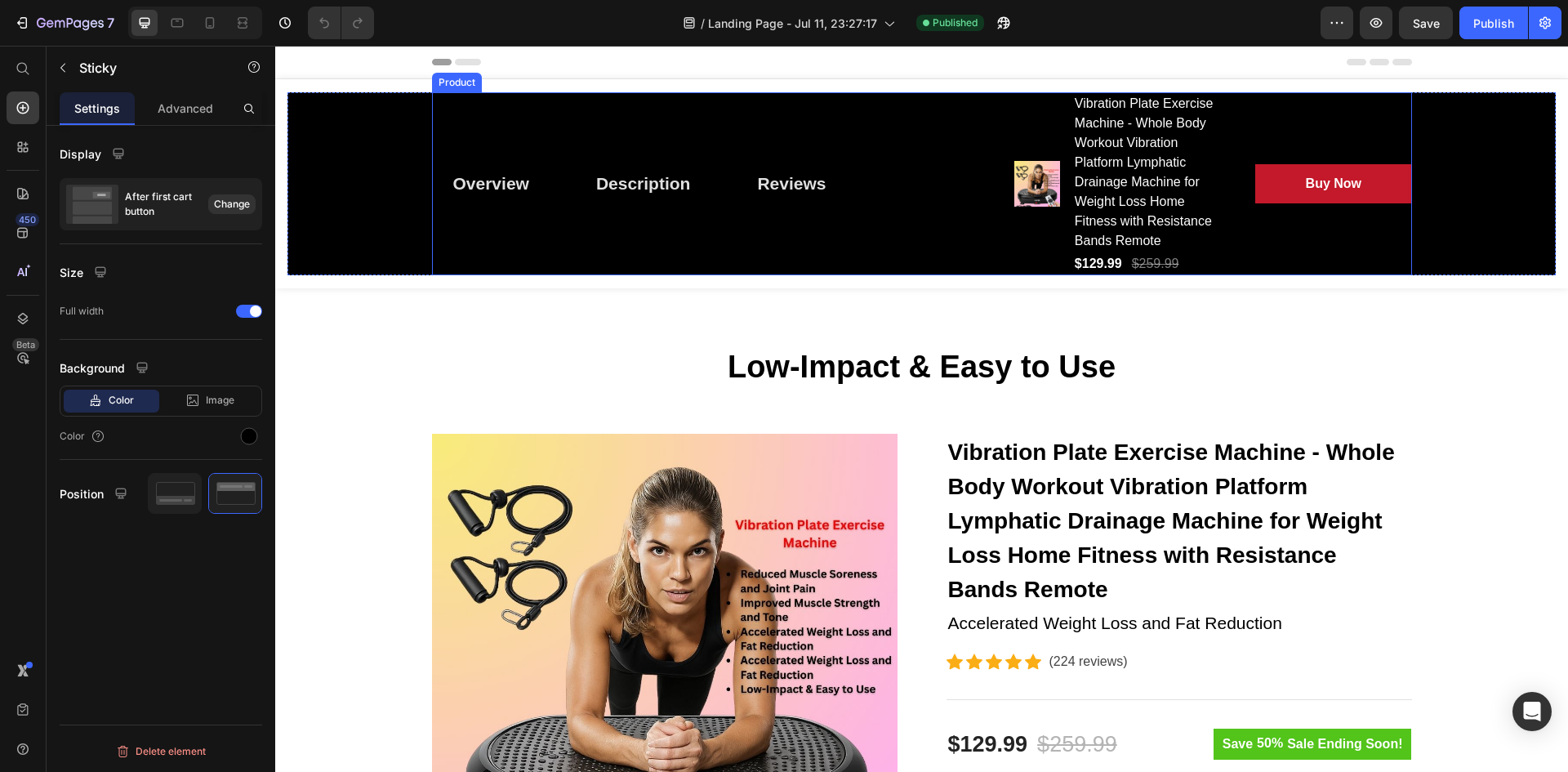 click on "Overview Button Description Button Reviews Button Row" at bounding box center (710, 184) 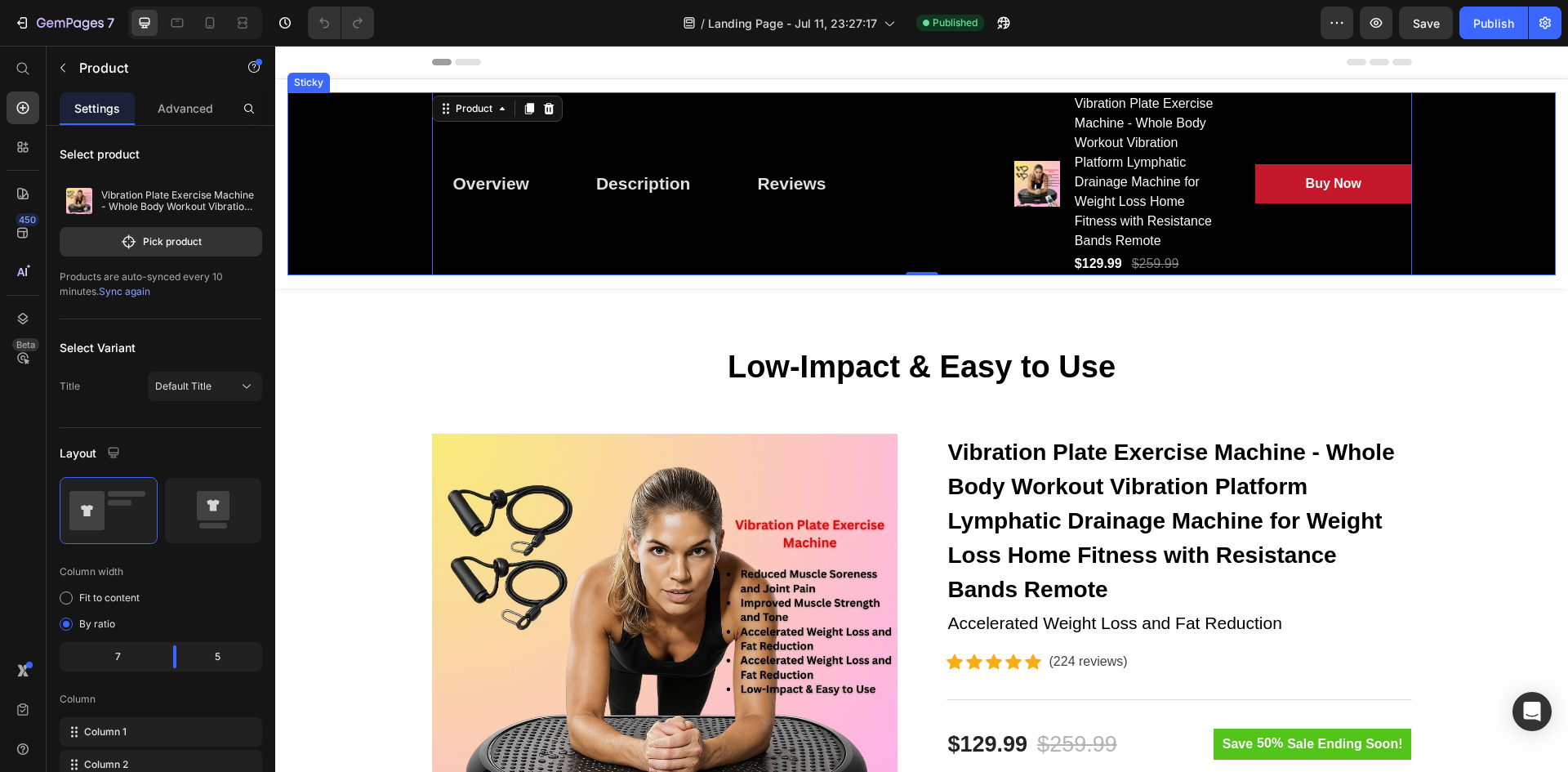 click on "Overview Button Description Button Reviews Button Row Product Images Vibration Plate Exercise Machine - Whole Body Workout Vibration Platform Lymphatic Drainage Machine for Weight Loss Home Fitness with Resistance Bands Remote (P) Title $129.99 (P) Price $259.99 (P) Price Row Buy Now (P) Cart Button Row Row Product   0" at bounding box center (921, 184) 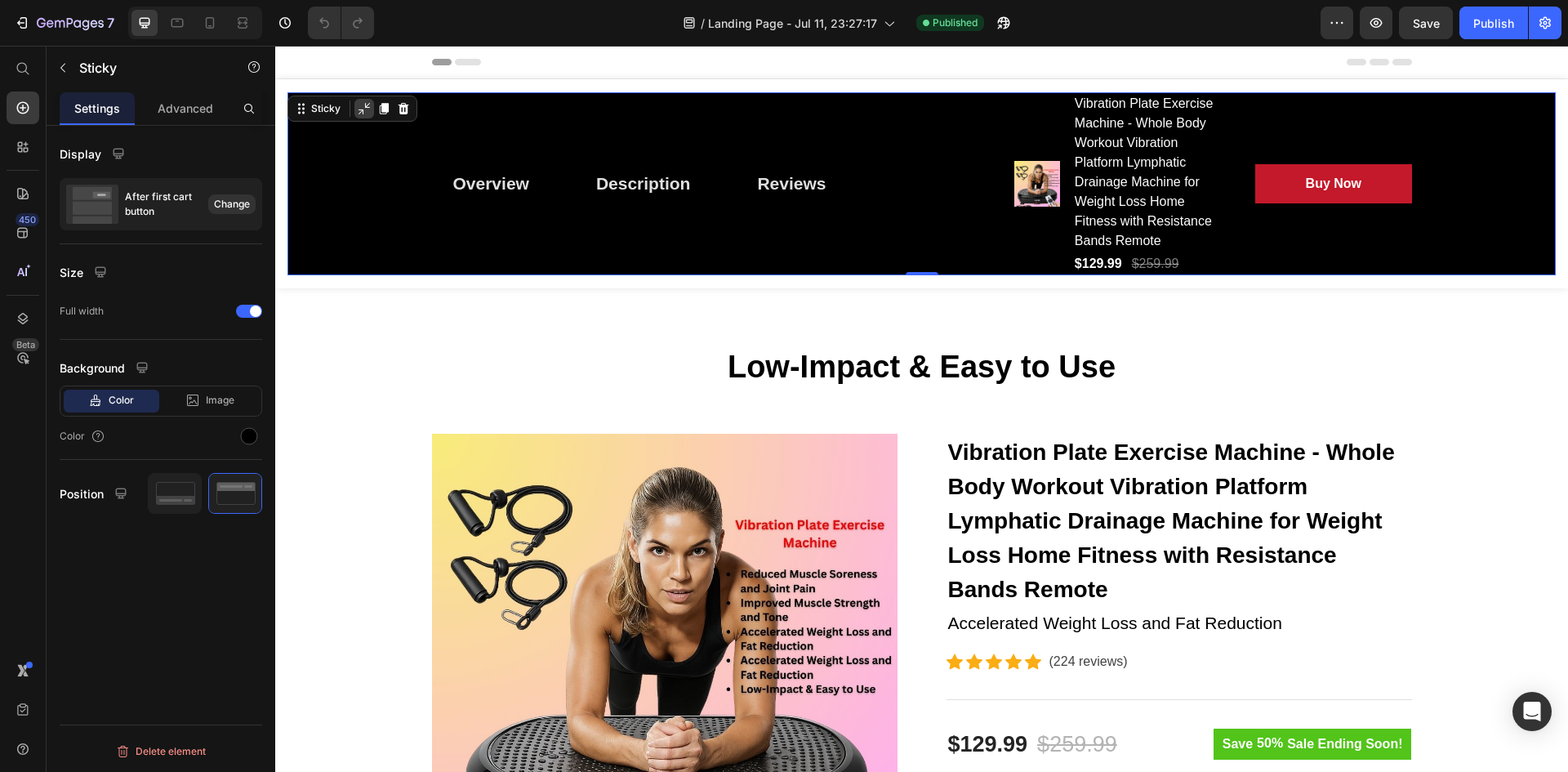 click 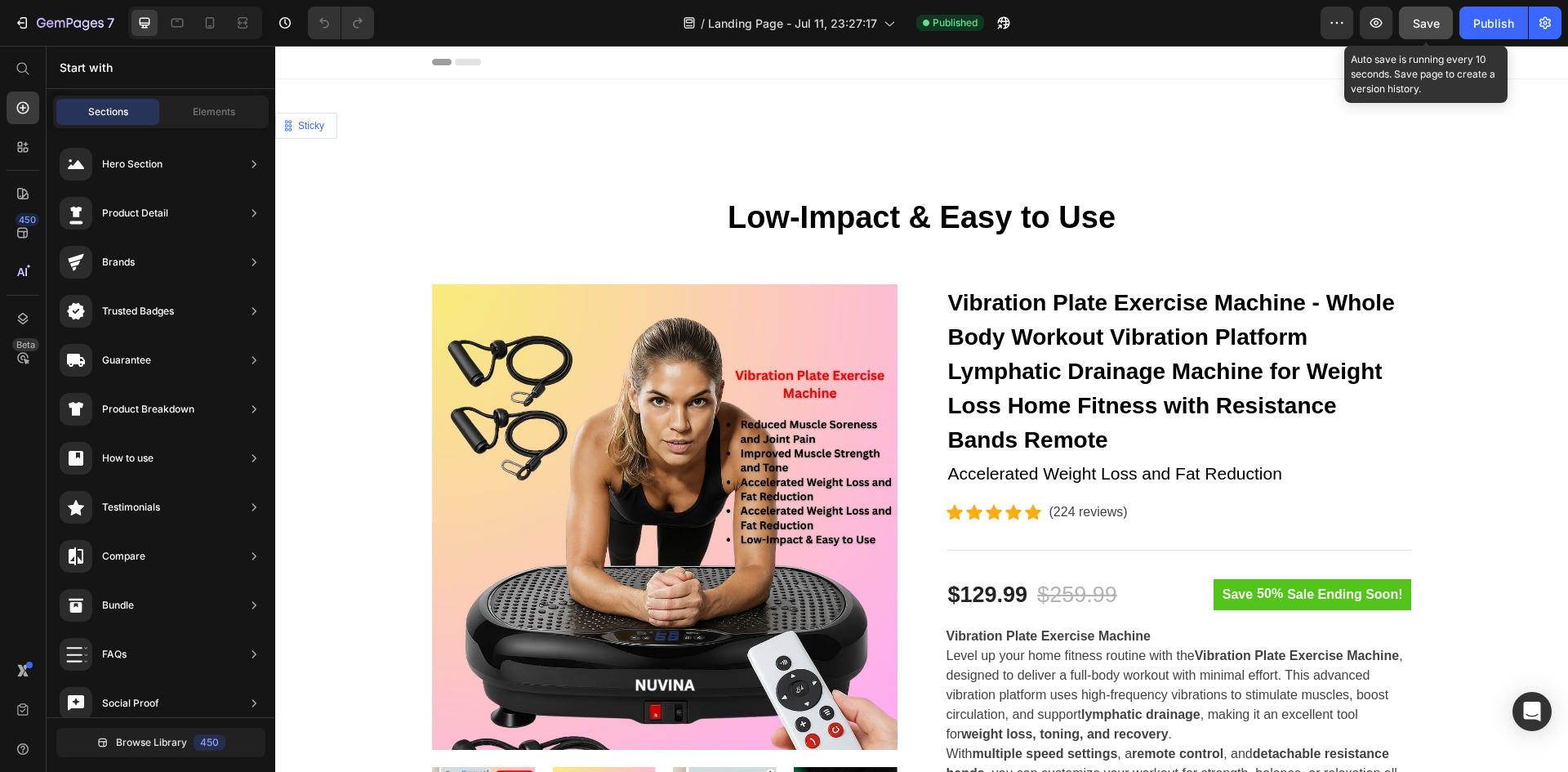 click on "Save" at bounding box center [1426, 23] 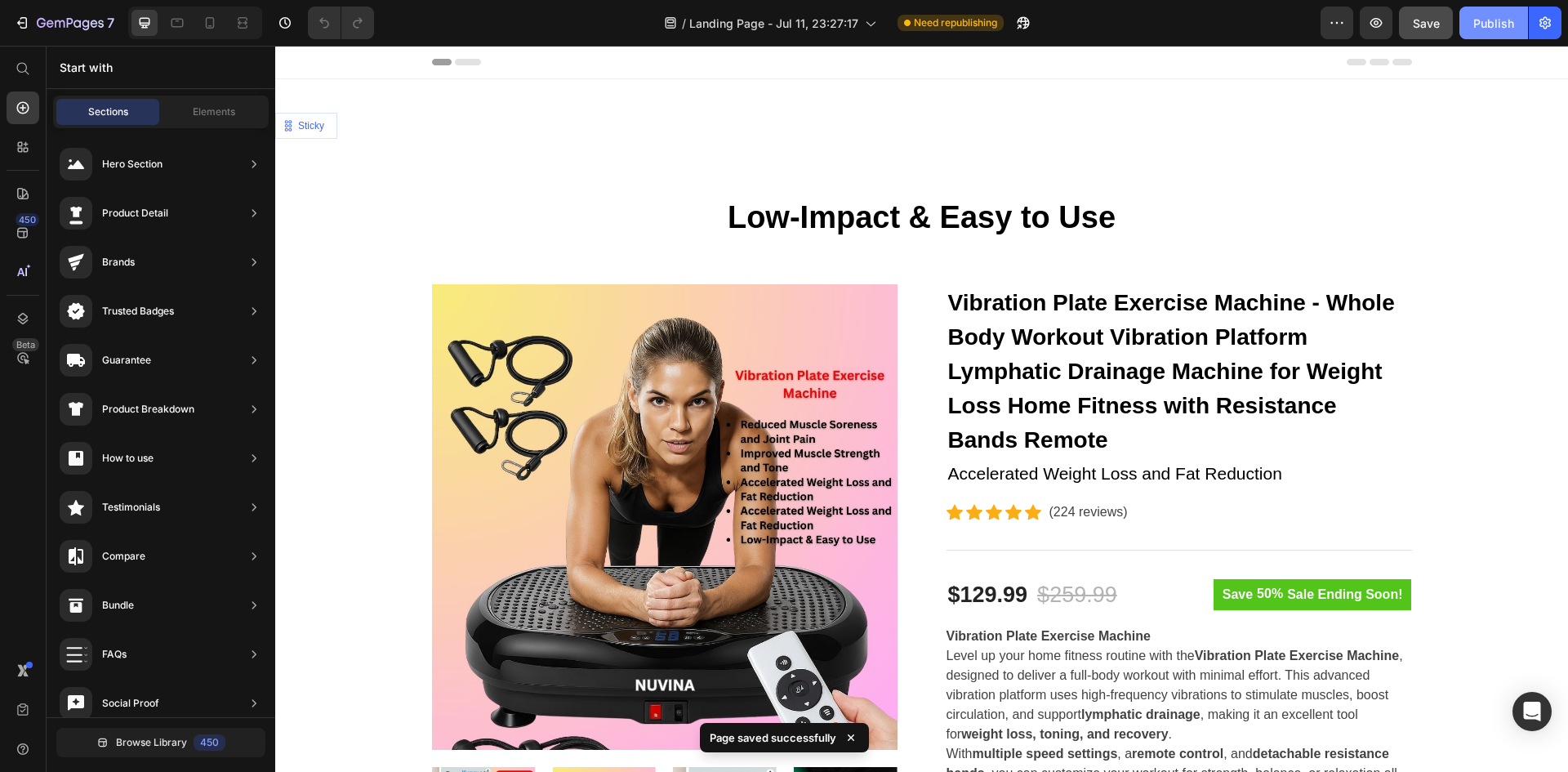 click on "Publish" at bounding box center [1494, 23] 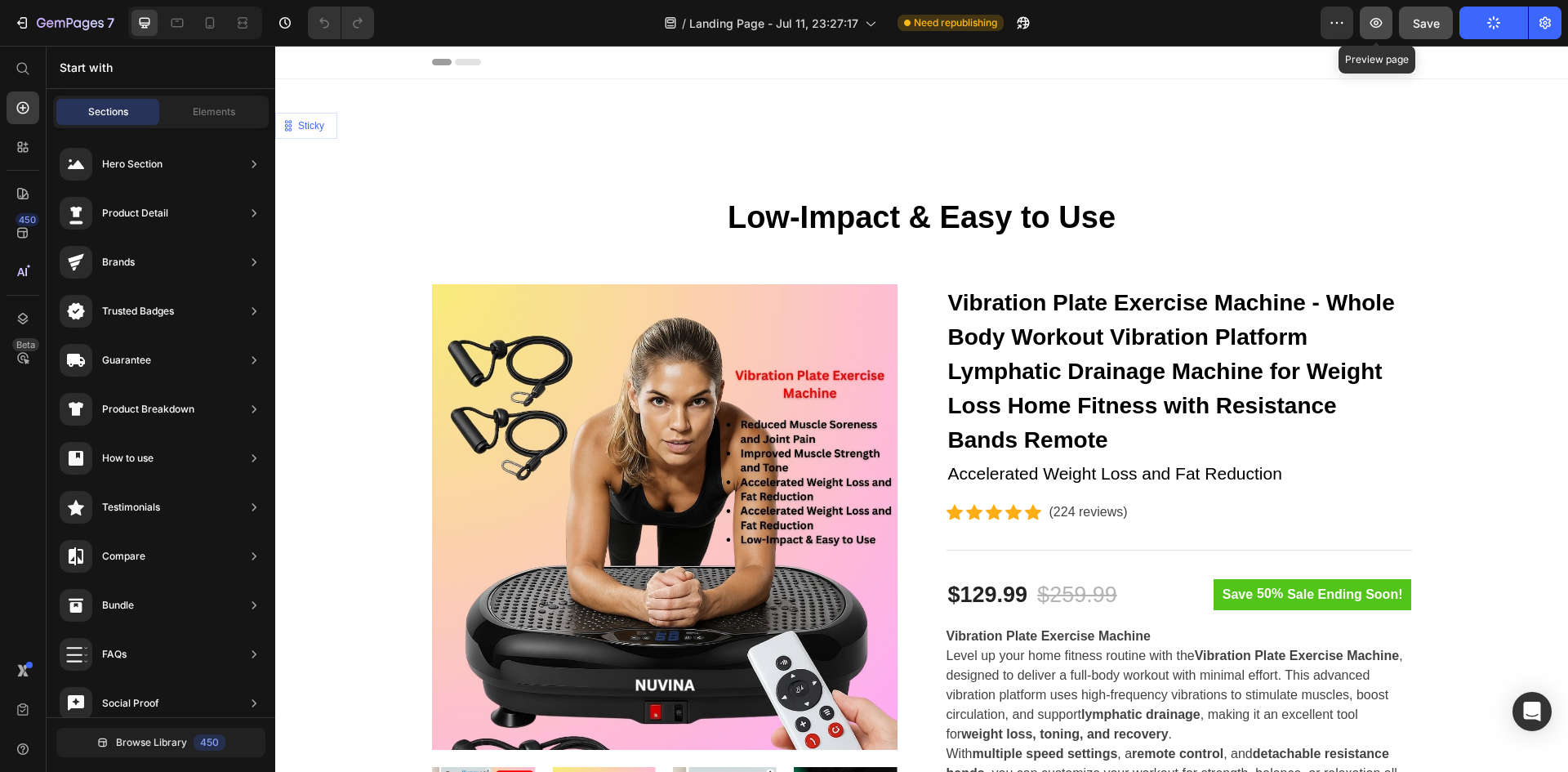 click 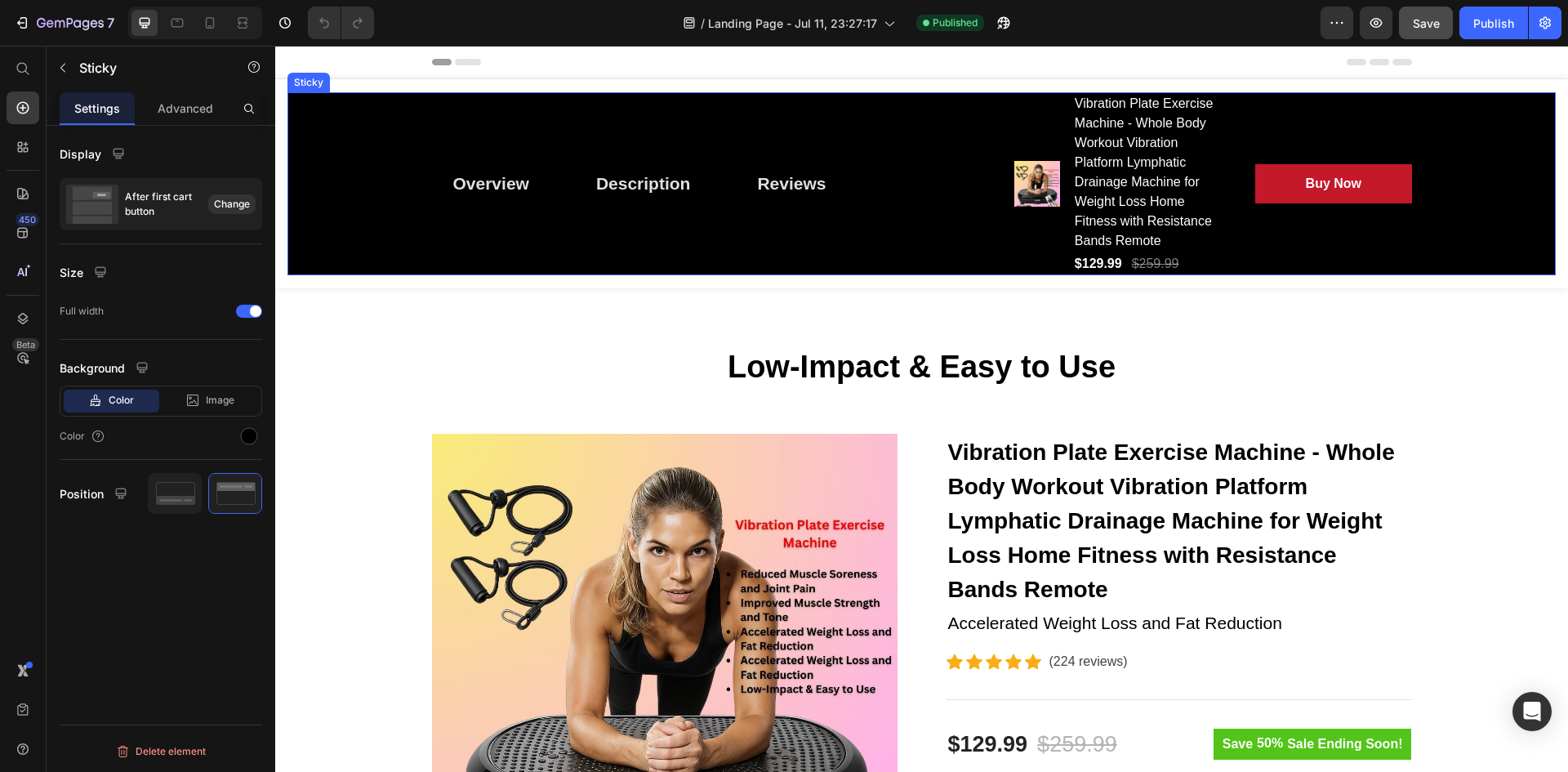 click on "Sticky" at bounding box center (309, 83) 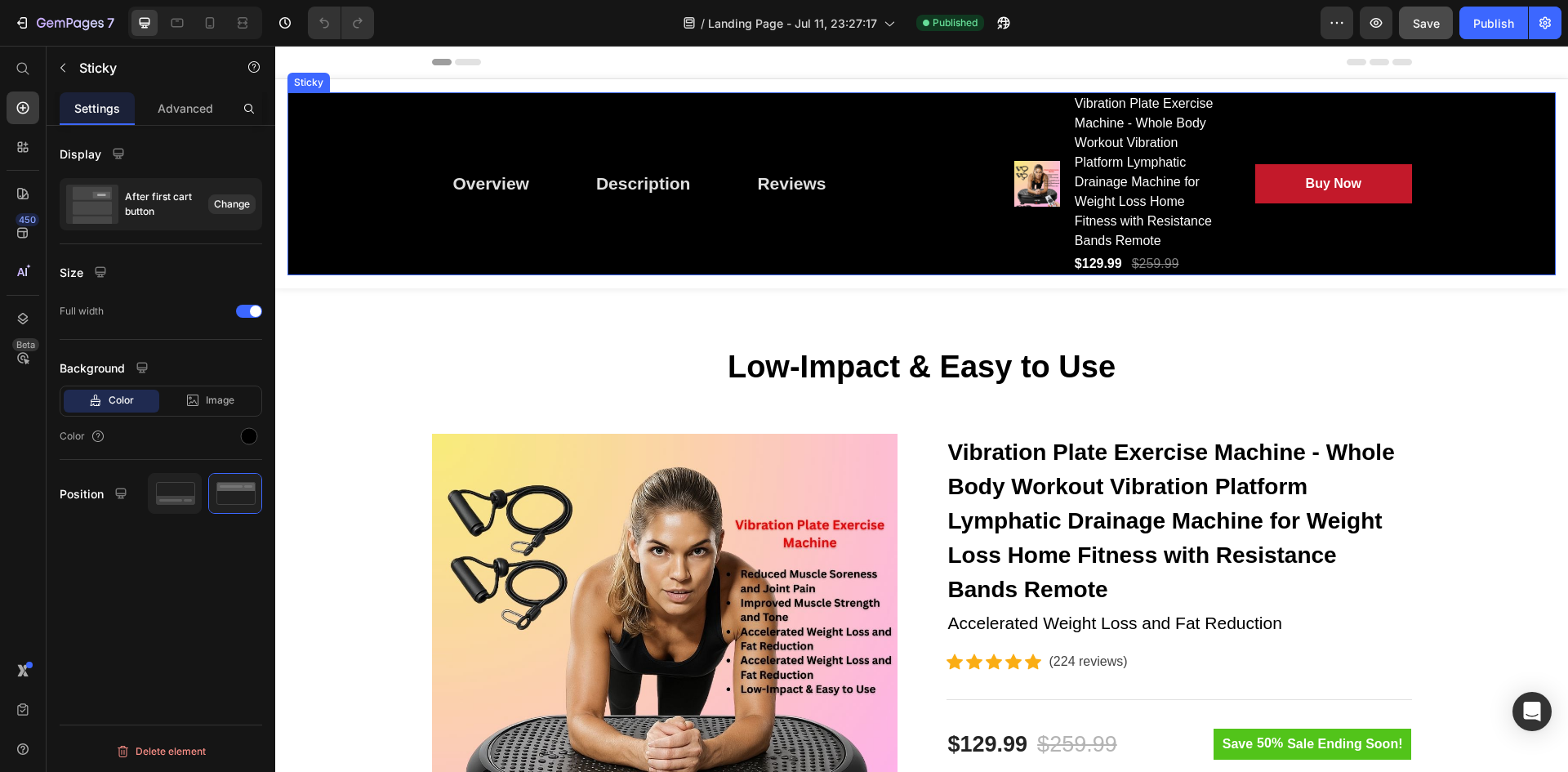 click on "Overview Button Description Button Reviews Button Row Product Images Vibration Plate Exercise Machine - Whole Body Workout Vibration Platform Lymphatic Drainage Machine for Weight Loss Home Fitness with Resistance Bands Remote (P) Title $129.99 (P) Price $259.99 (P) Price Row Buy Now (P) Cart Button Row Row Product" at bounding box center [921, 184] 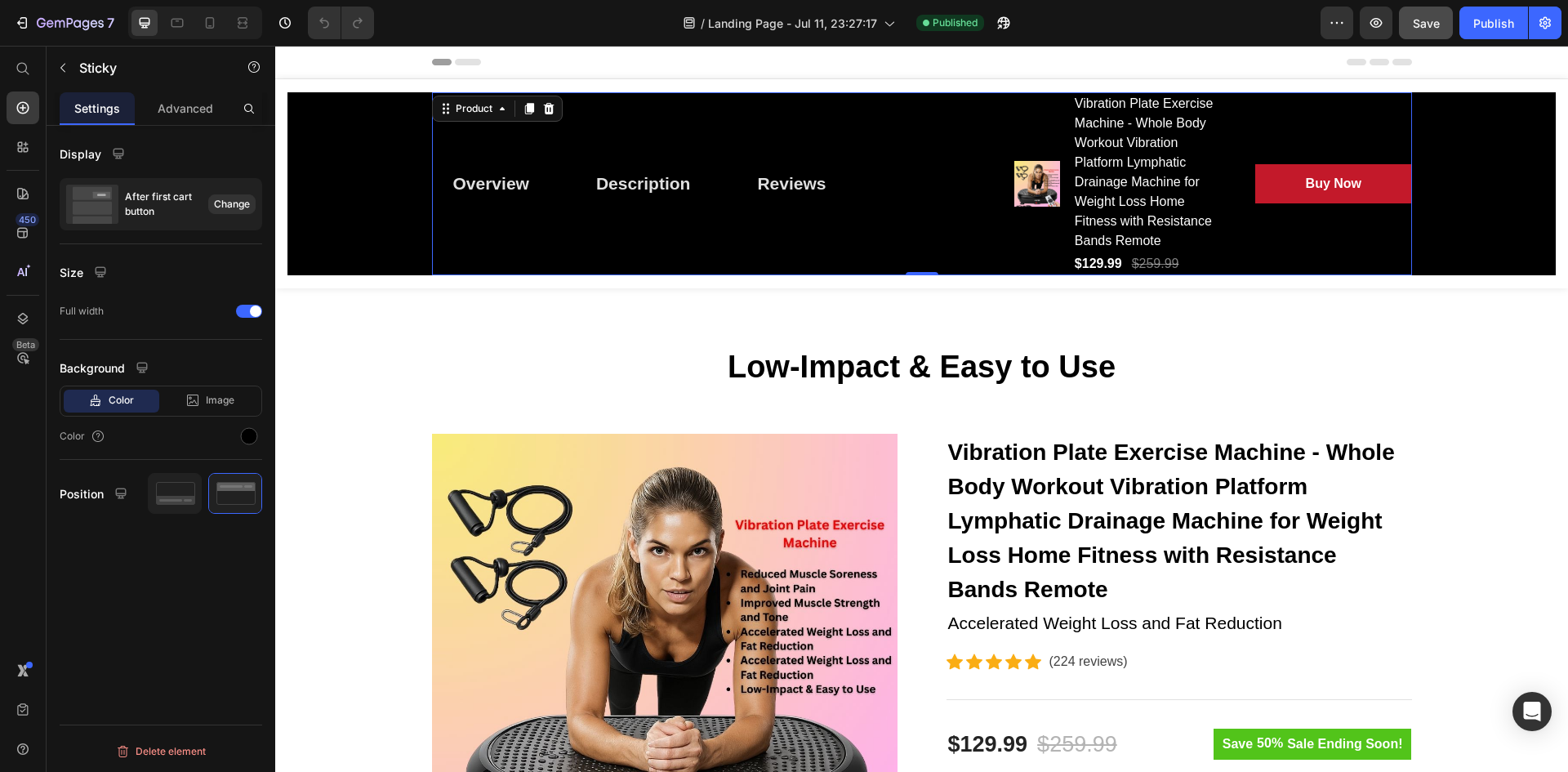 click on "Overview Button Description Button Reviews Button Row Product Images Vibration Plate Exercise Machine - Whole Body Workout Vibration Platform Lymphatic Drainage Machine for Weight Loss Home Fitness with Resistance Bands Remote (P) Title $129.99 (P) Price $259.99 (P) Price Row Buy Now (P) Cart Button Row Row Product   0" at bounding box center [922, 184] 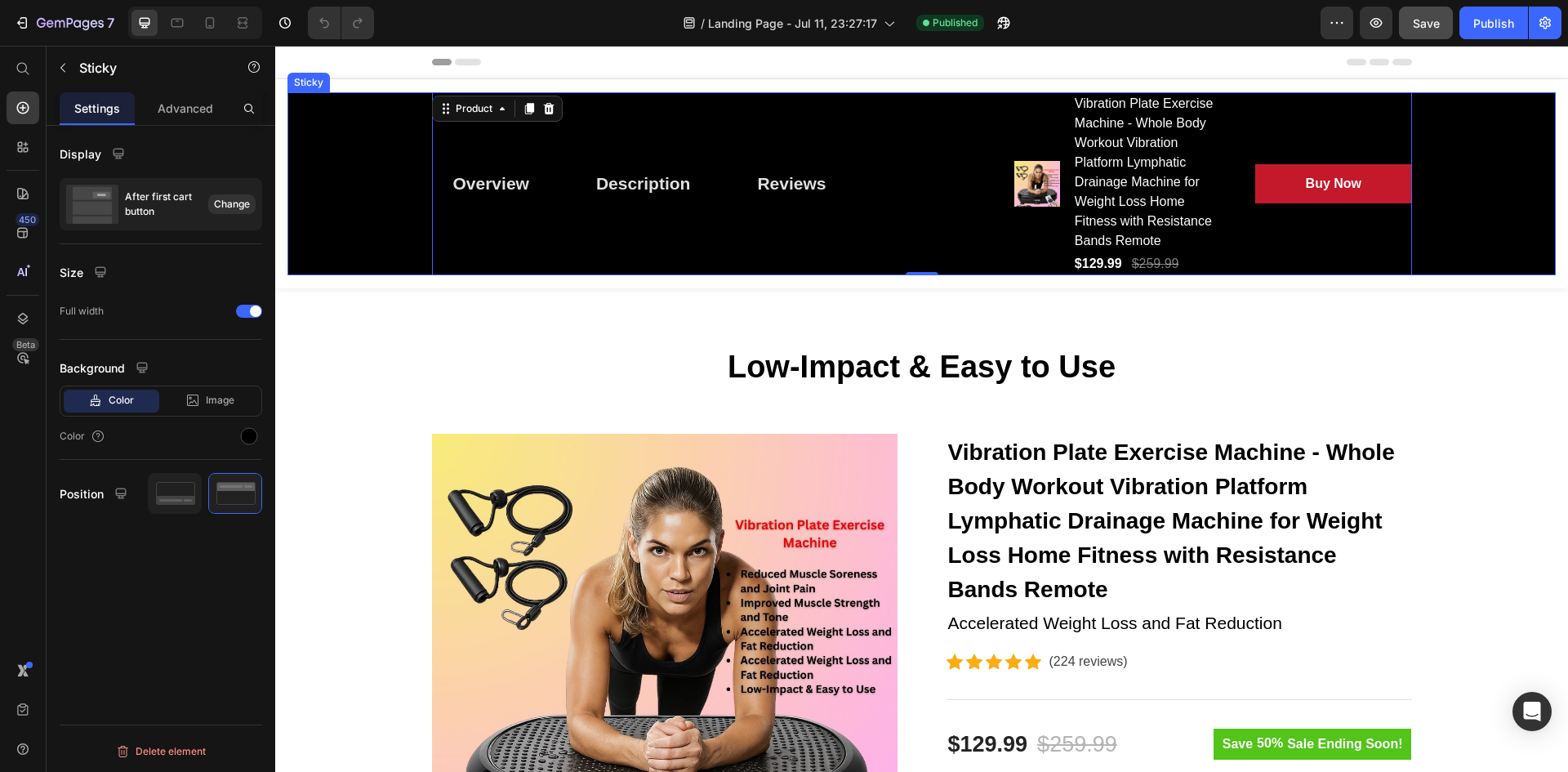 click on "Overview Button Description Button Reviews Button Row Product Images Vibration Plate Exercise Machine - Whole Body Workout Vibration Platform Lymphatic Drainage Machine for Weight Loss Home Fitness with Resistance Bands Remote (P) Title $129.99 (P) Price $259.99 (P) Price Row Buy Now (P) Cart Button Row Row Product   0 Sticky" at bounding box center [921, 184] 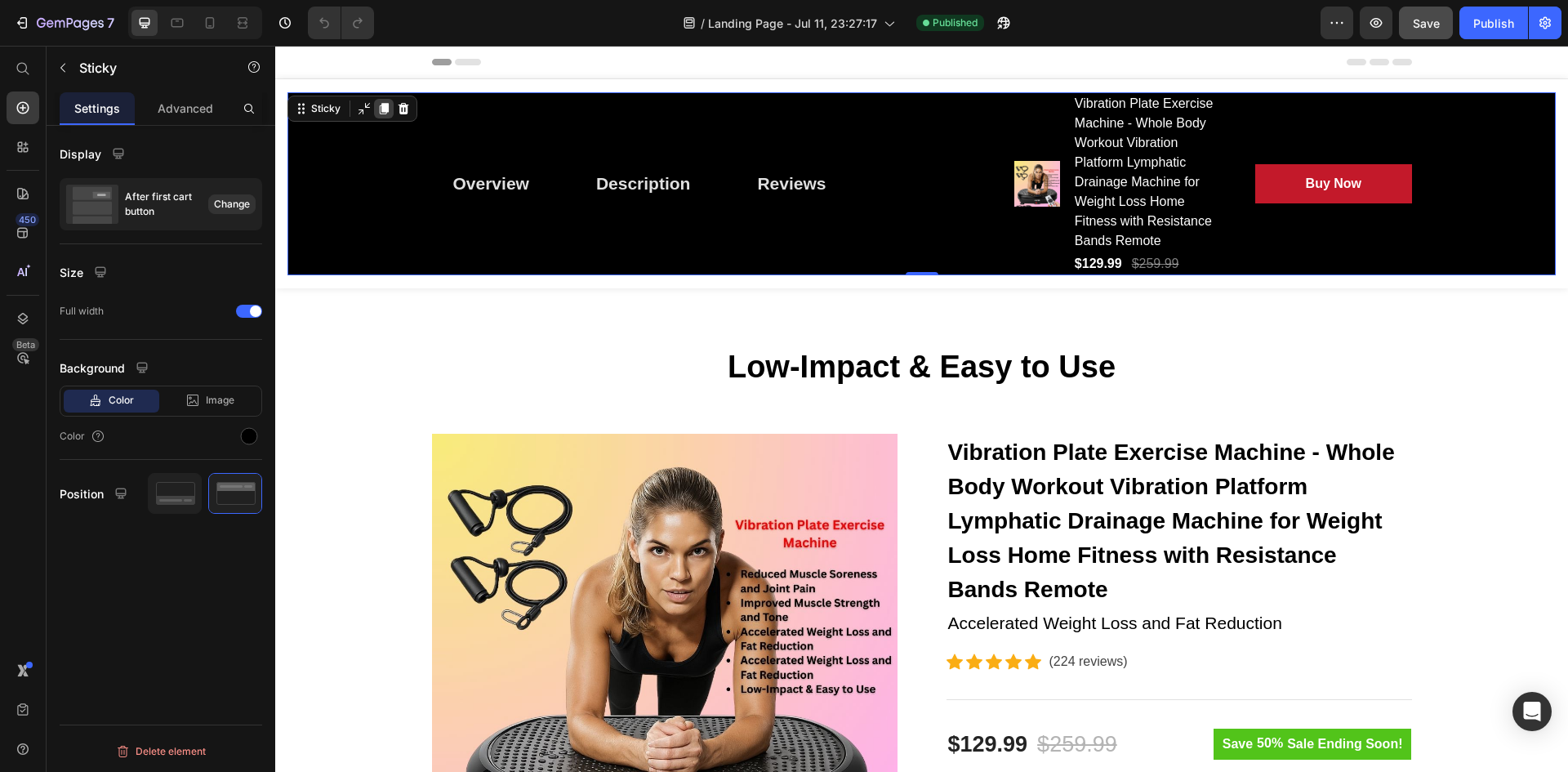 click 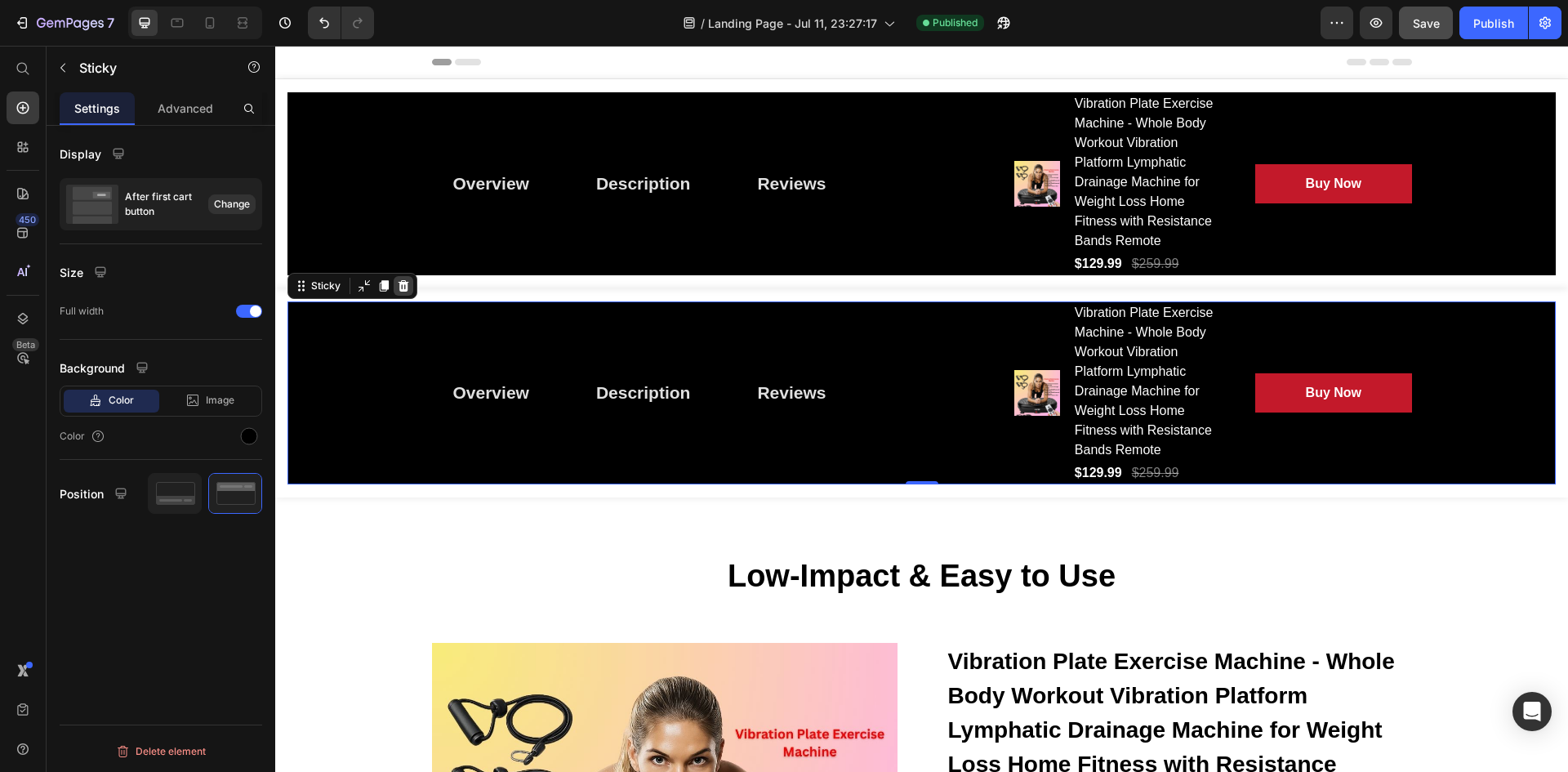 click 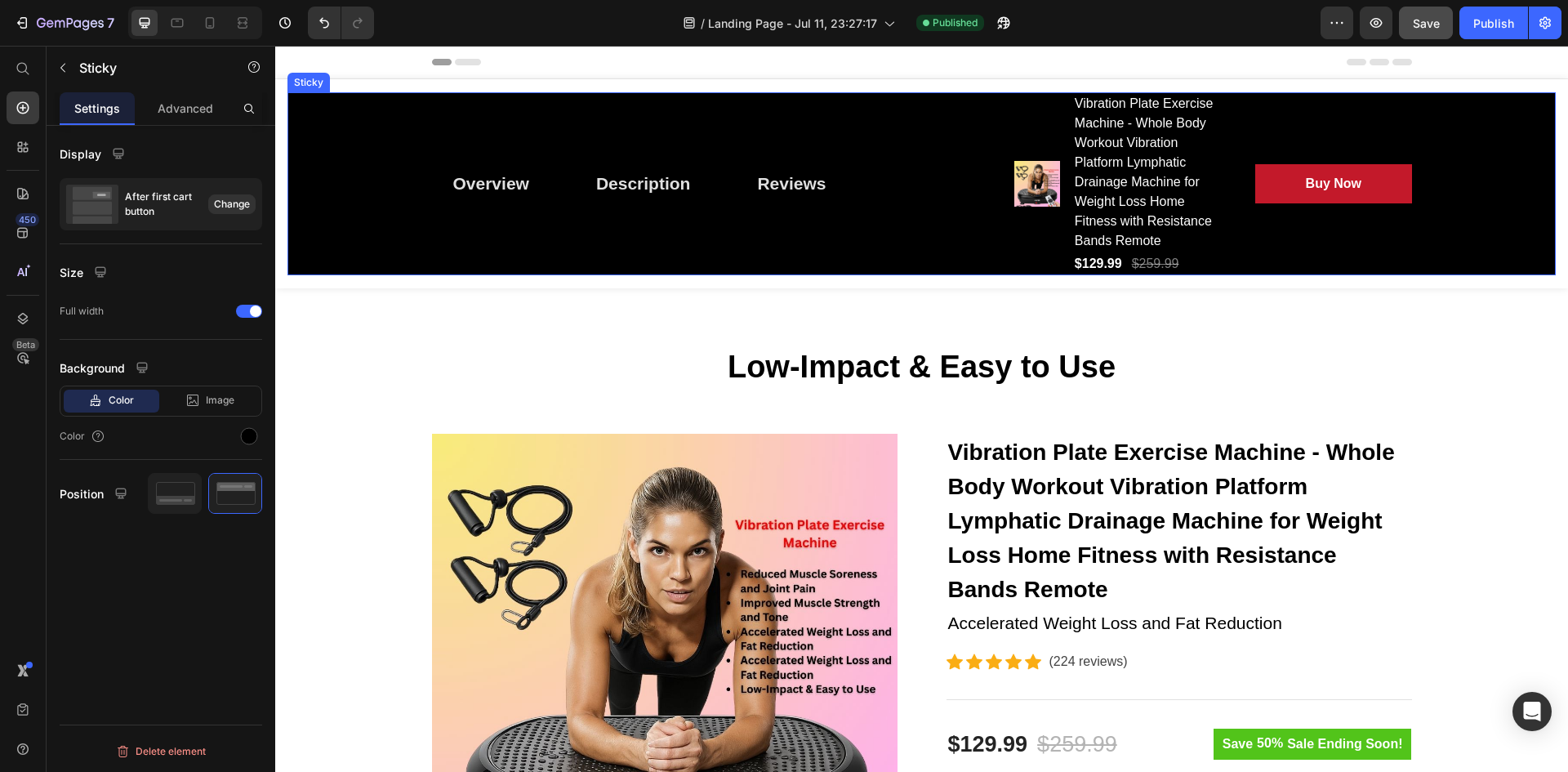 click on "Overview Button Description Button Reviews Button Row Product Images Vibration Plate Exercise Machine - Whole Body Workout Vibration Platform Lymphatic Drainage Machine for Weight Loss Home Fitness with Resistance Bands Remote (P) Title $129.99 (P) Price $259.99 (P) Price Row Buy Now (P) Cart Button Row Row Product Sticky" at bounding box center (921, 184) 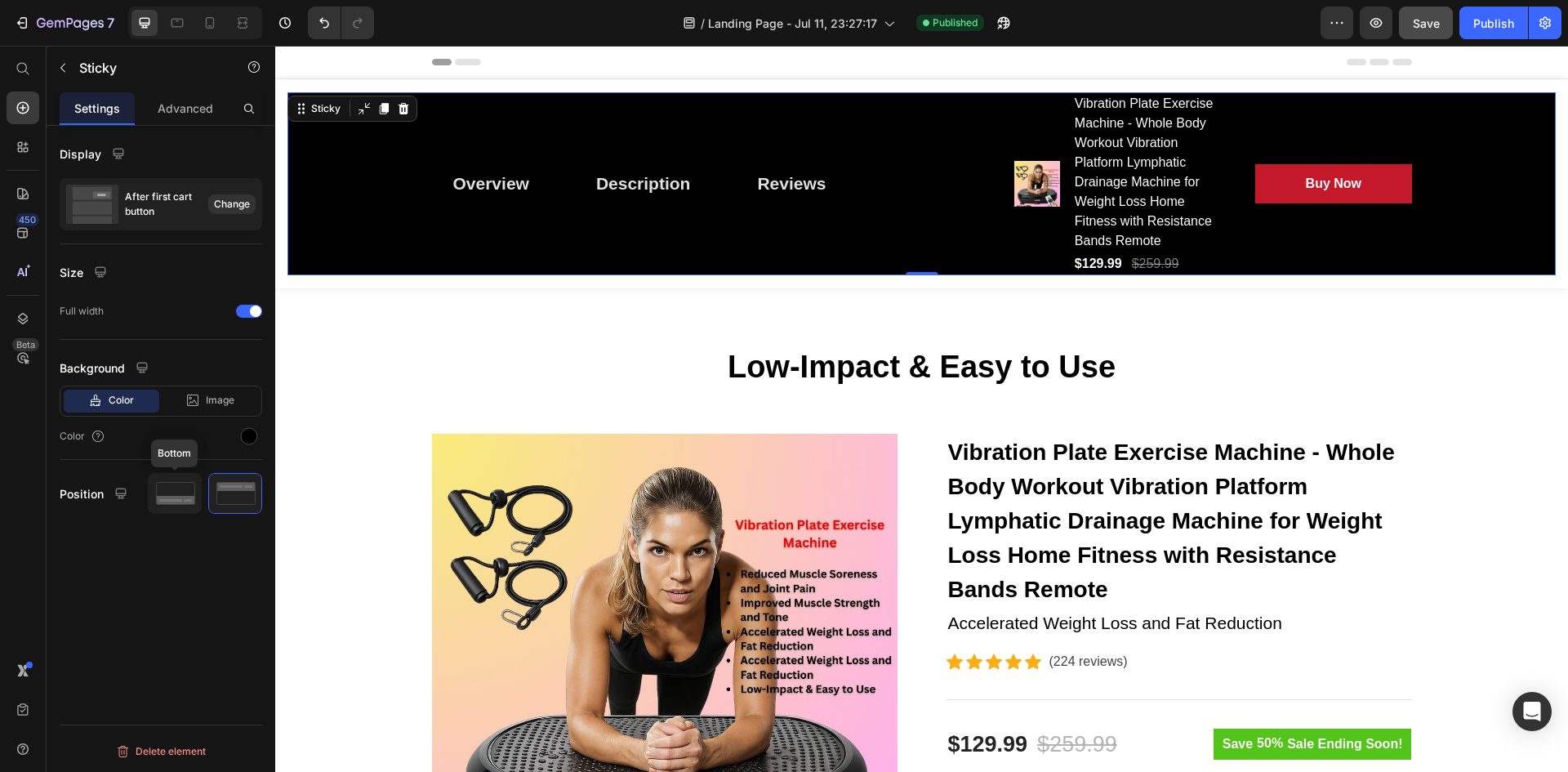 click 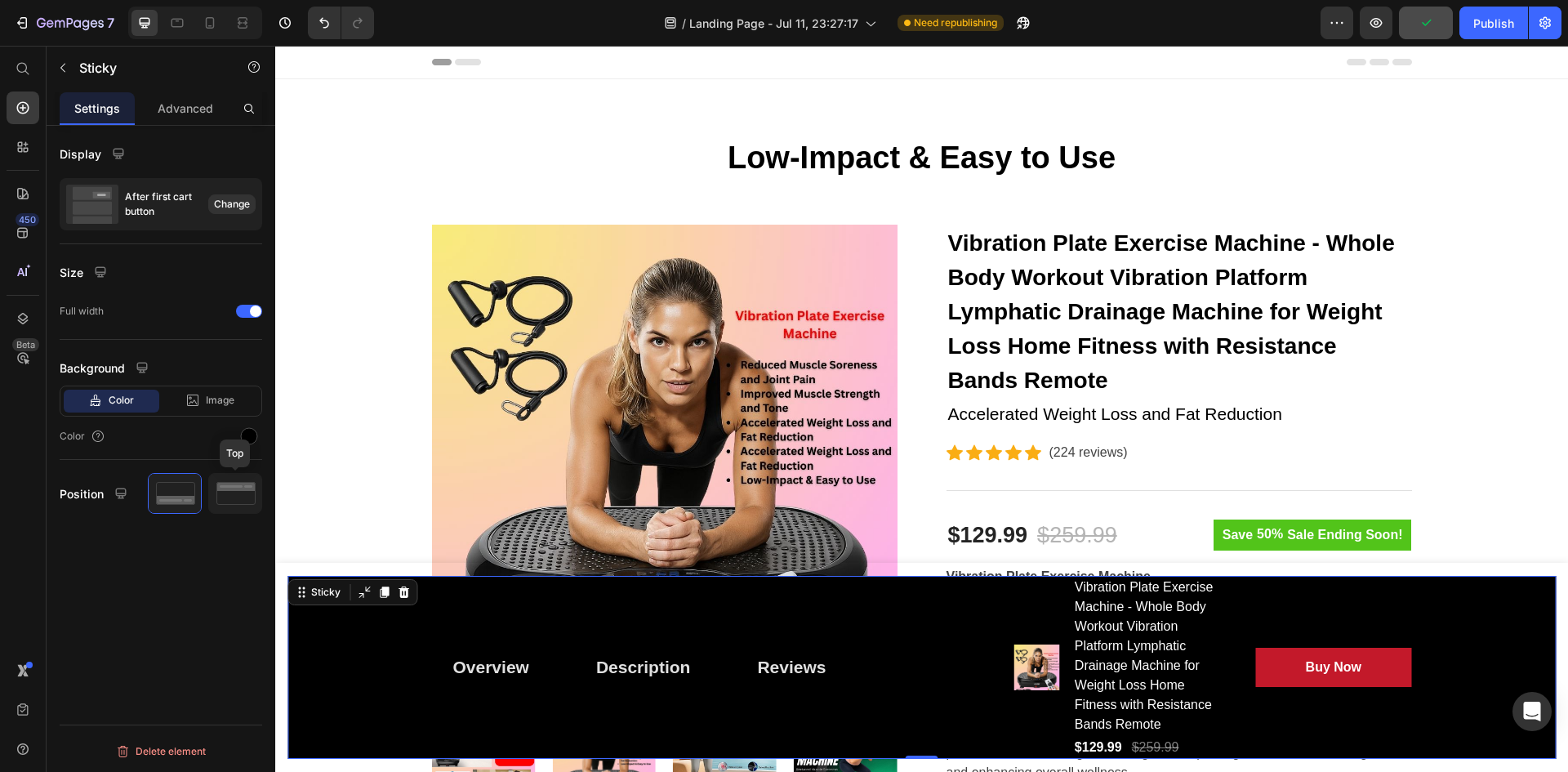 click 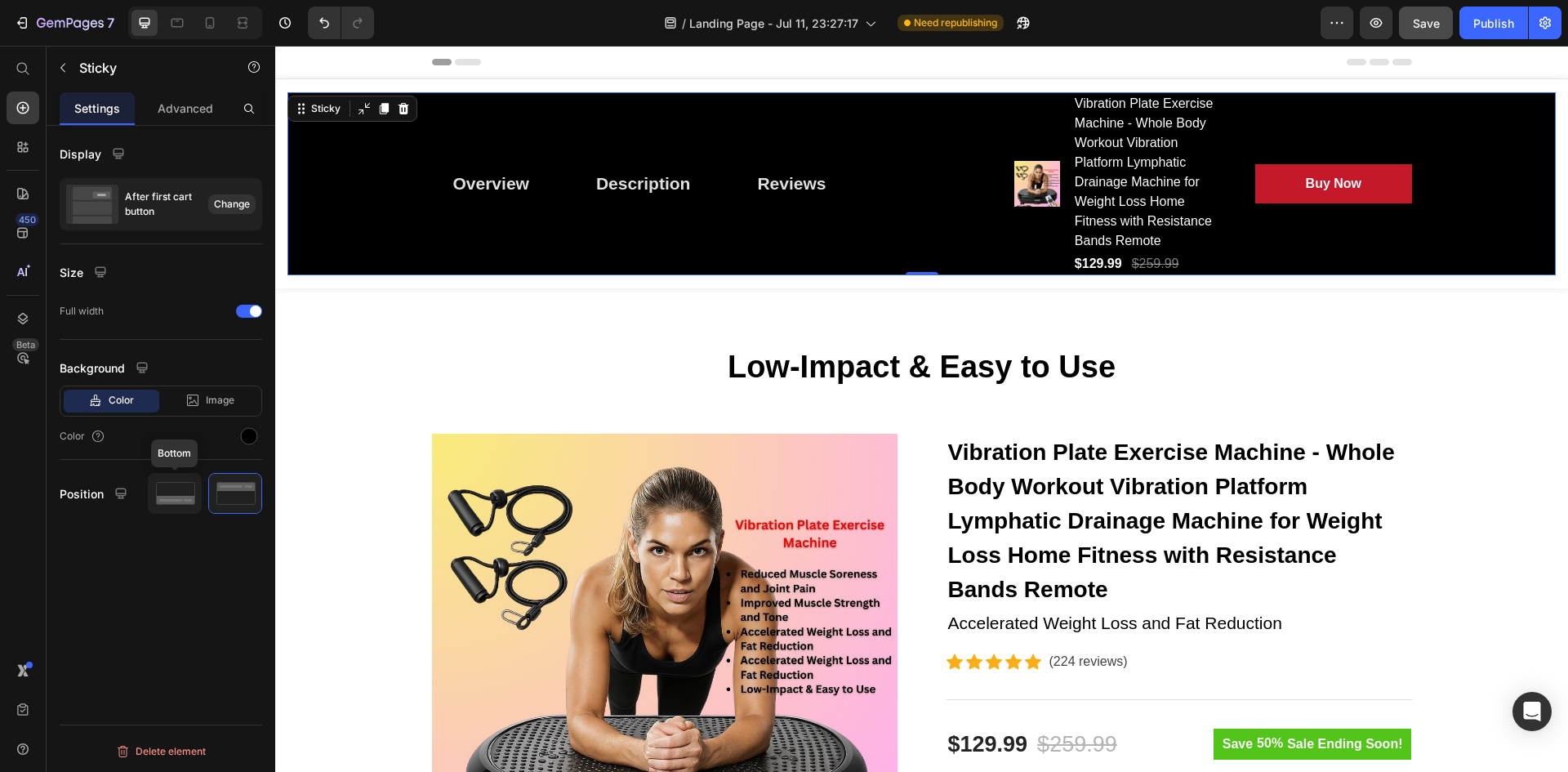 click 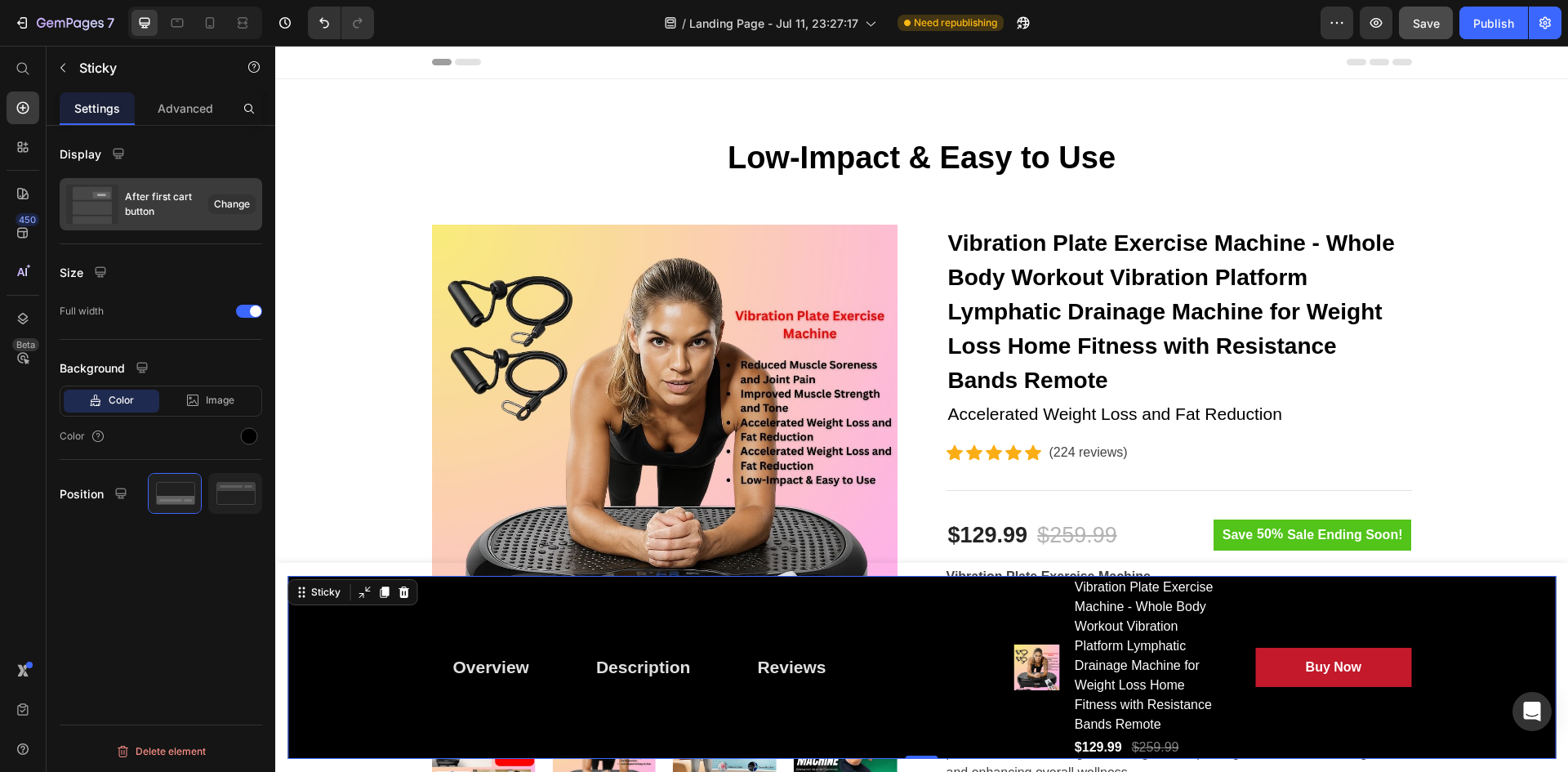click 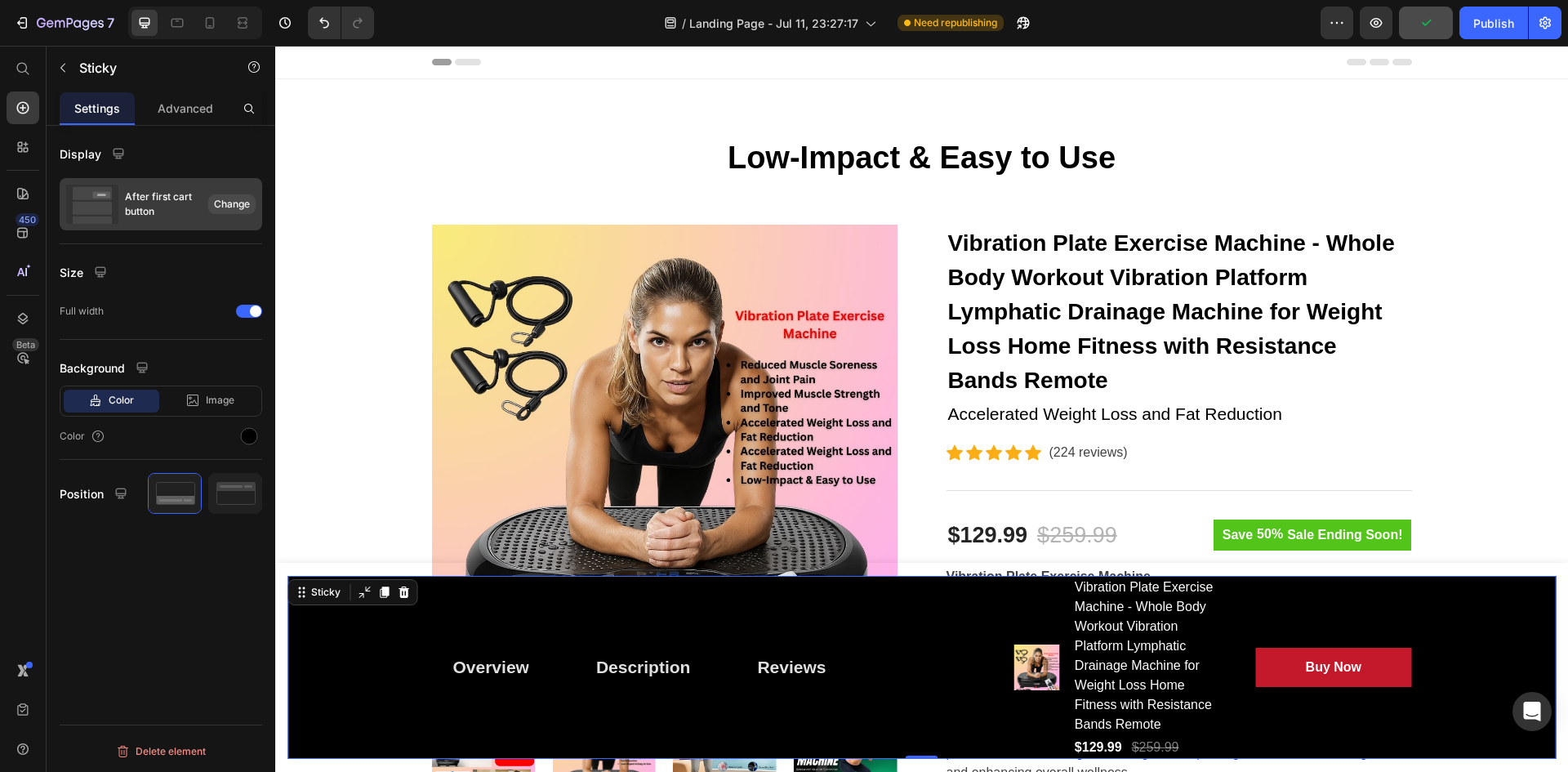 click on "Change" at bounding box center [232, 204] 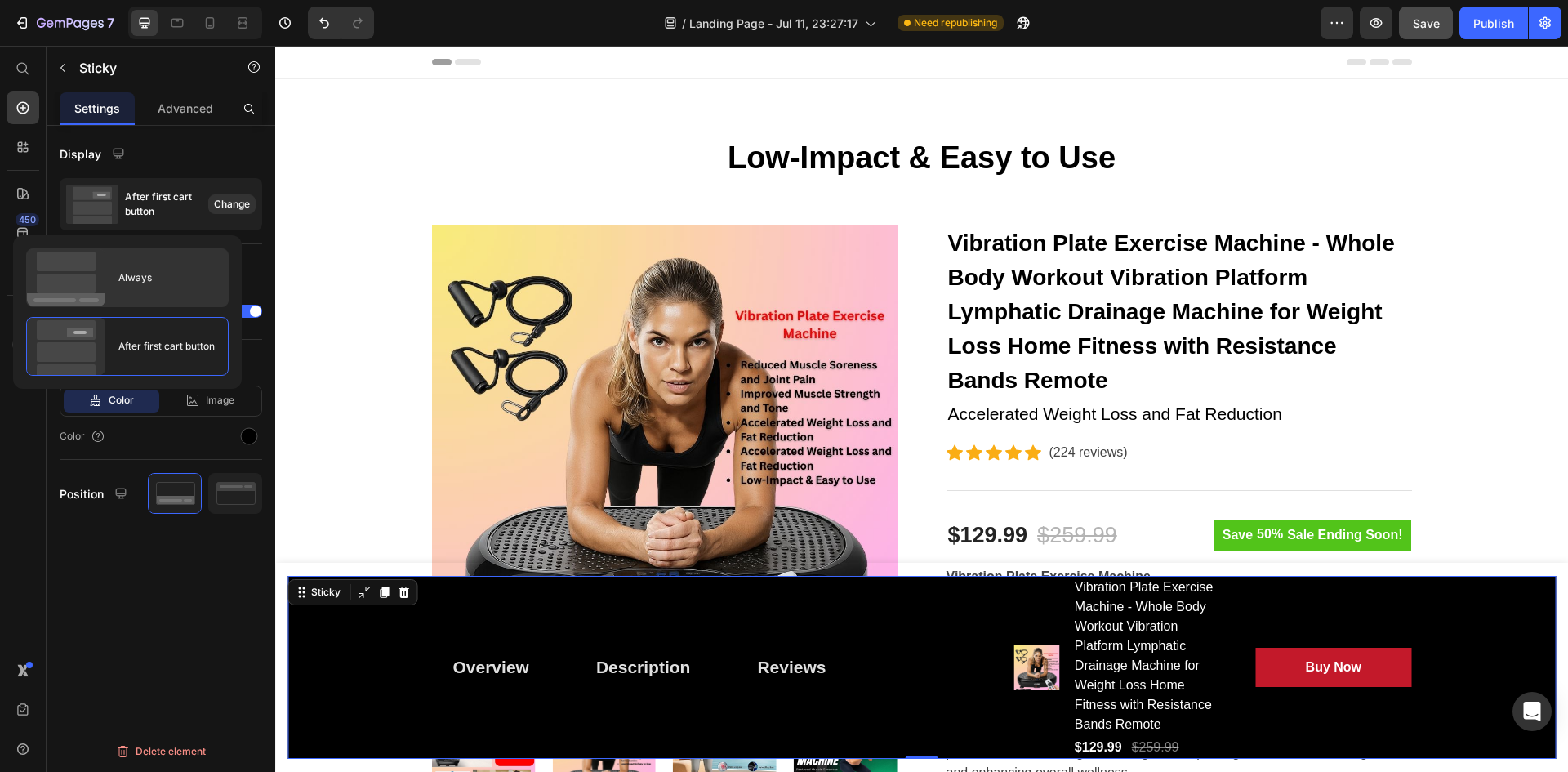 click 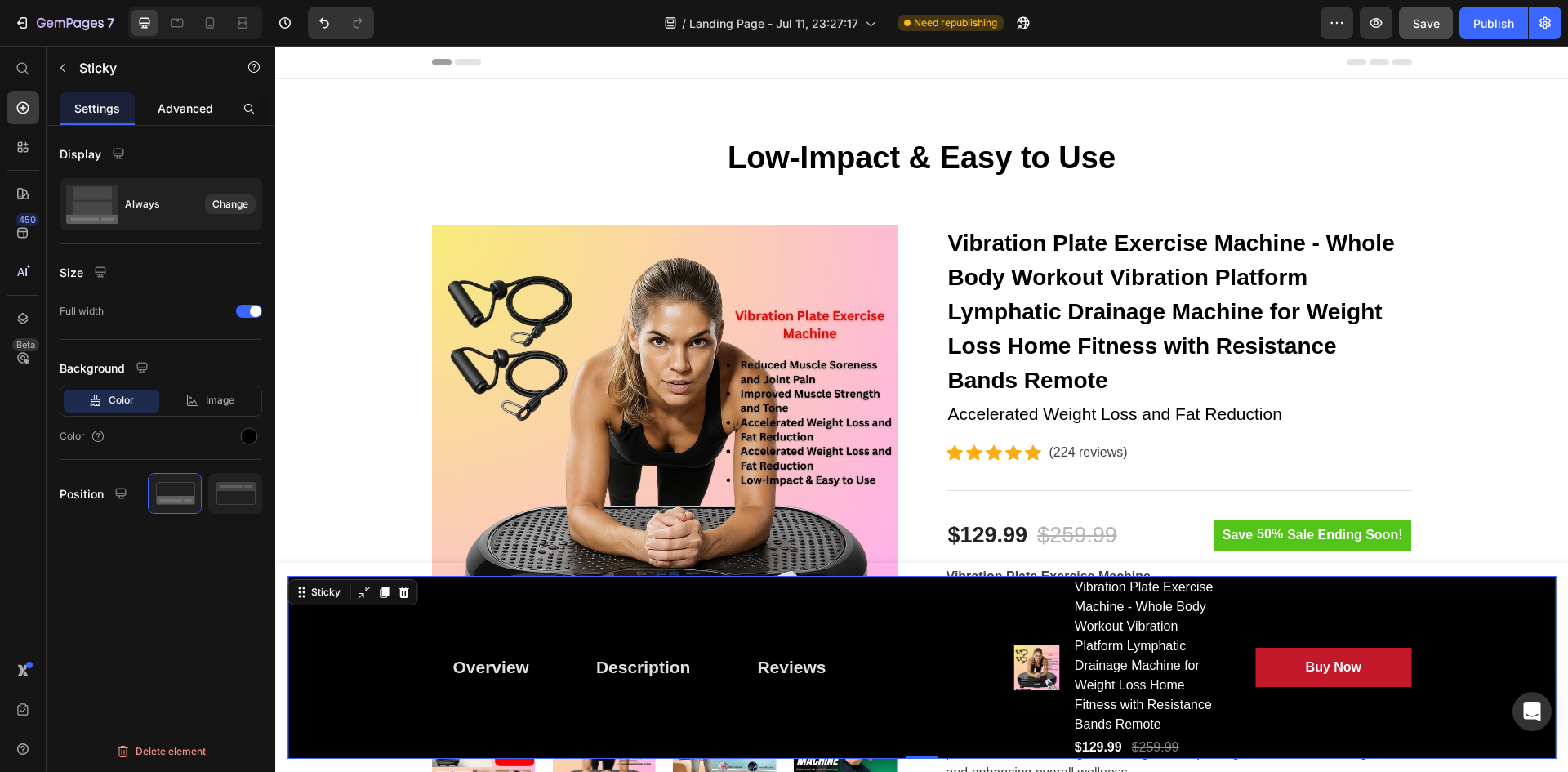 click on "Advanced" at bounding box center (185, 108) 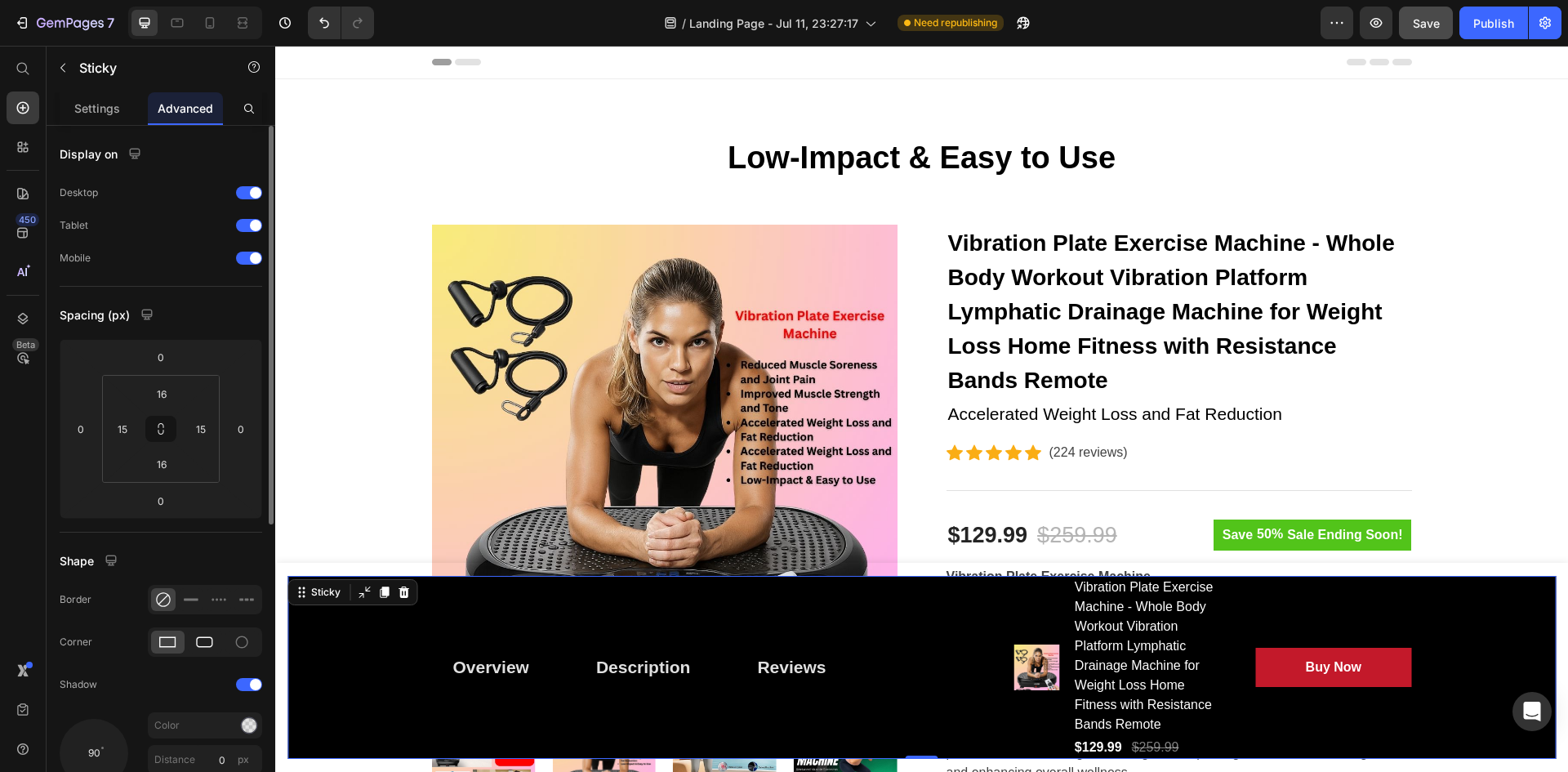 click 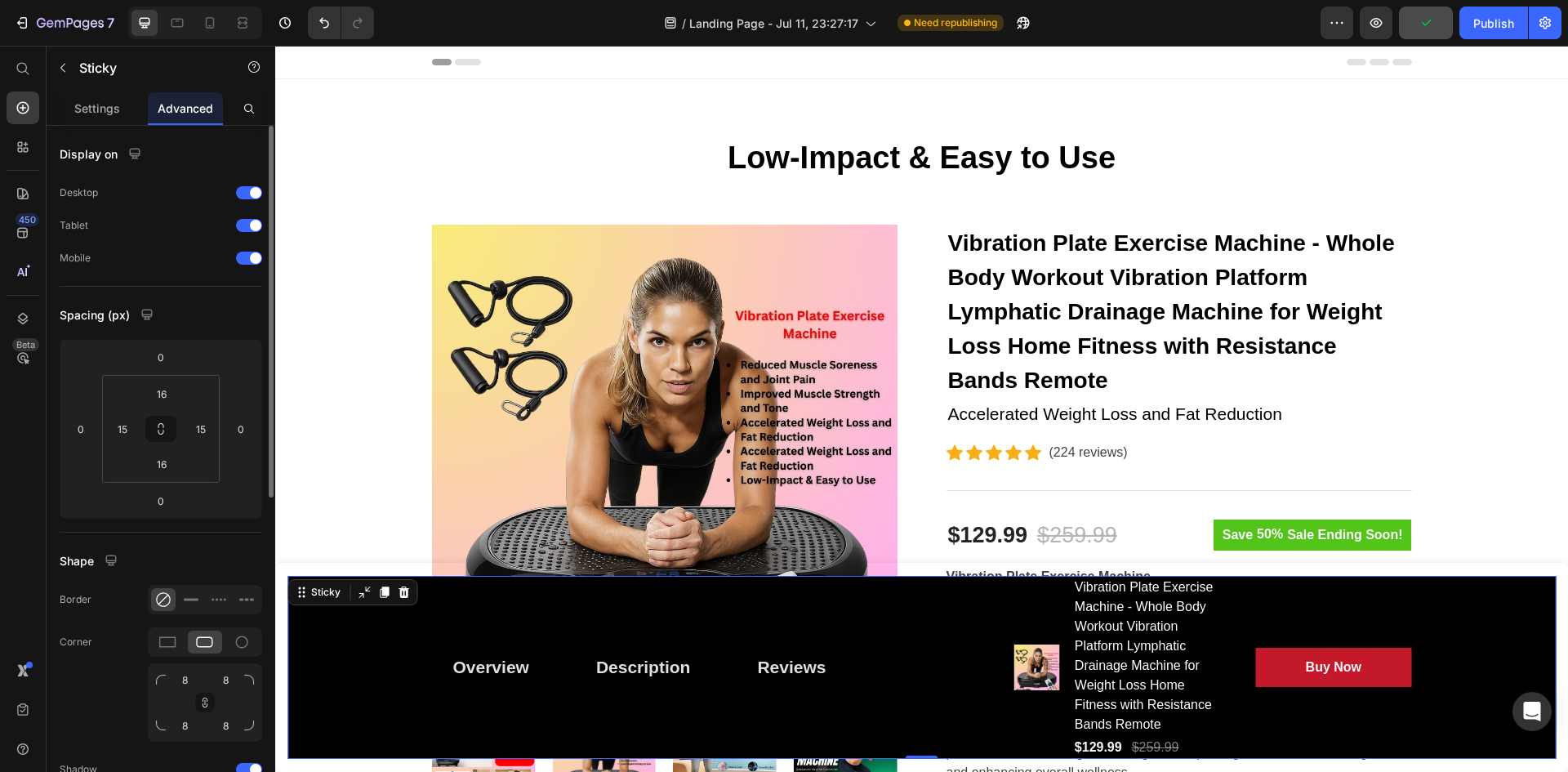 click on "8 8 8 8" at bounding box center (205, 703) 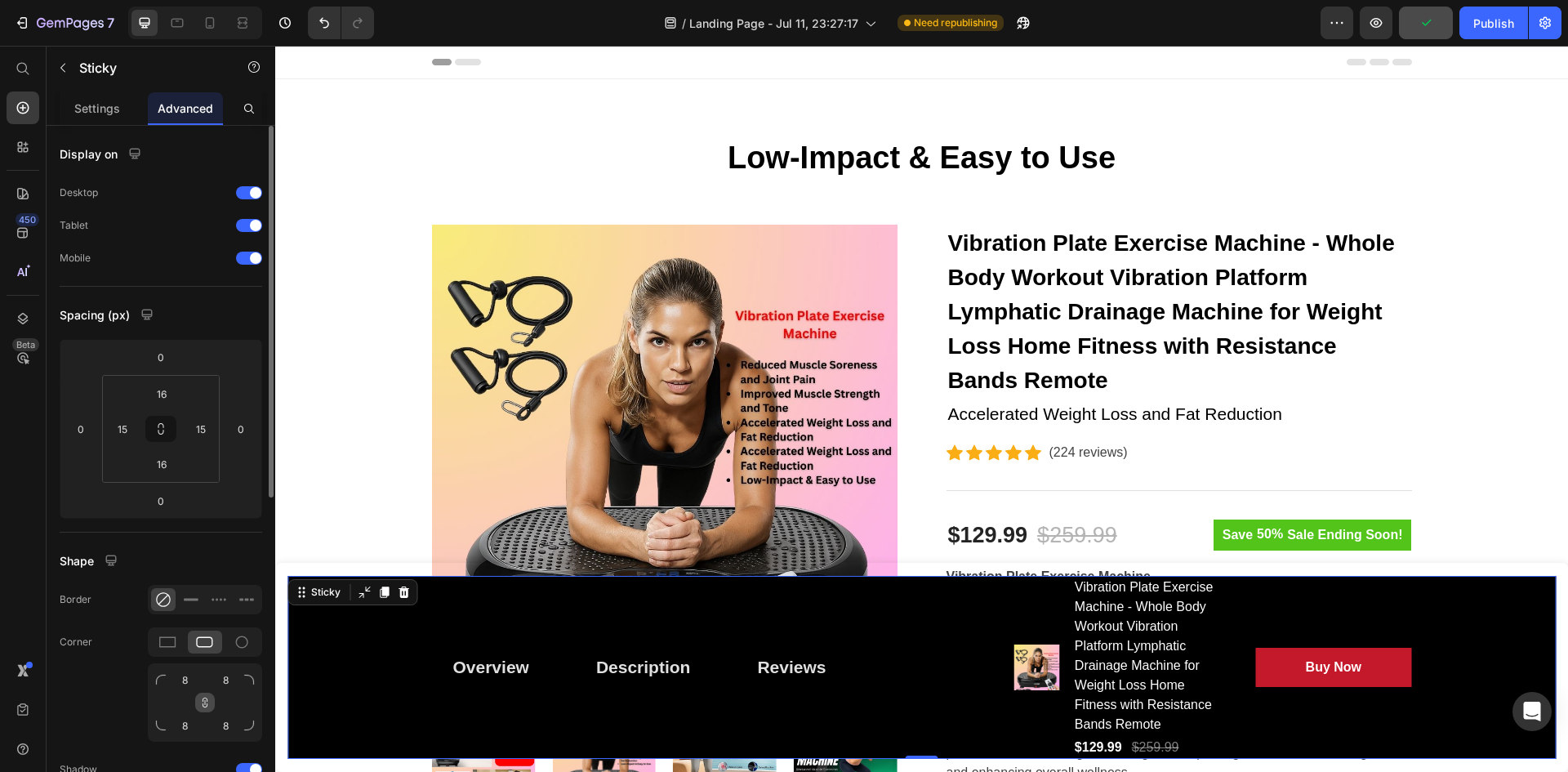 click 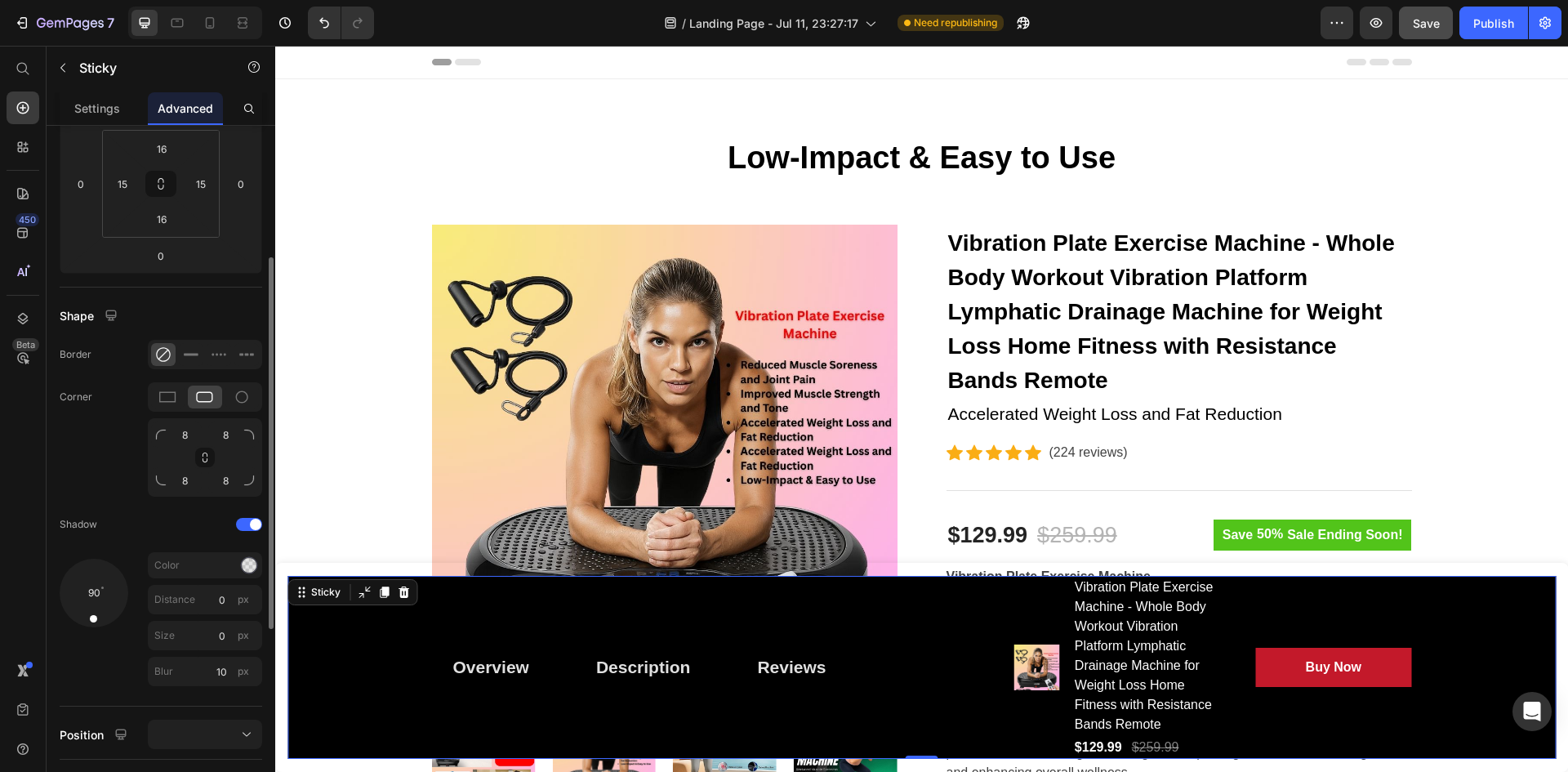 scroll, scrollTop: 490, scrollLeft: 0, axis: vertical 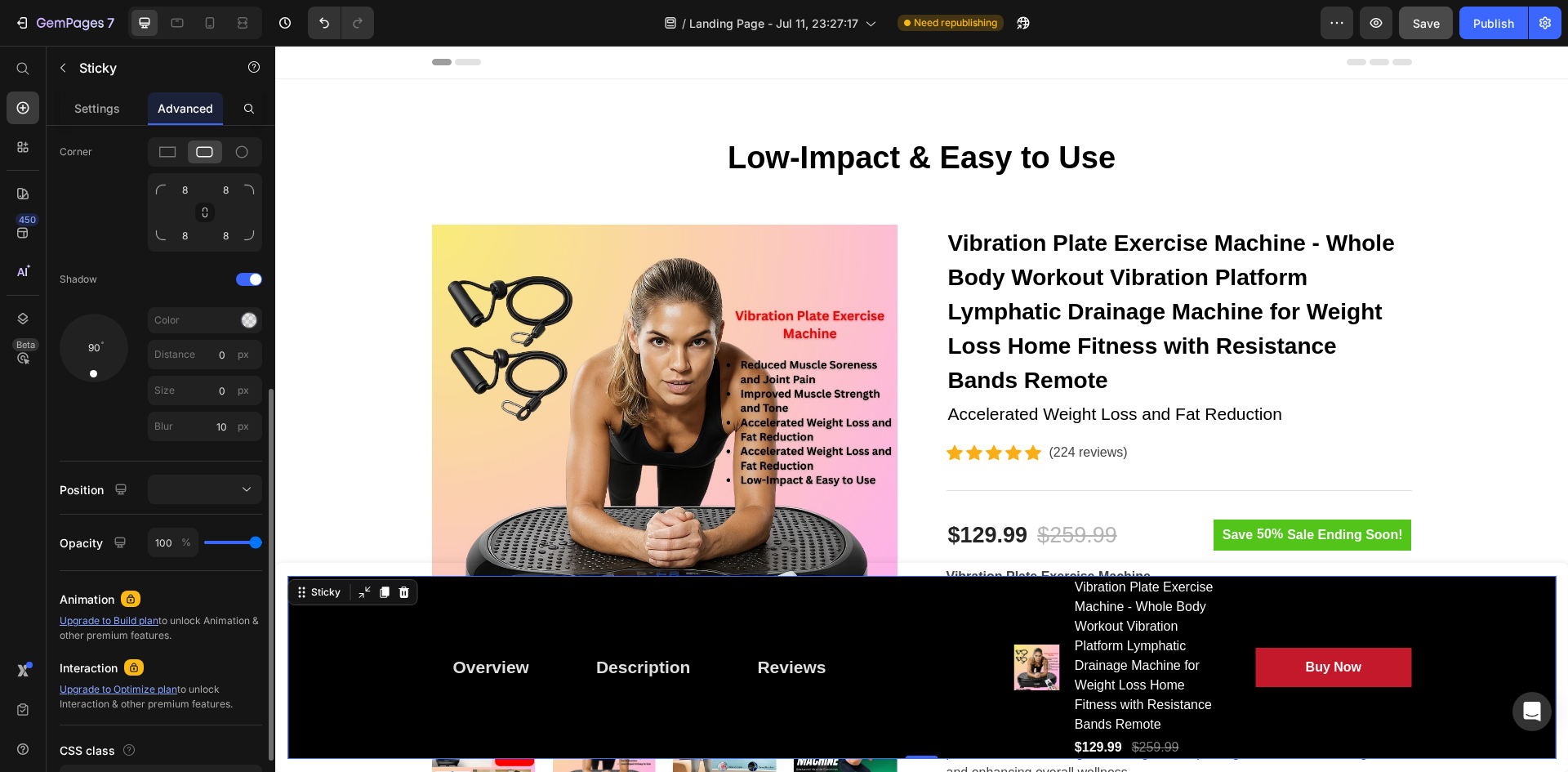 type on "98" 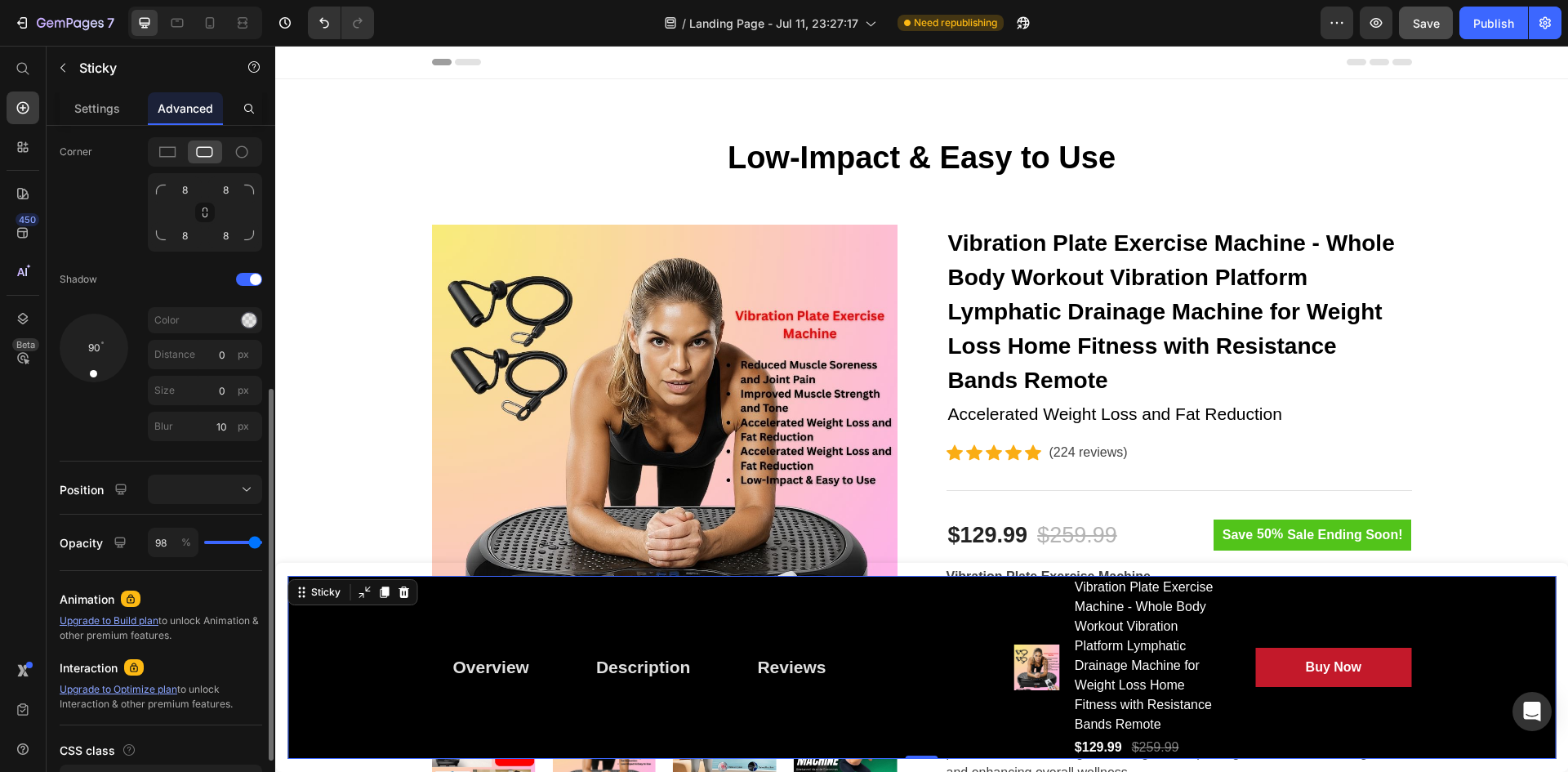 type on "96" 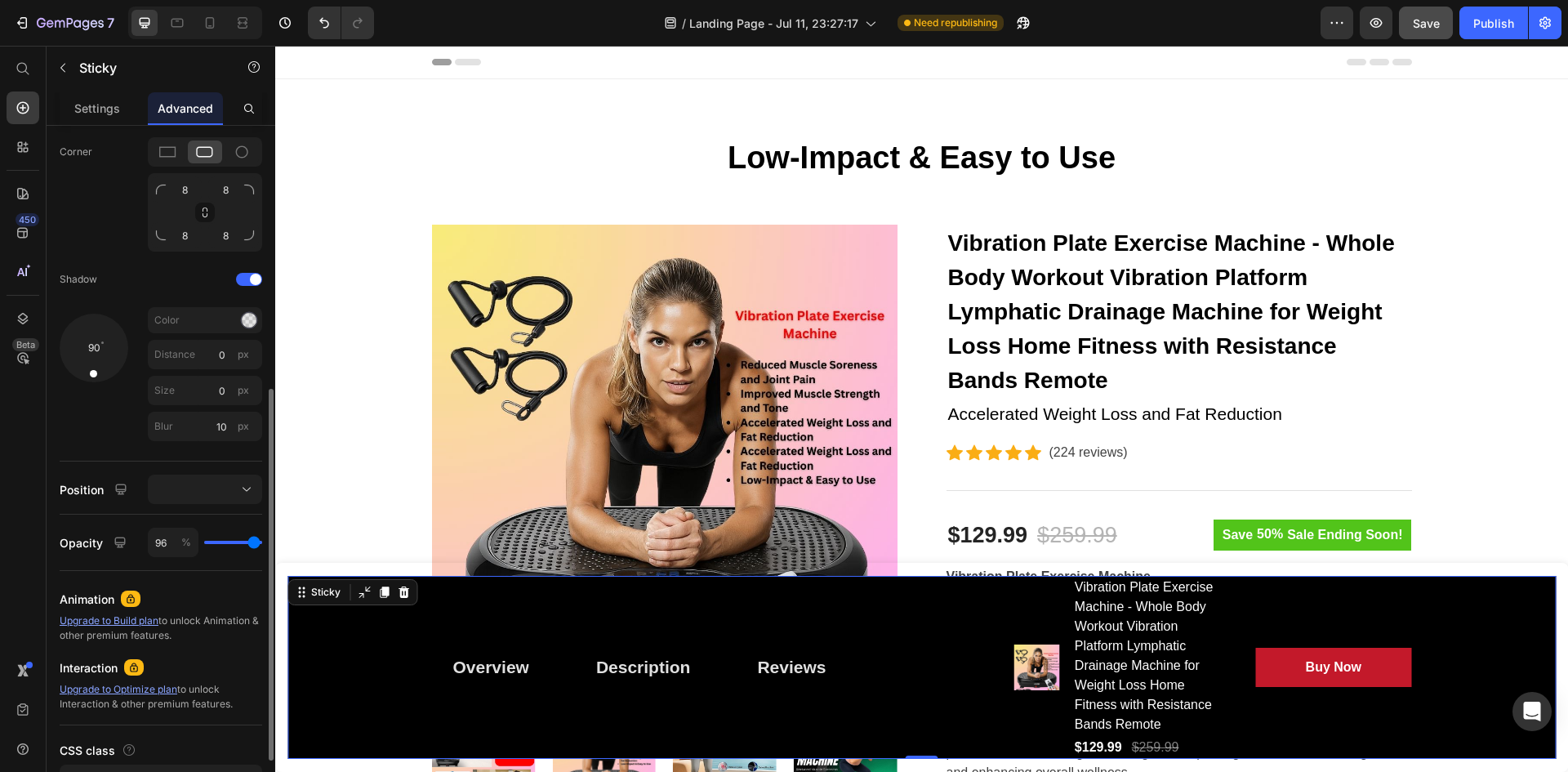 type on "91" 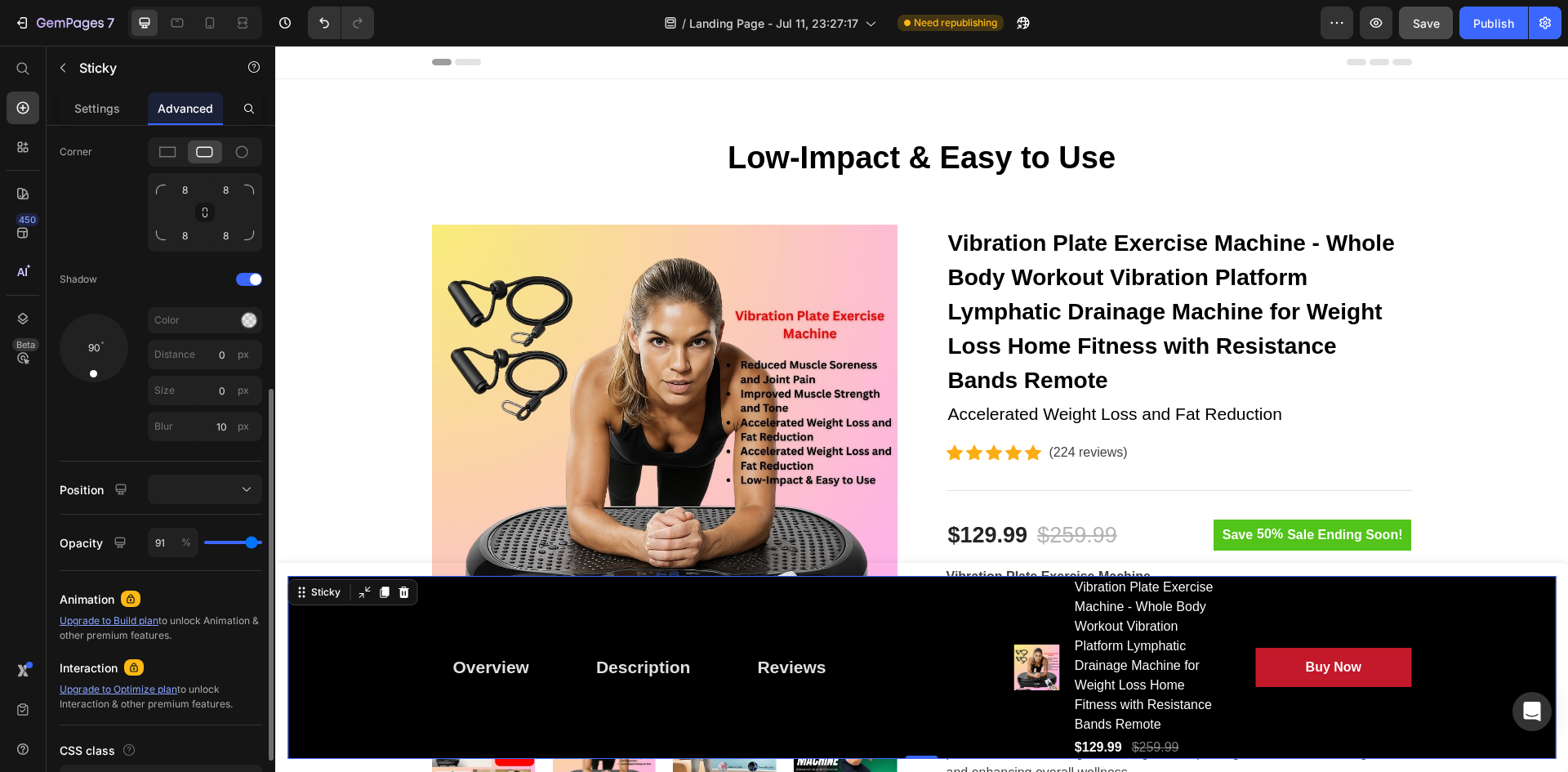 type on "85" 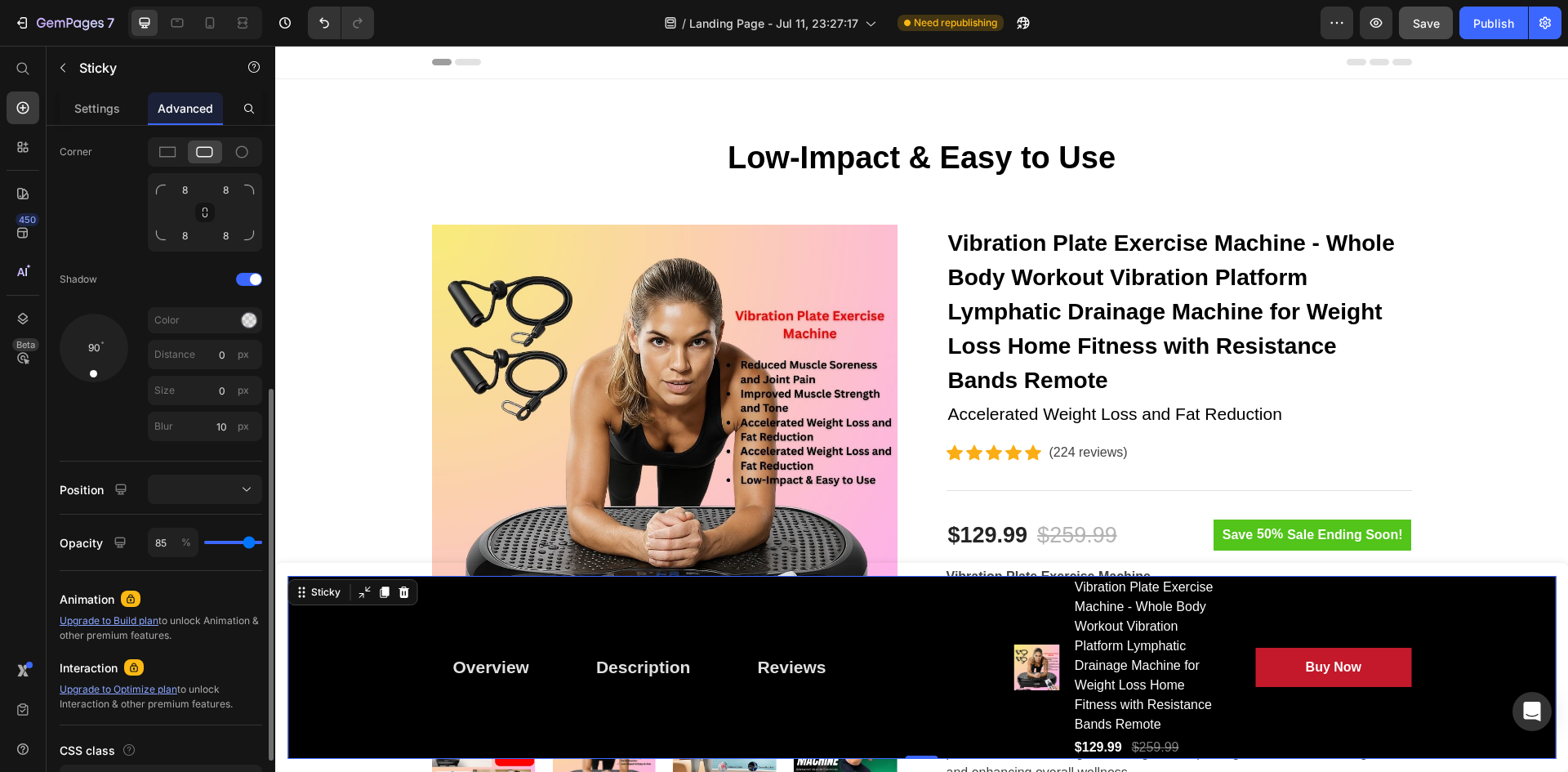 type on "82" 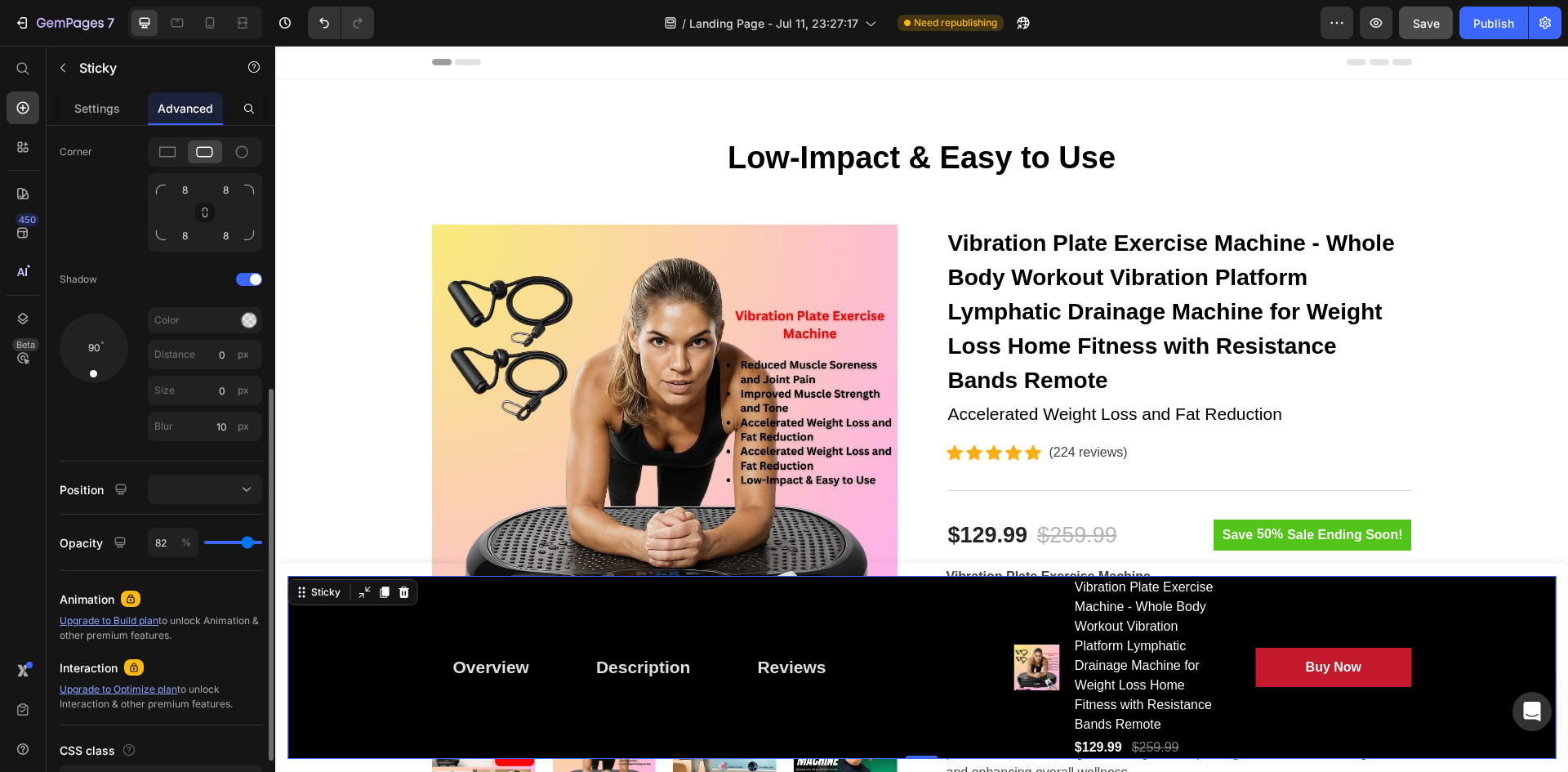 type on "80" 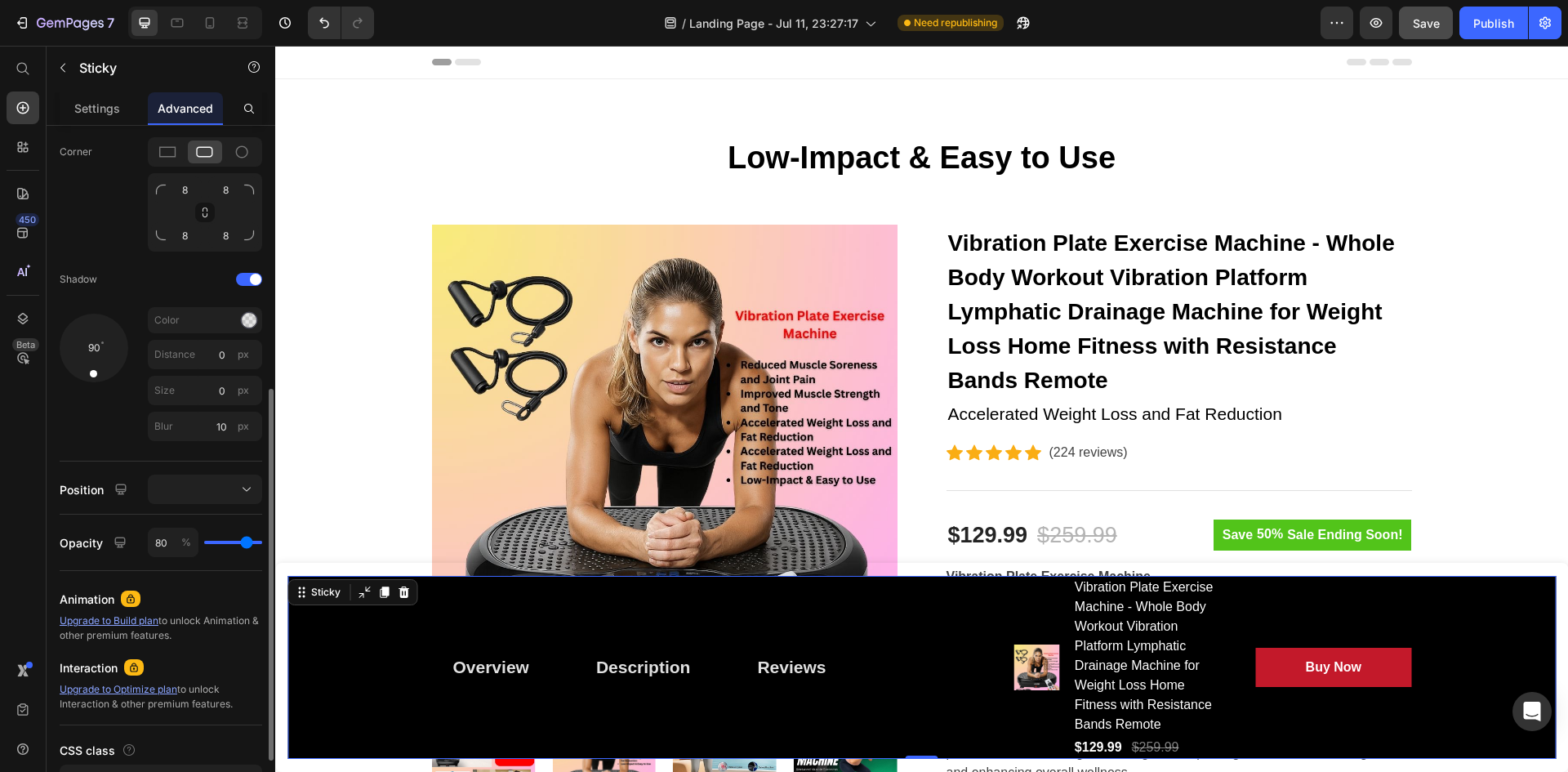 type on "75" 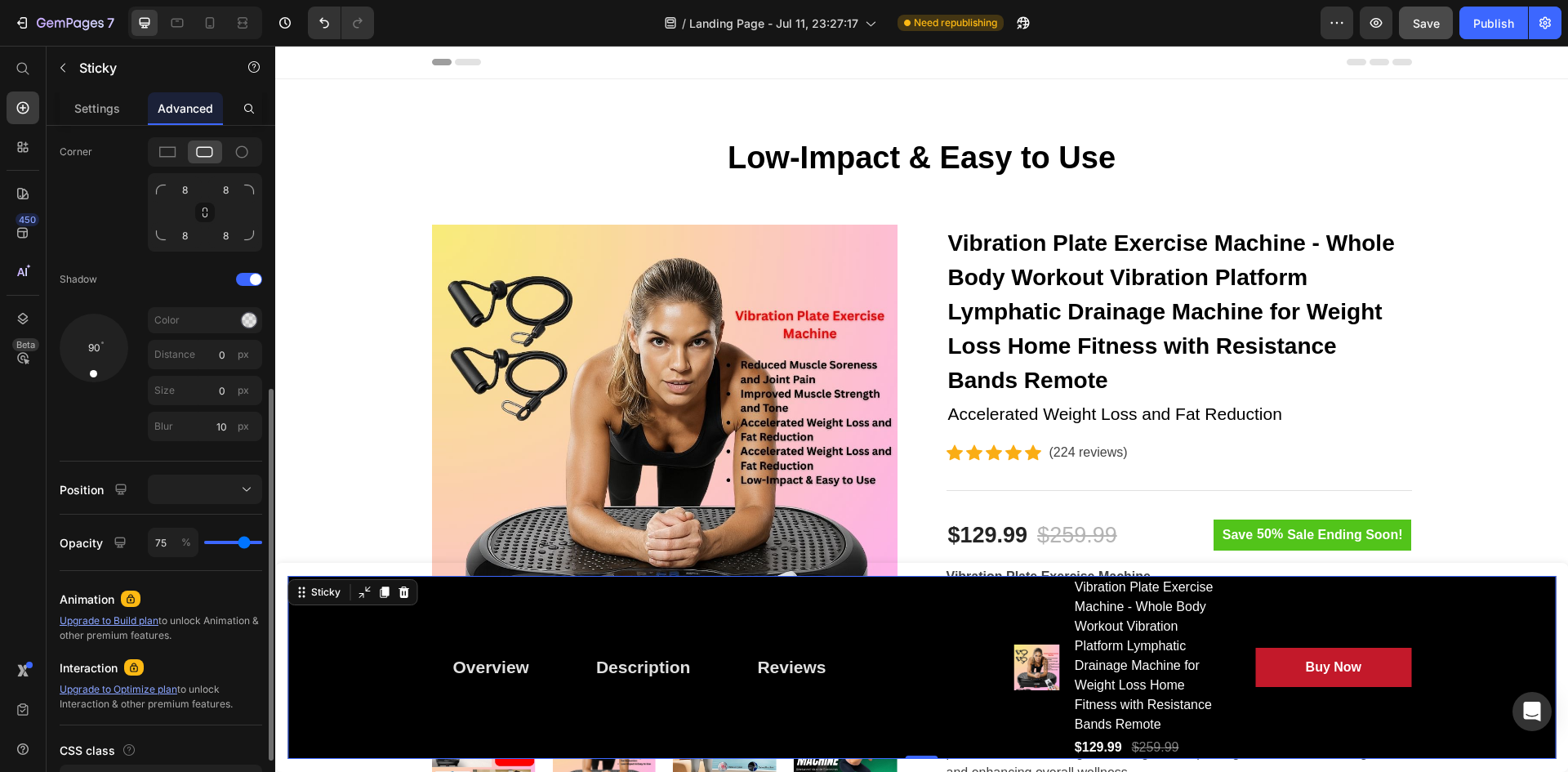 type on "67" 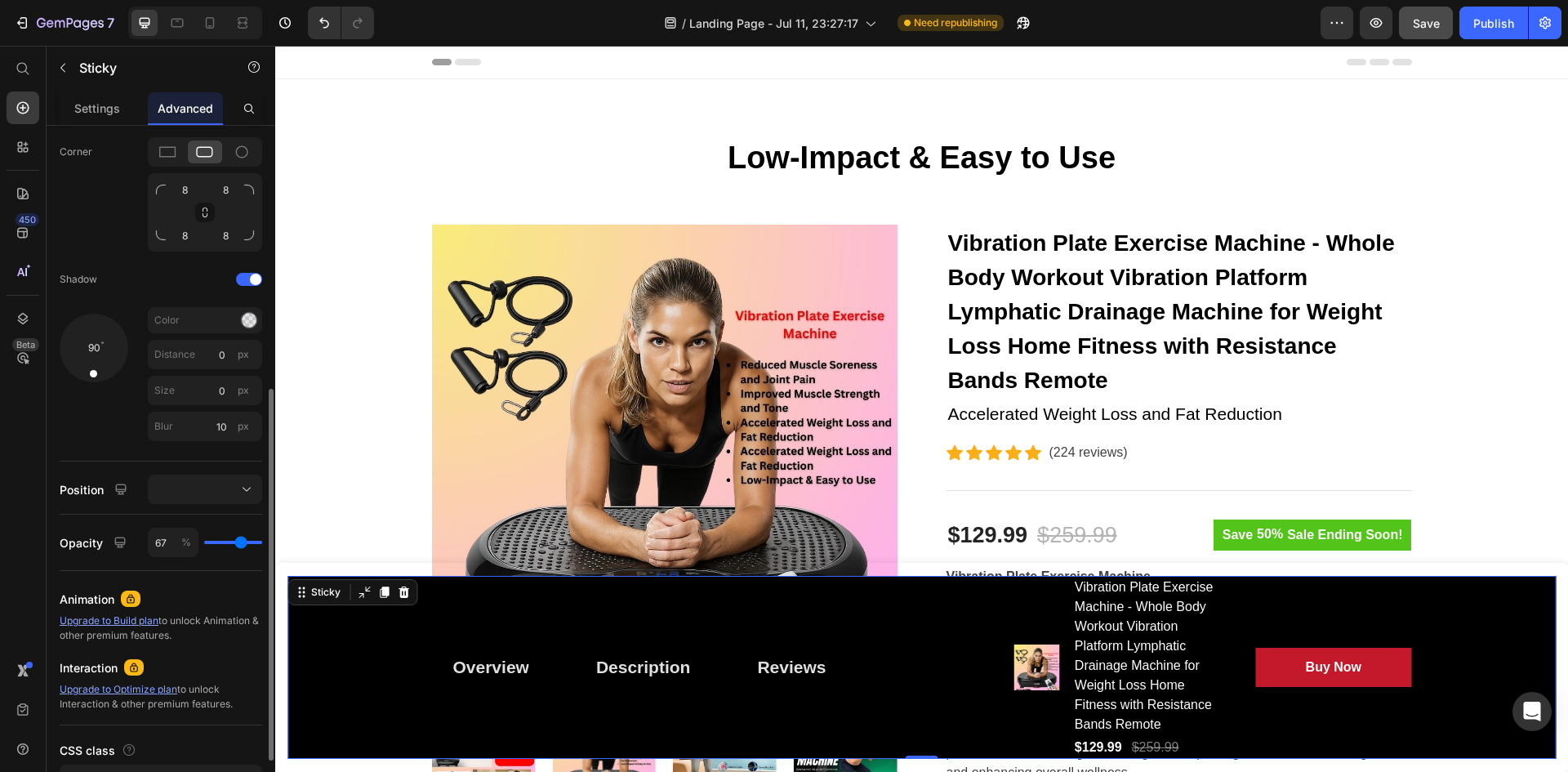 type on "62" 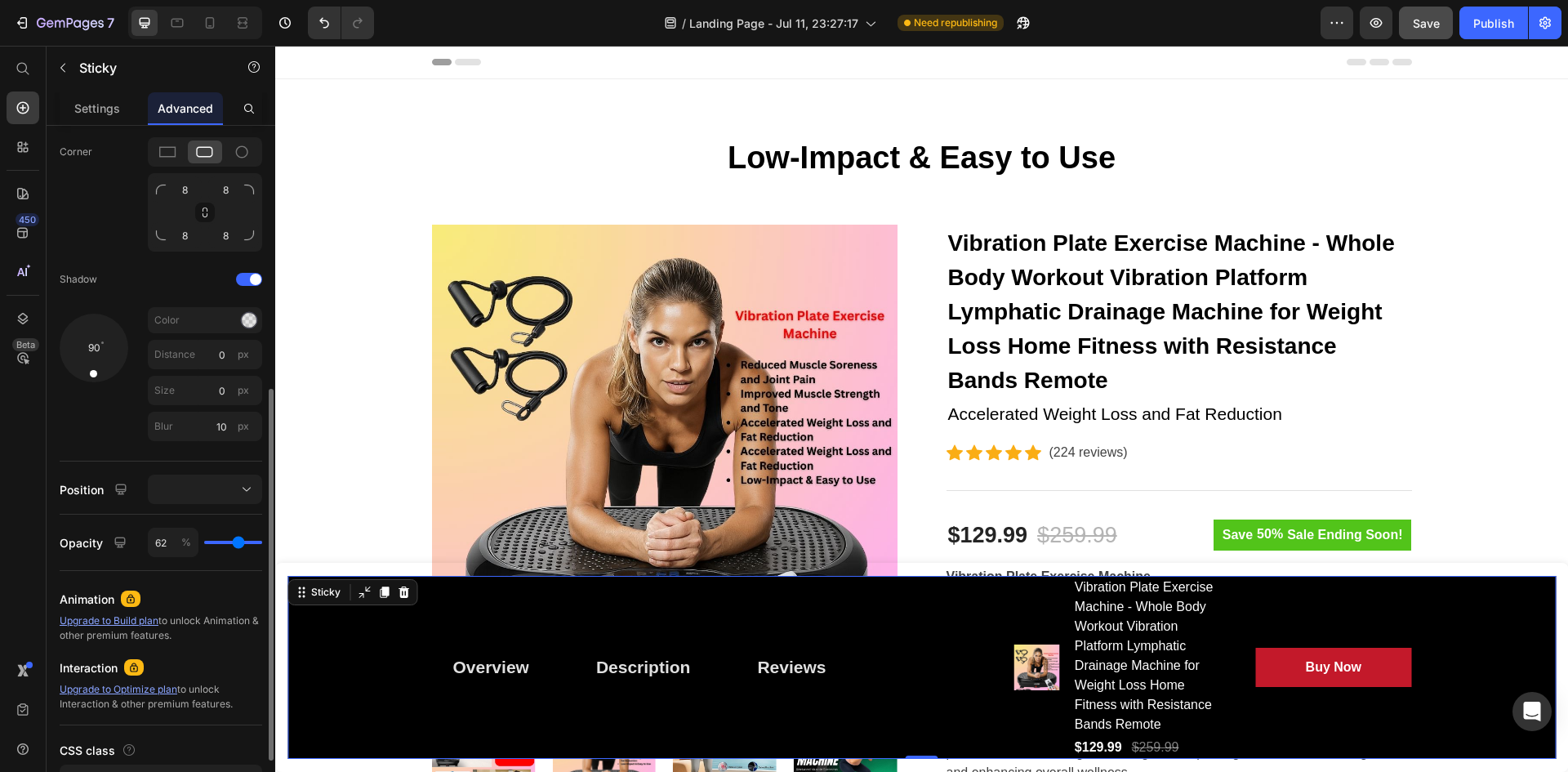 type on "60" 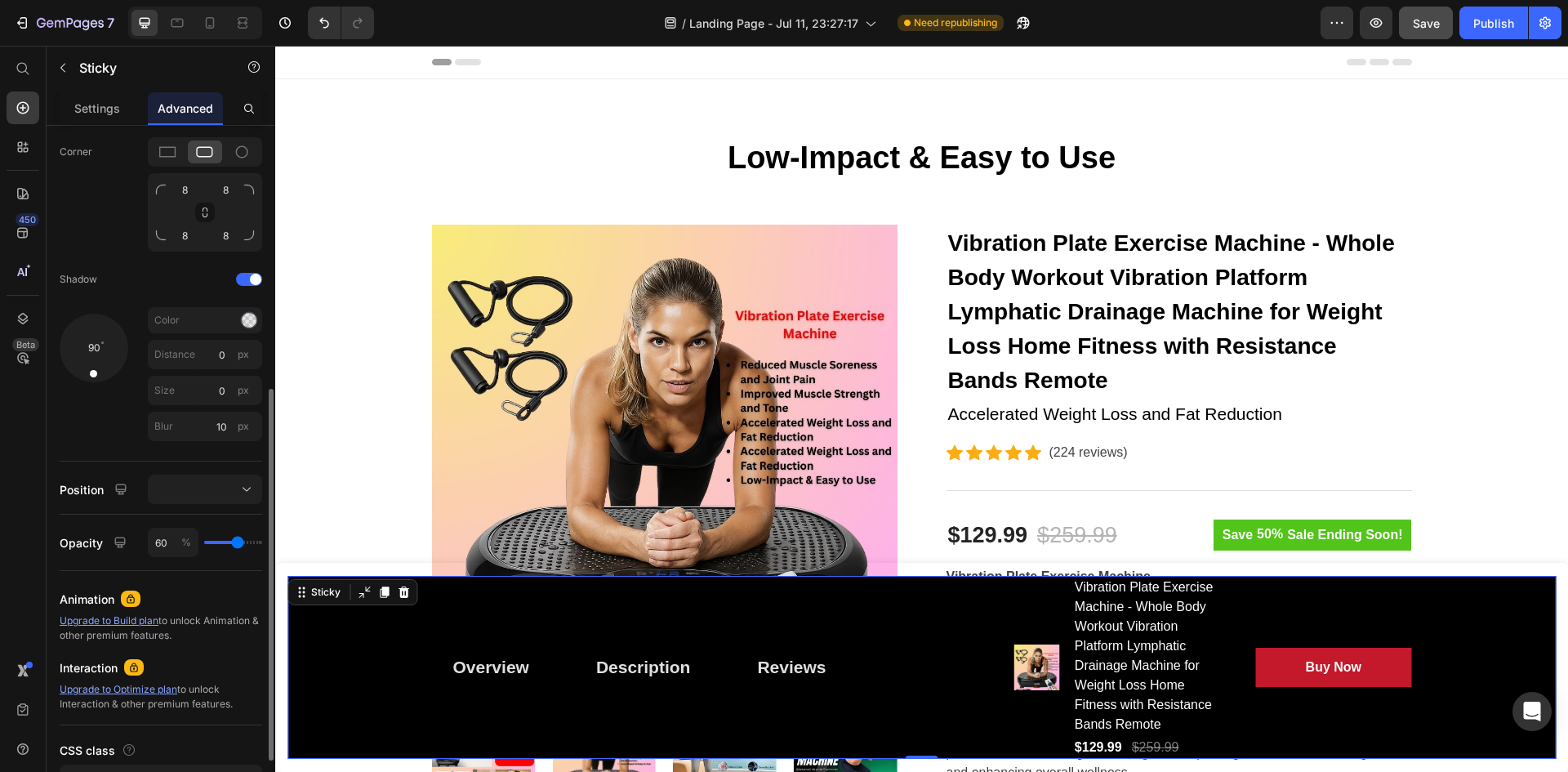 type on "56" 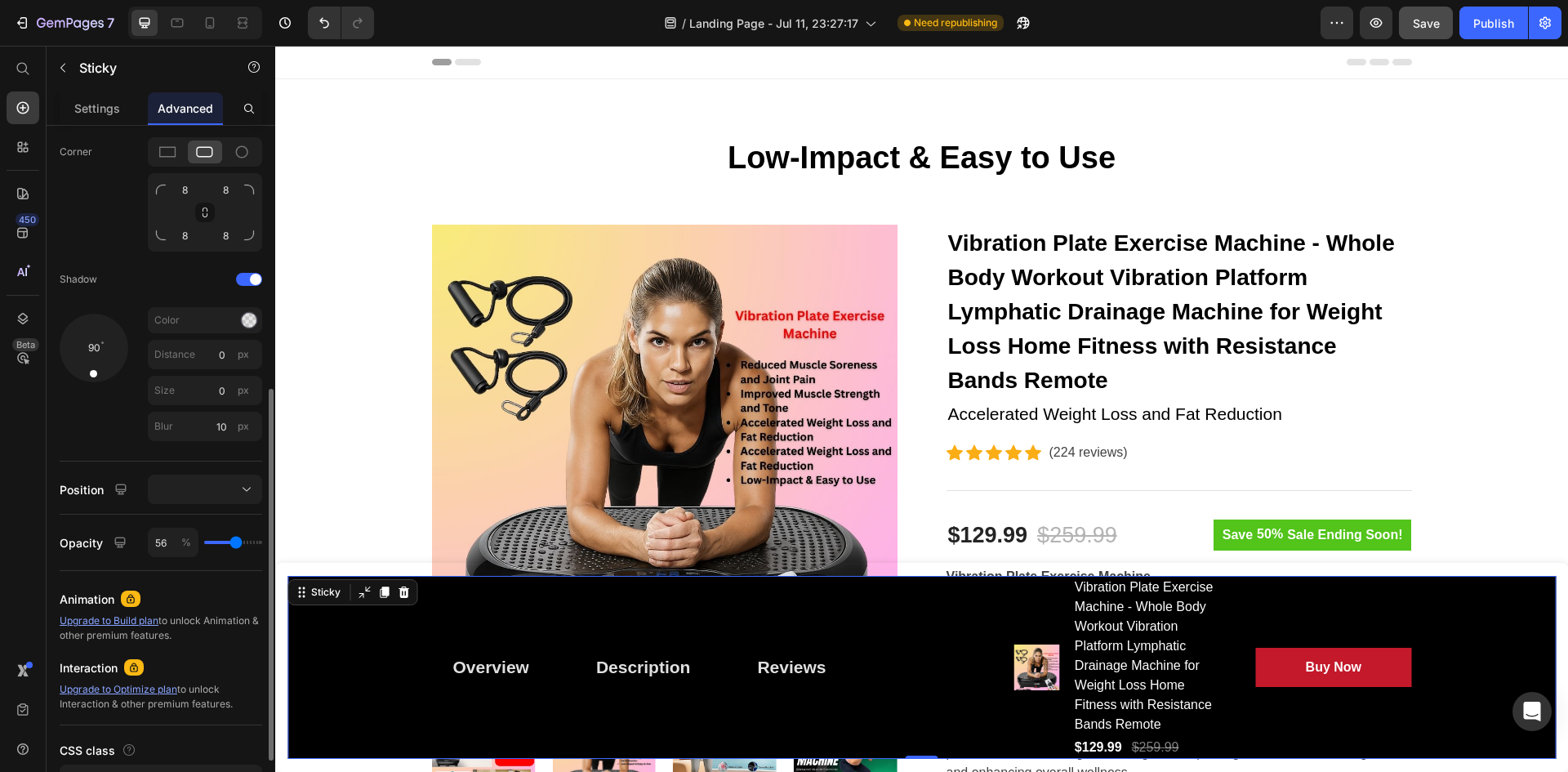 type on "55" 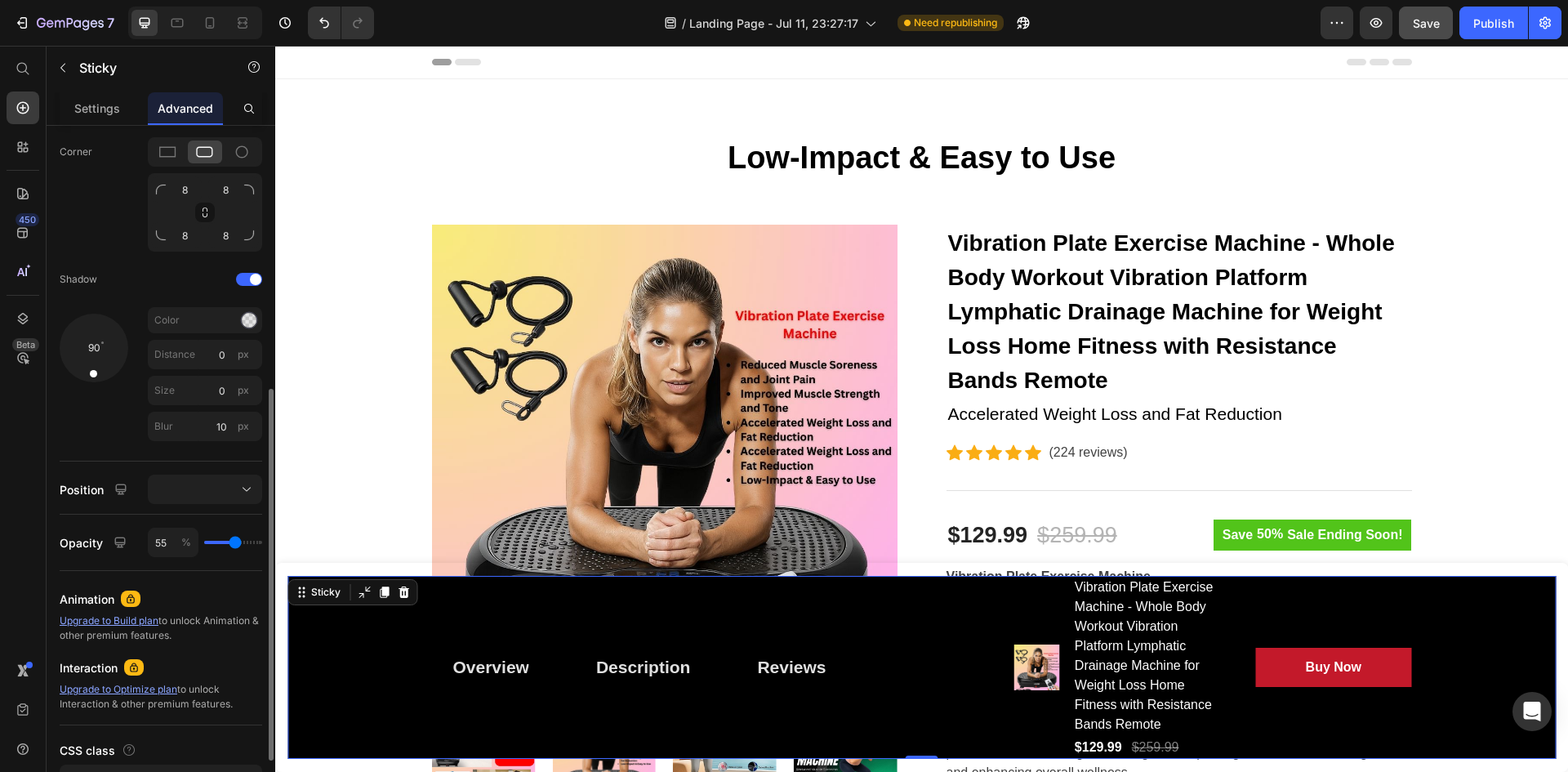 type on "53" 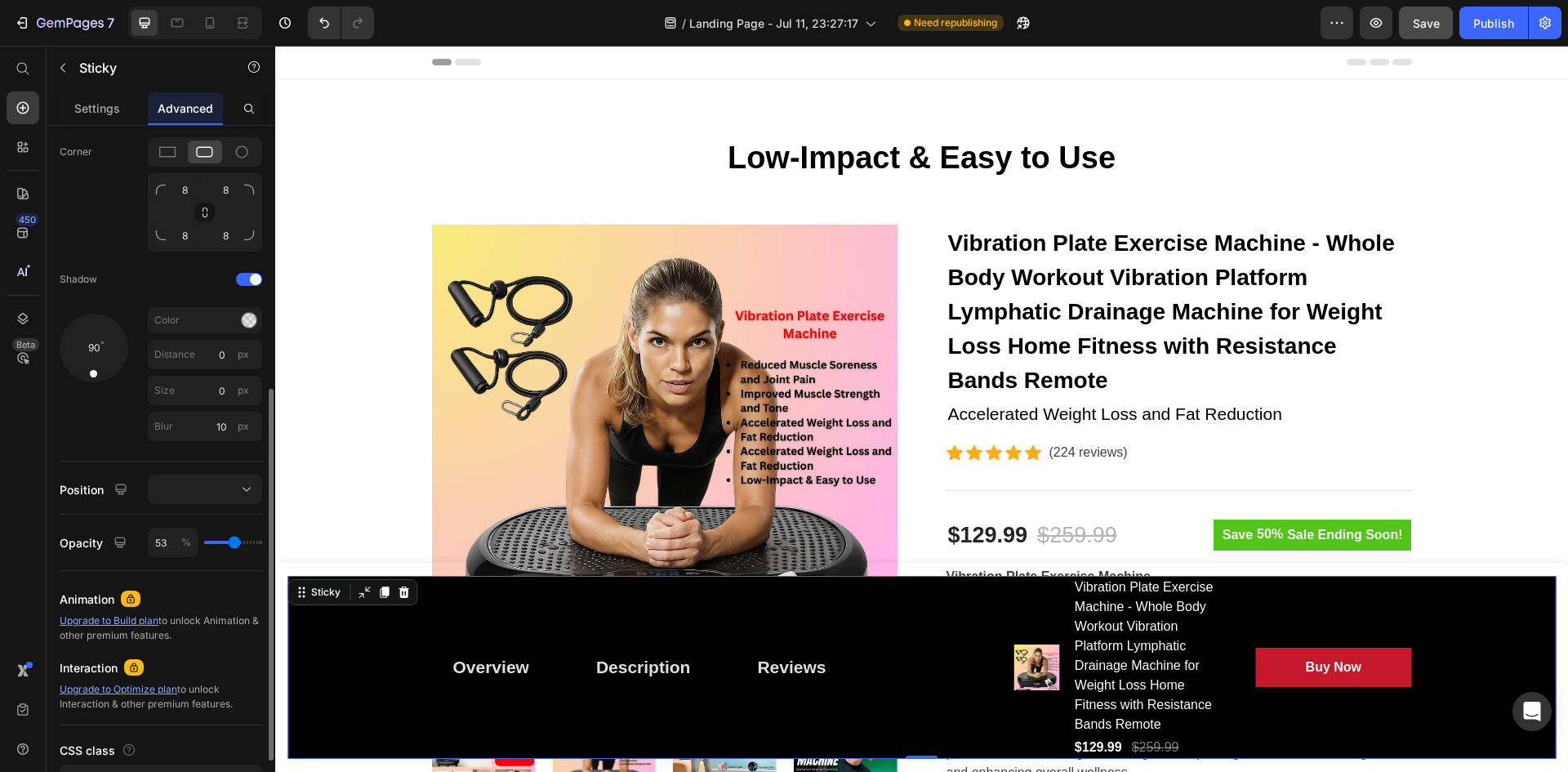 type on "51" 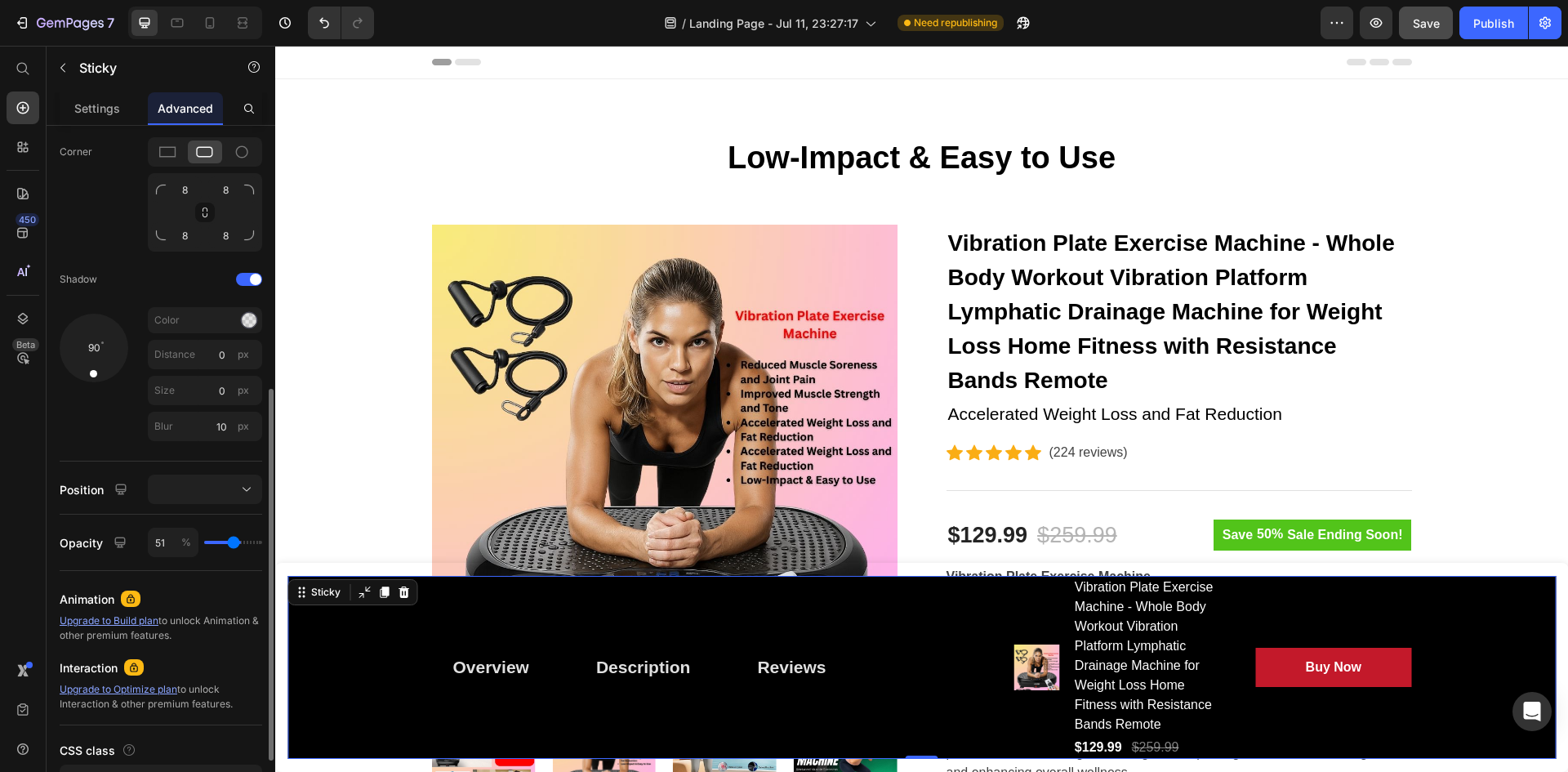 type on "49" 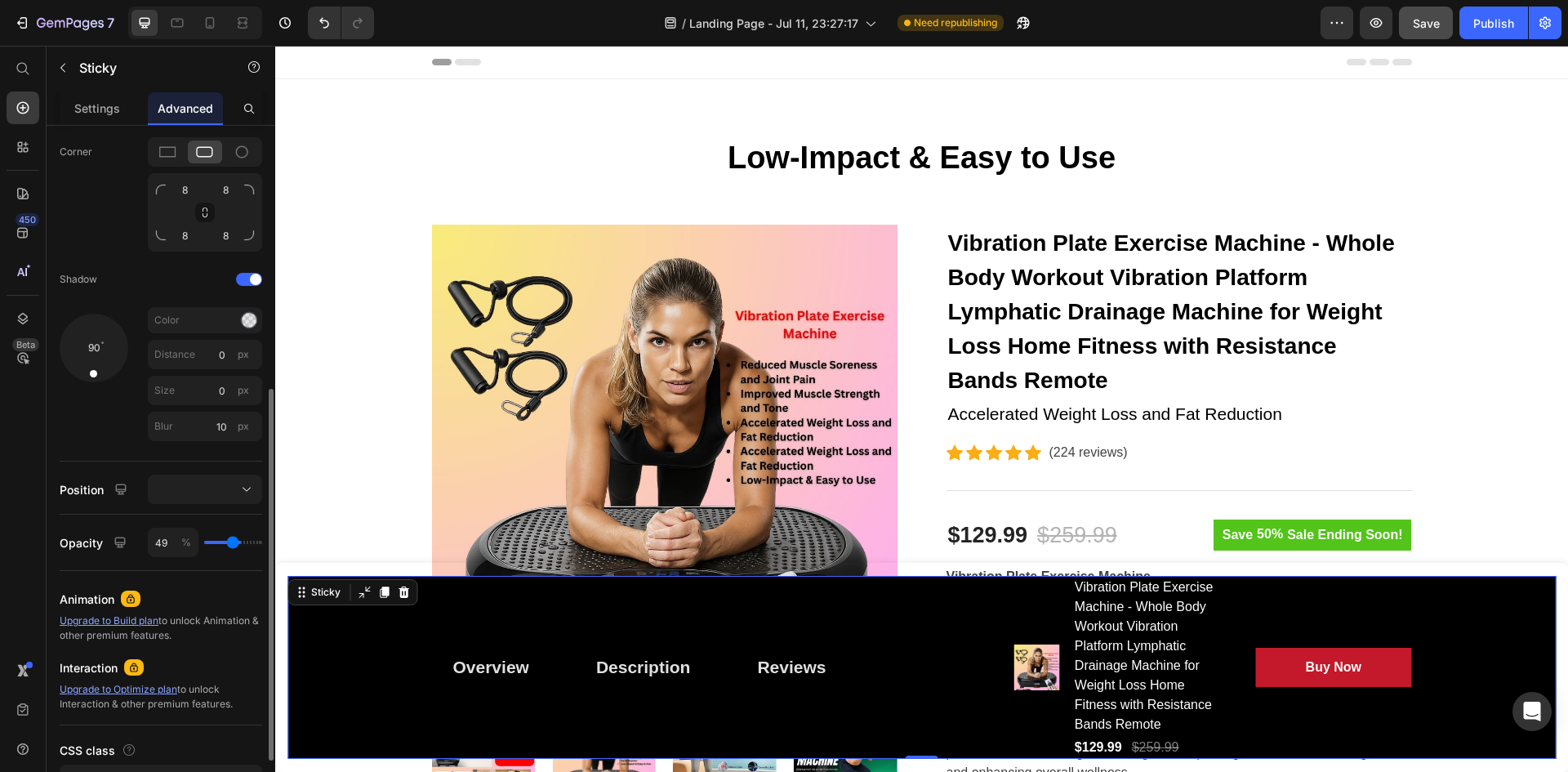 type on "47" 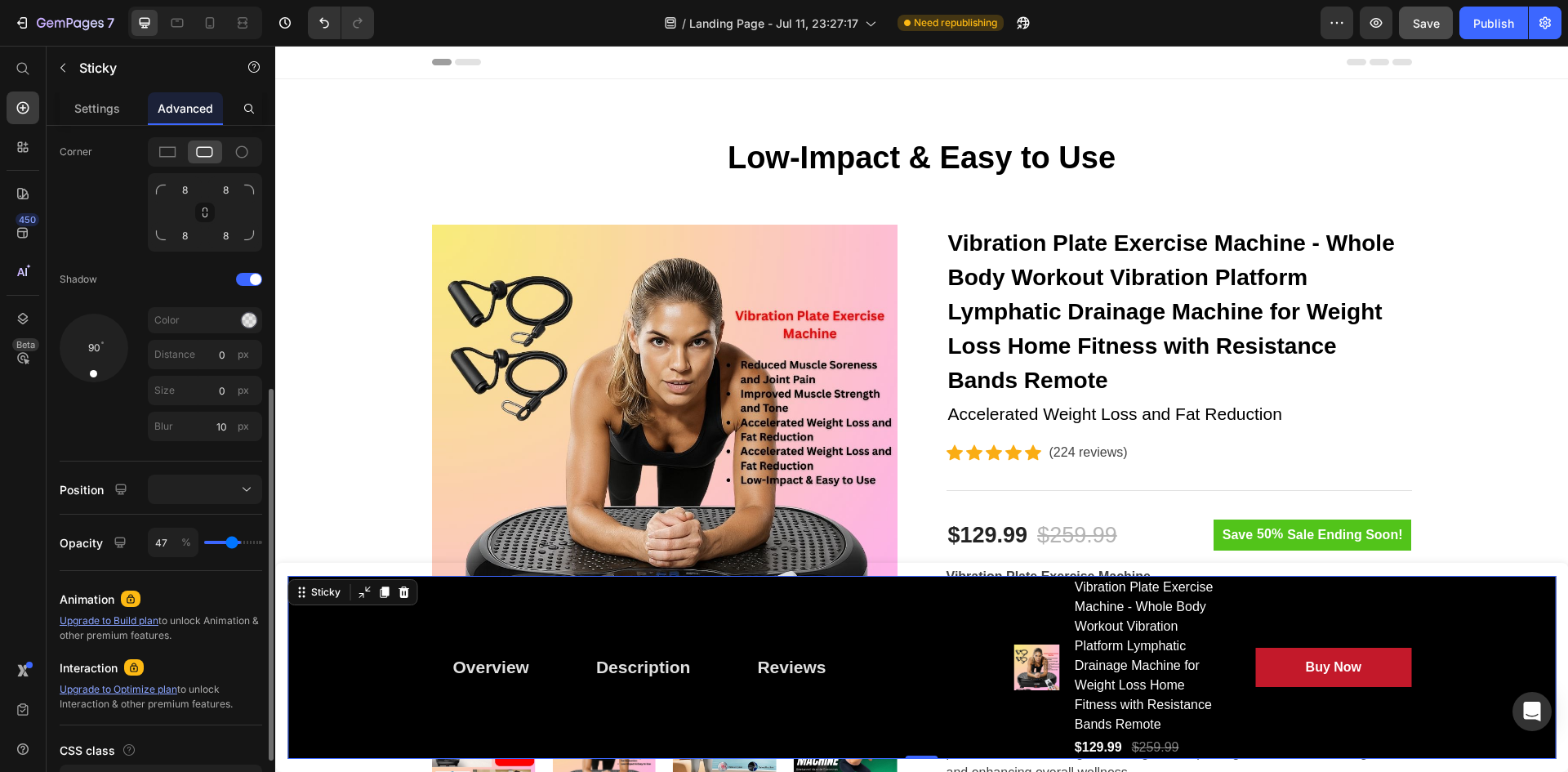 type on "44" 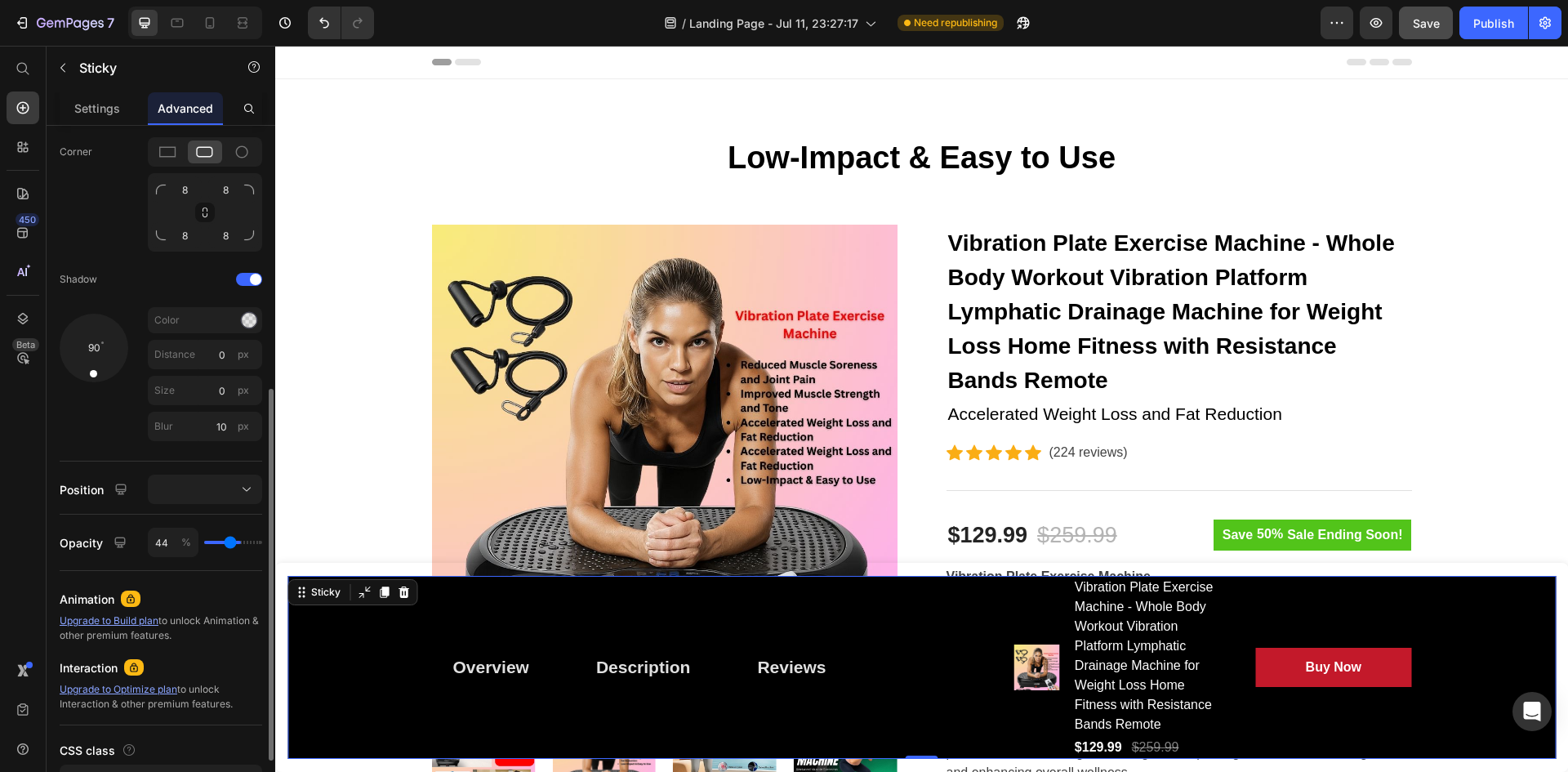 type on "42" 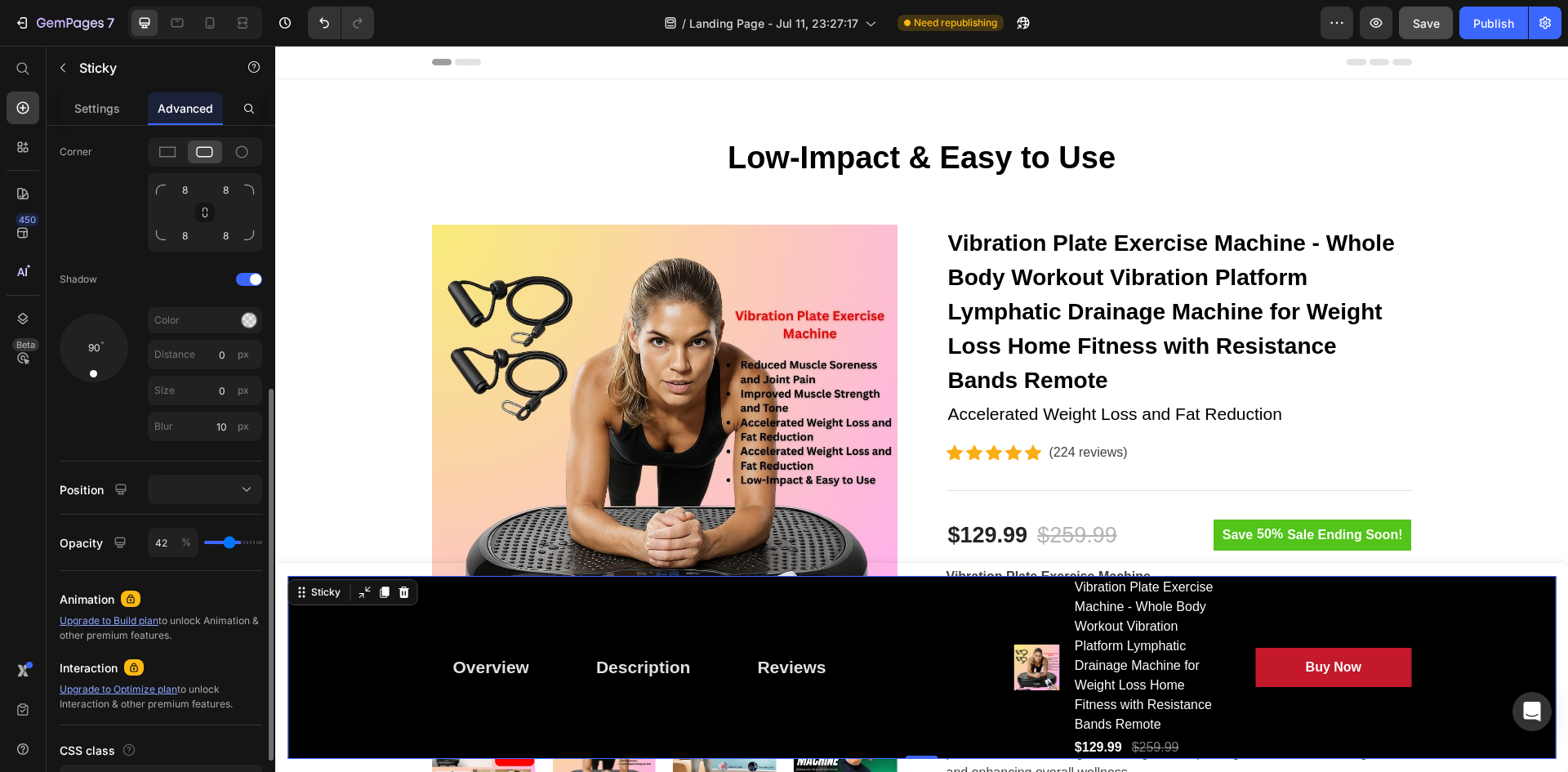 type on "40" 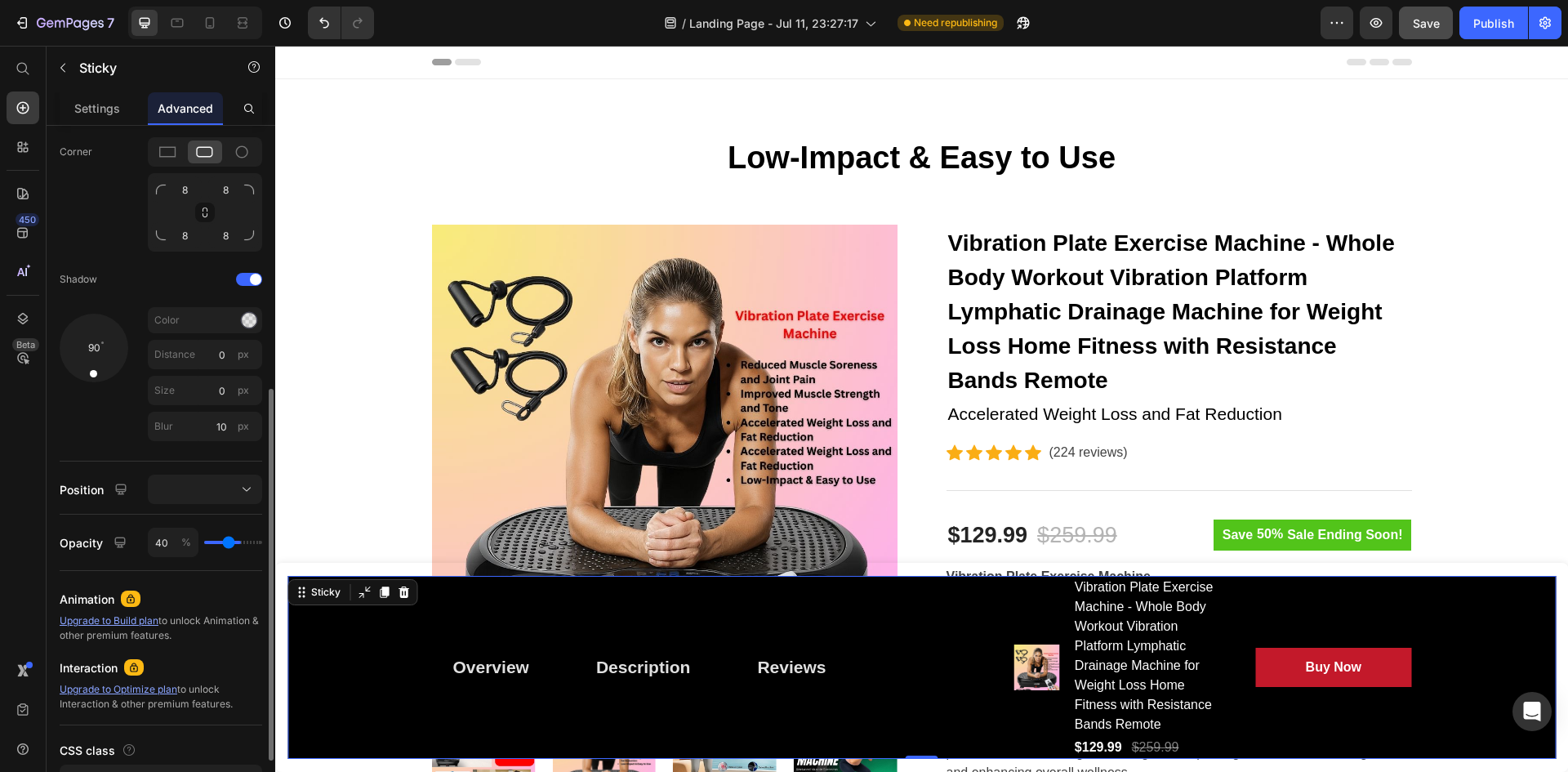 type on "36" 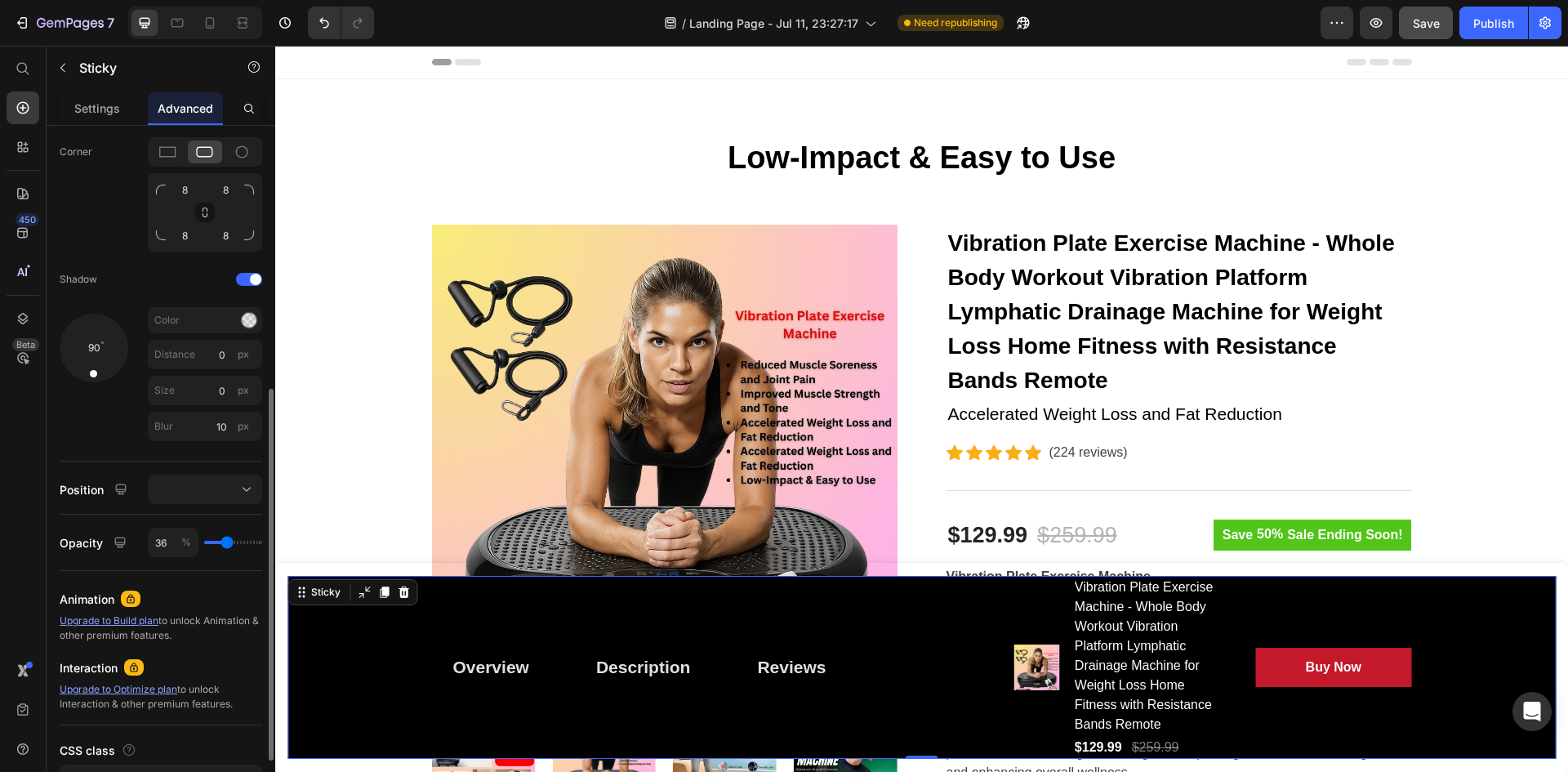 type on "35" 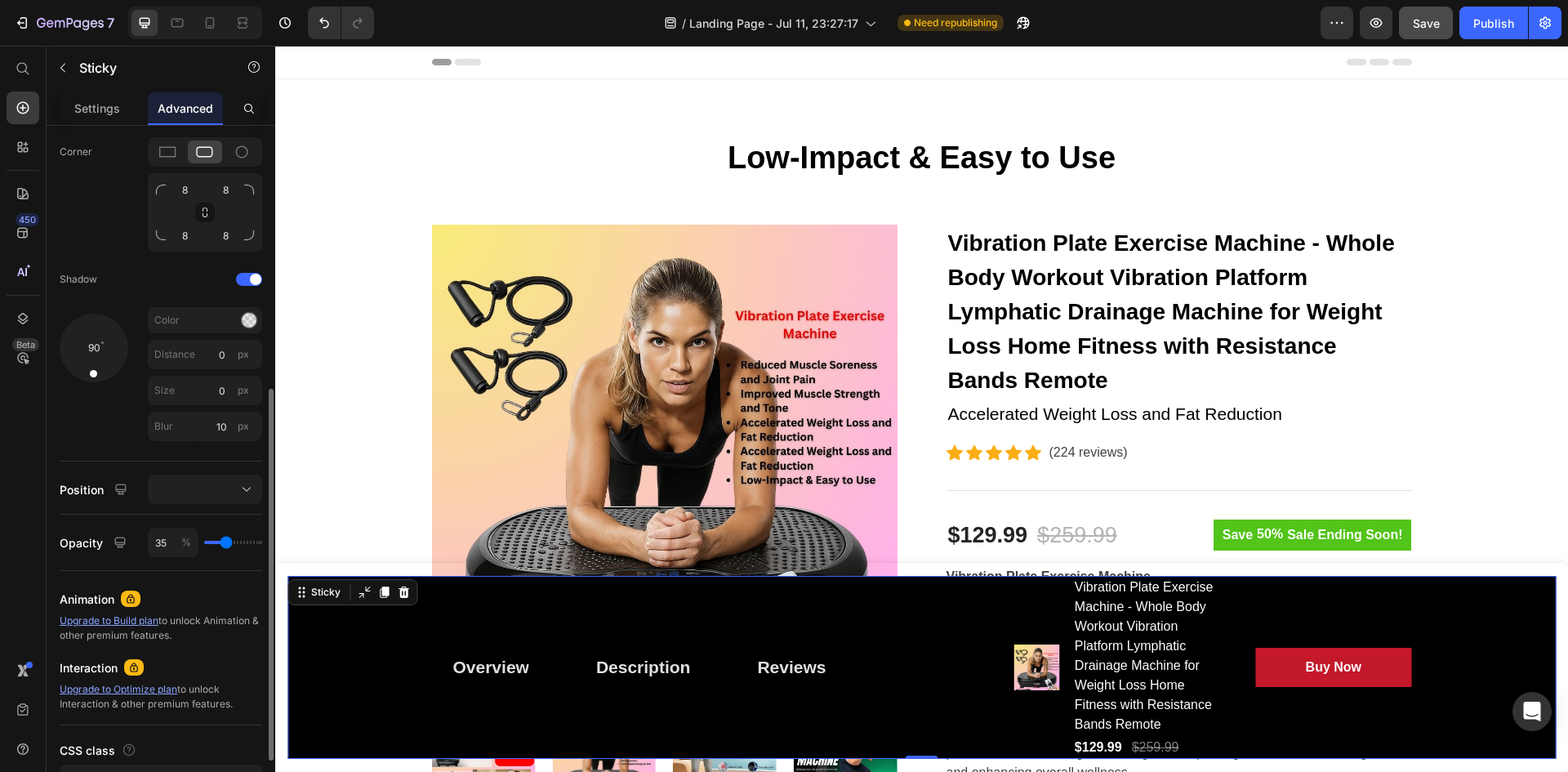 drag, startPoint x: 256, startPoint y: 544, endPoint x: 226, endPoint y: 542, distance: 30.066593 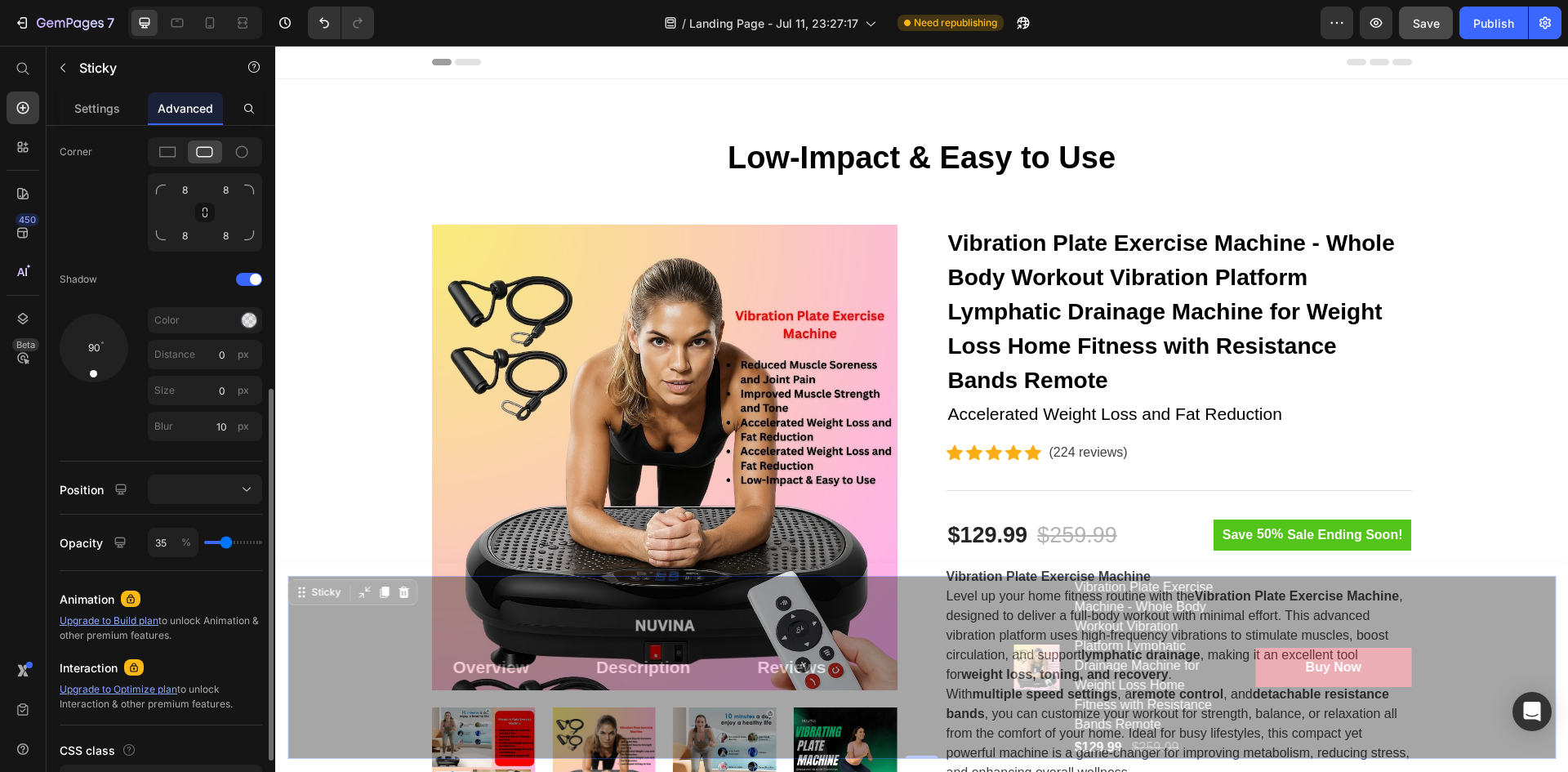 type on "42" 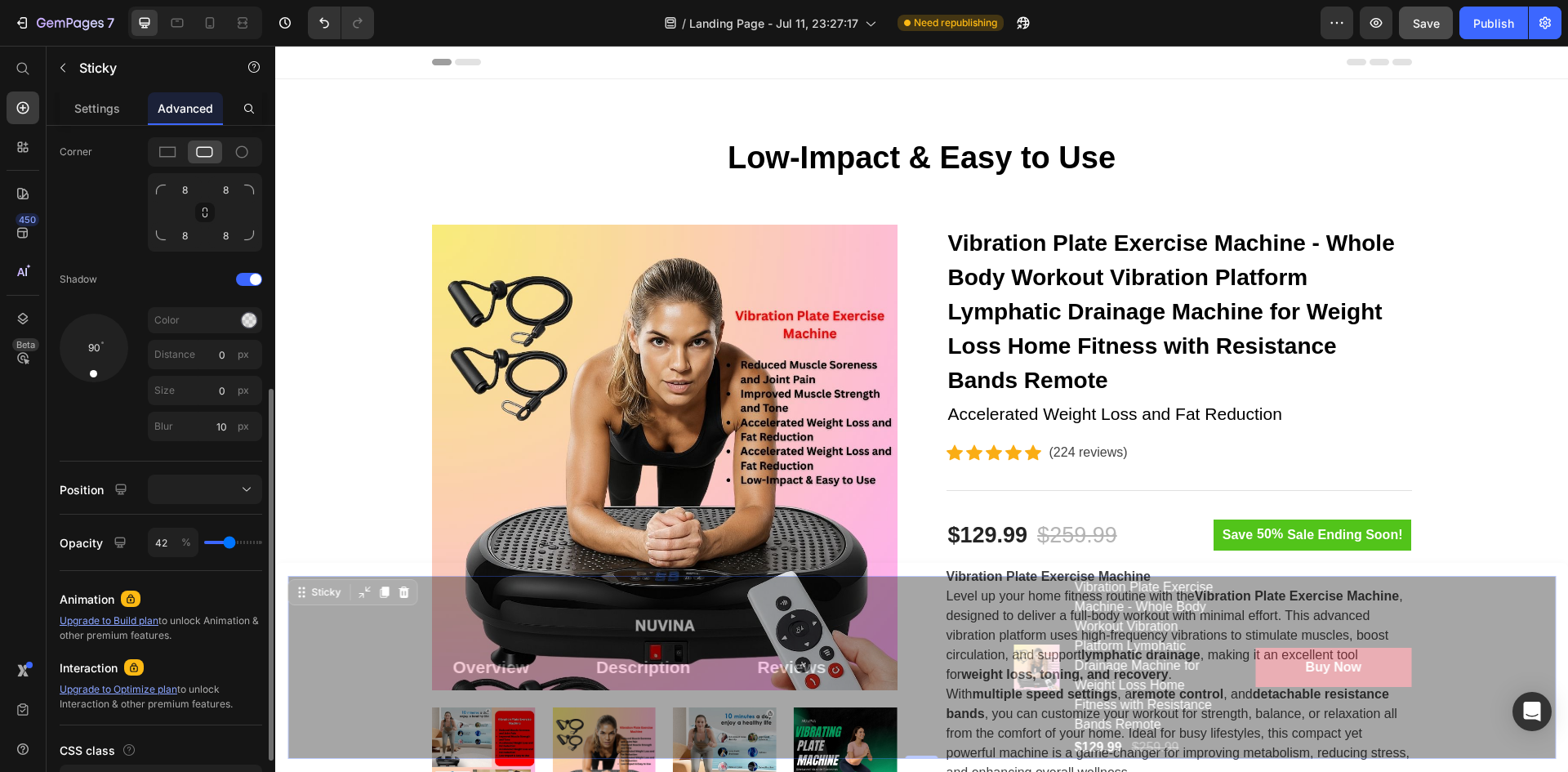 type on "44" 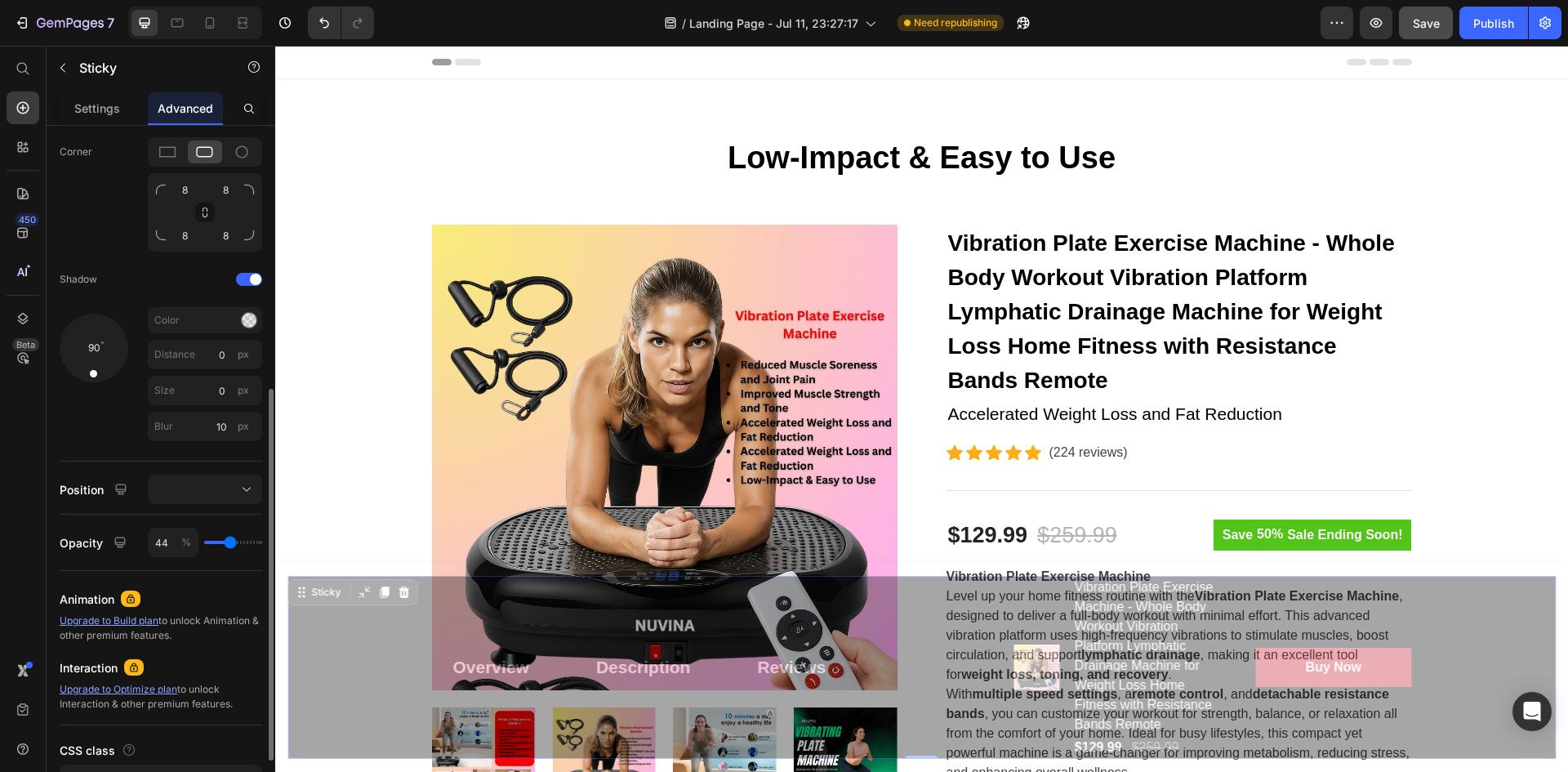 type on "45" 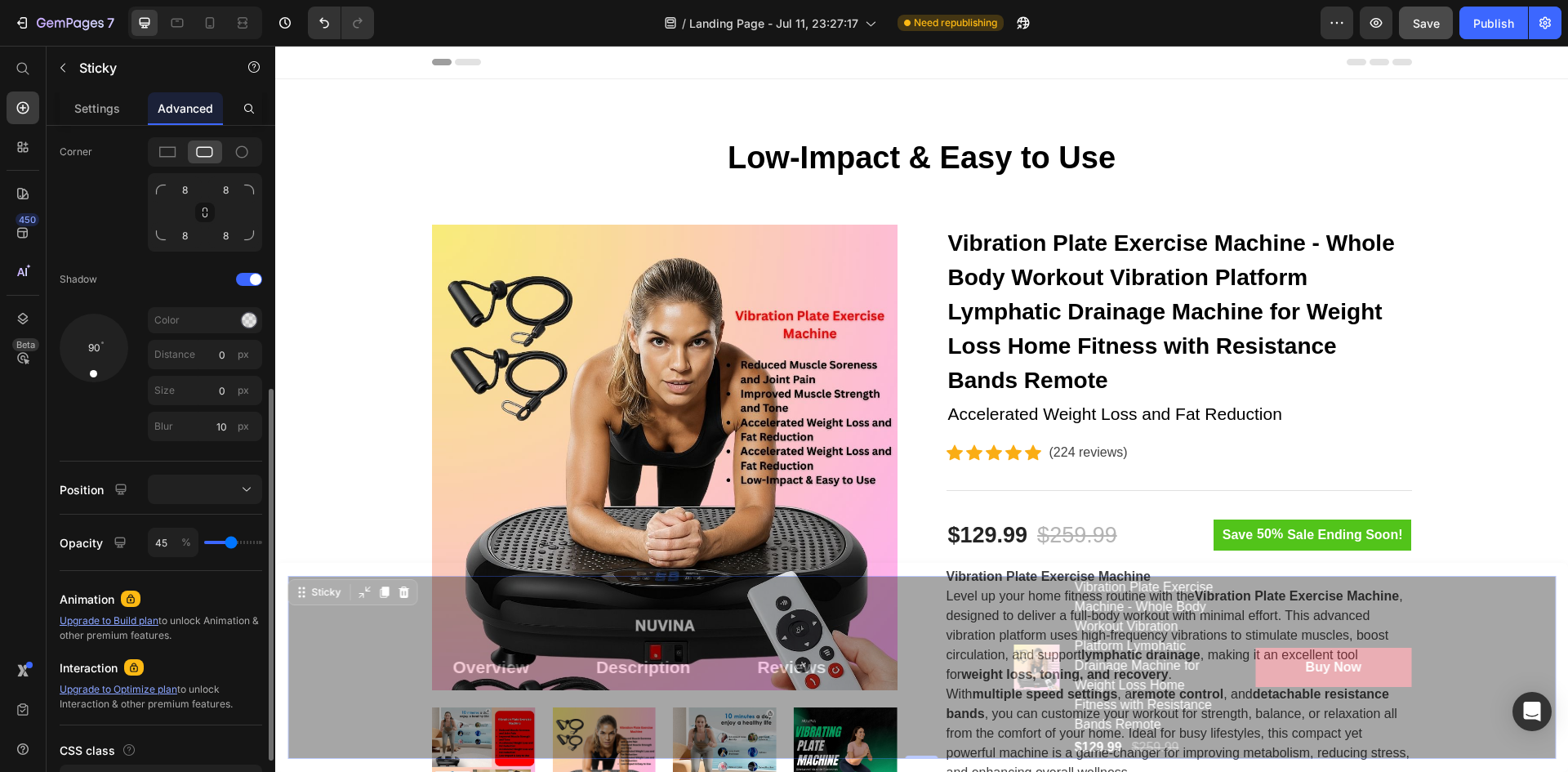 type on "47" 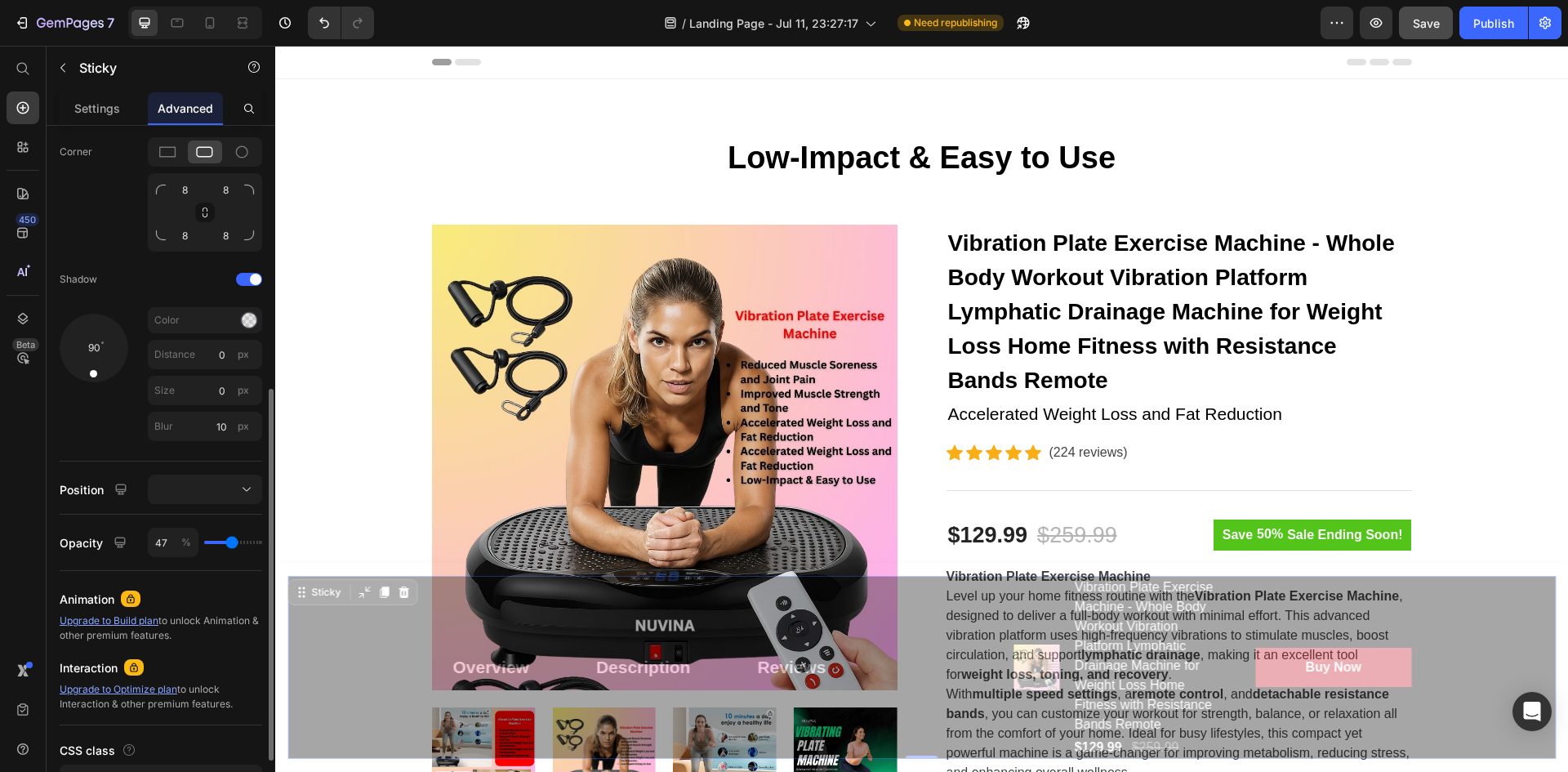 type on "49" 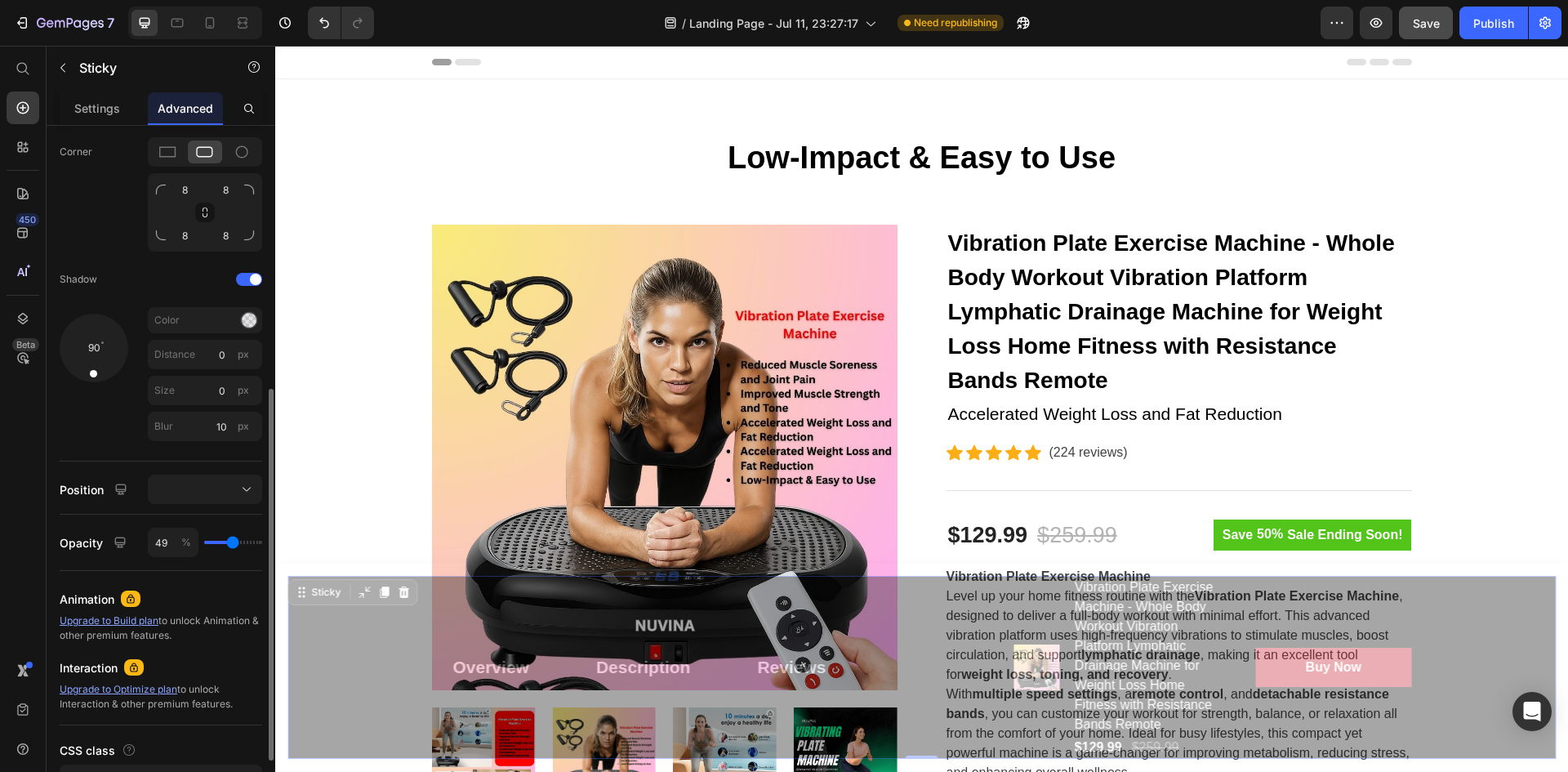 type on "53" 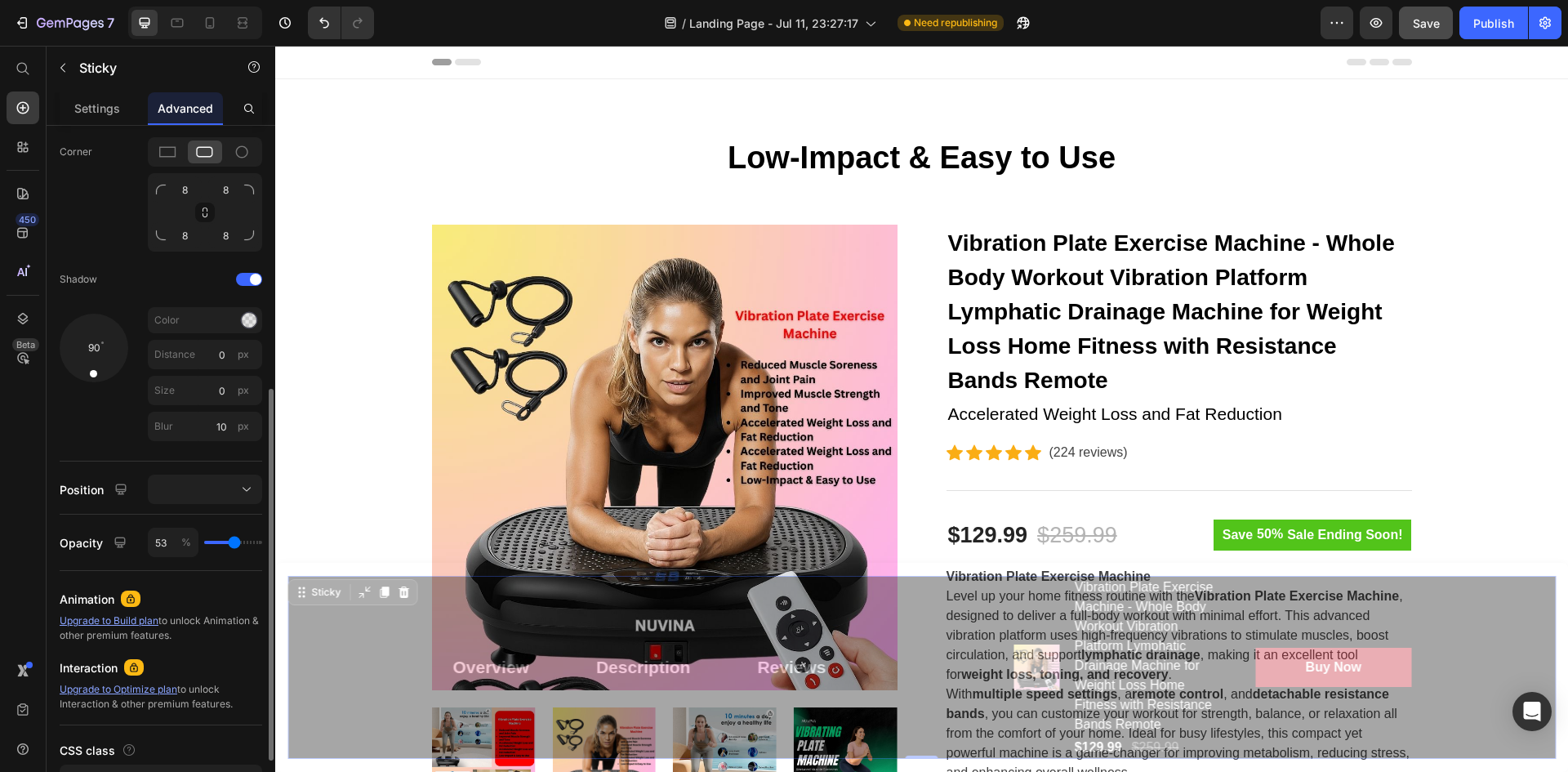 type on "60" 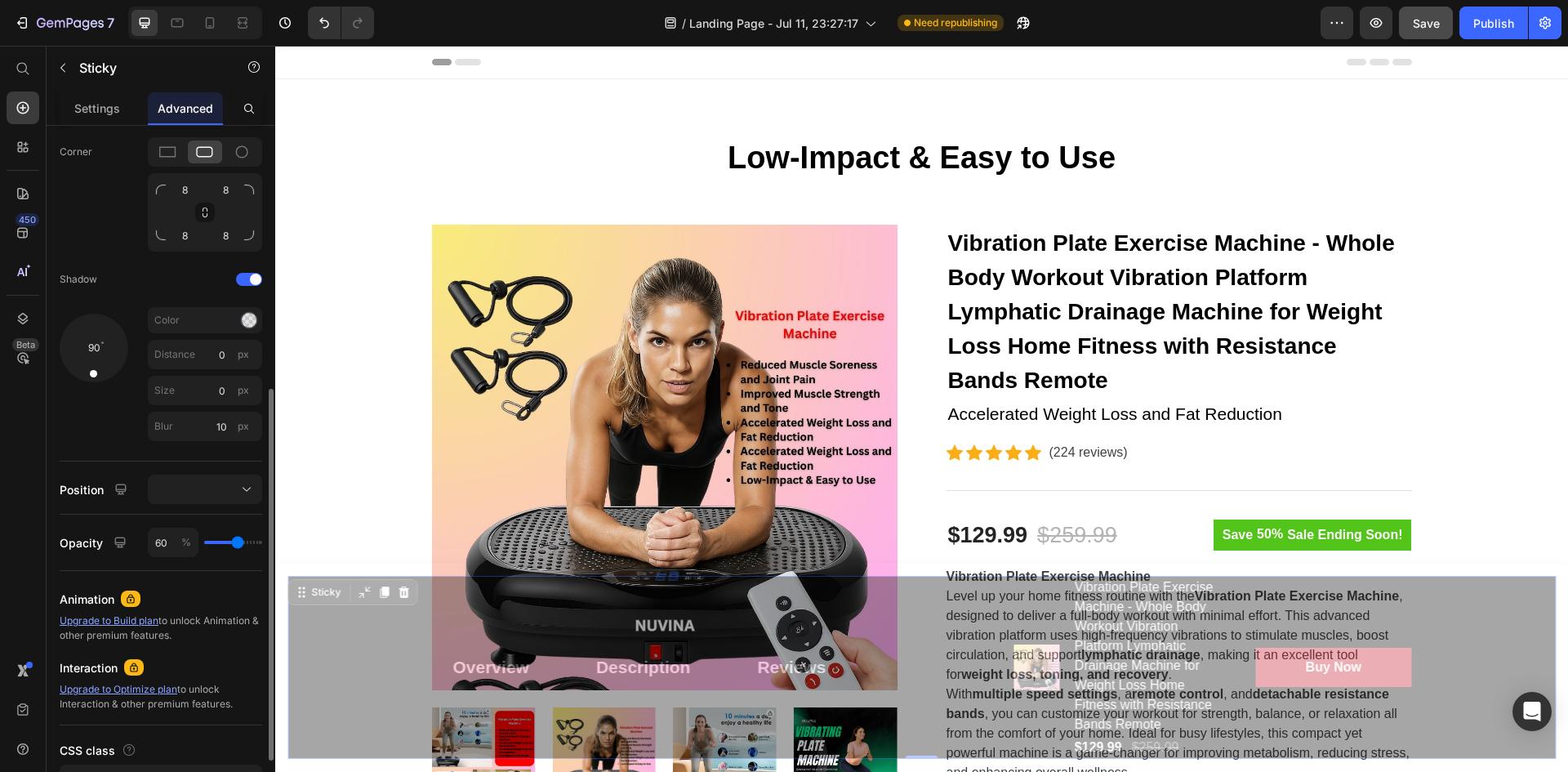 type on "64" 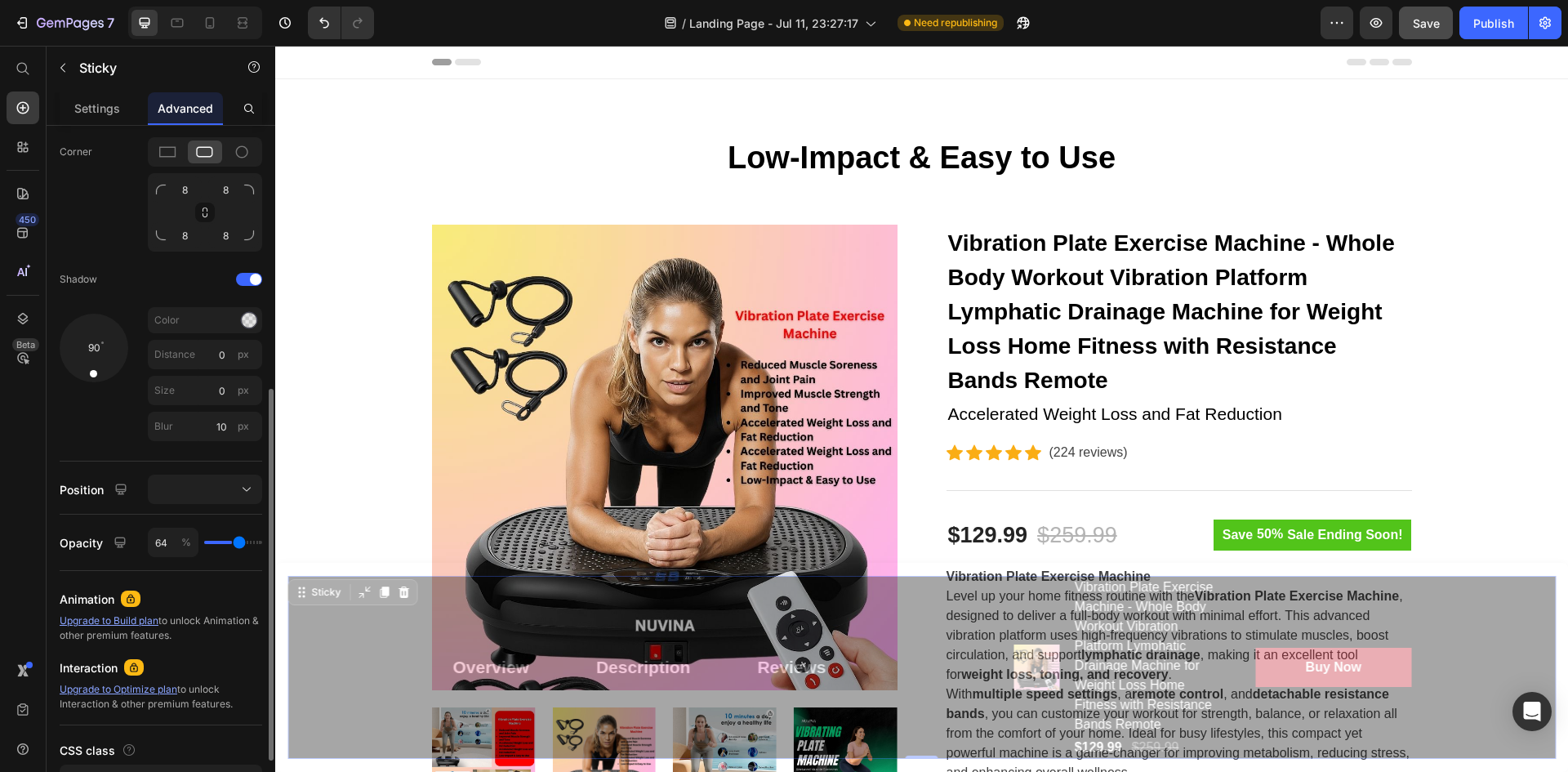 type on "65" 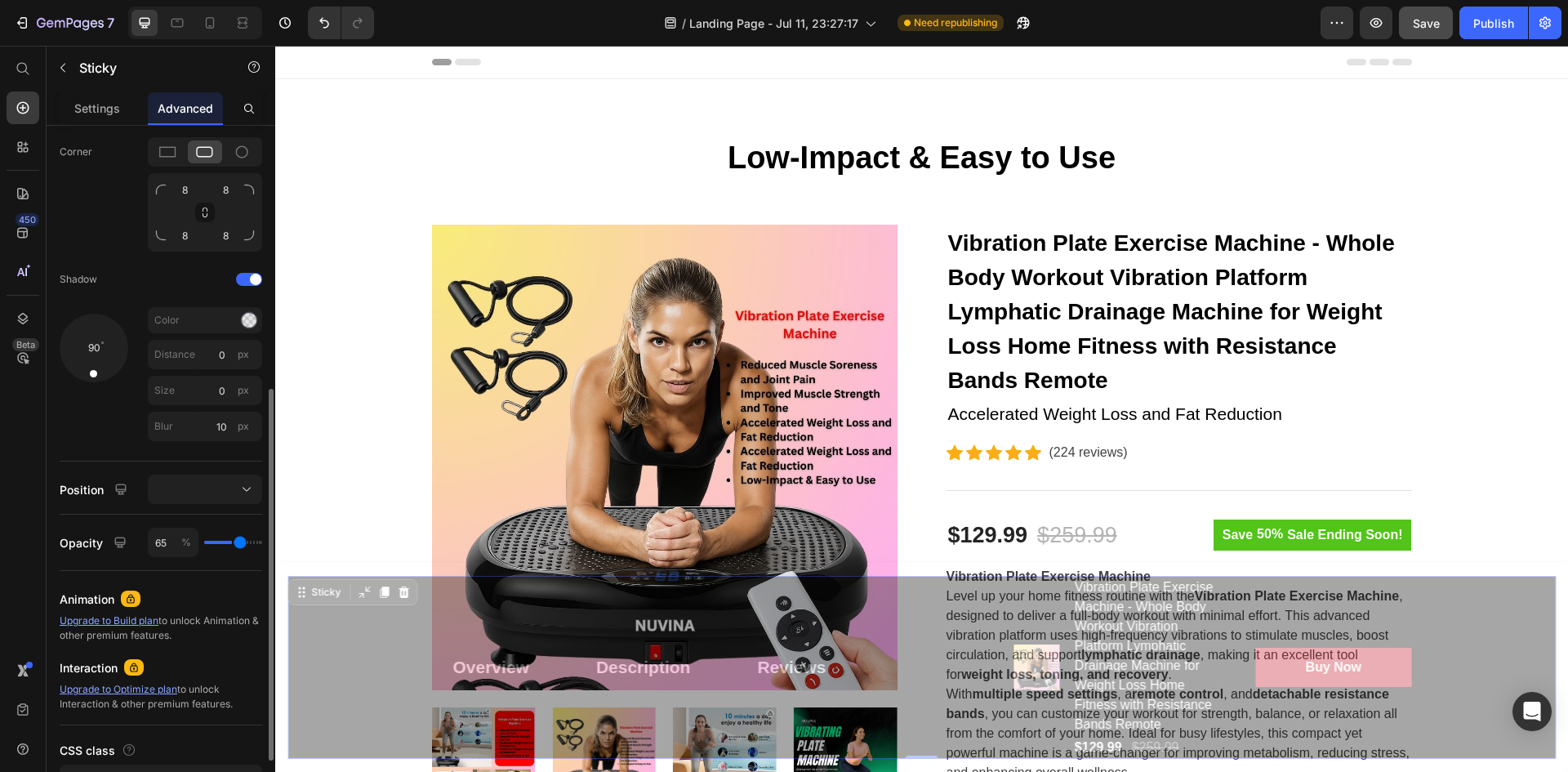 type on "69" 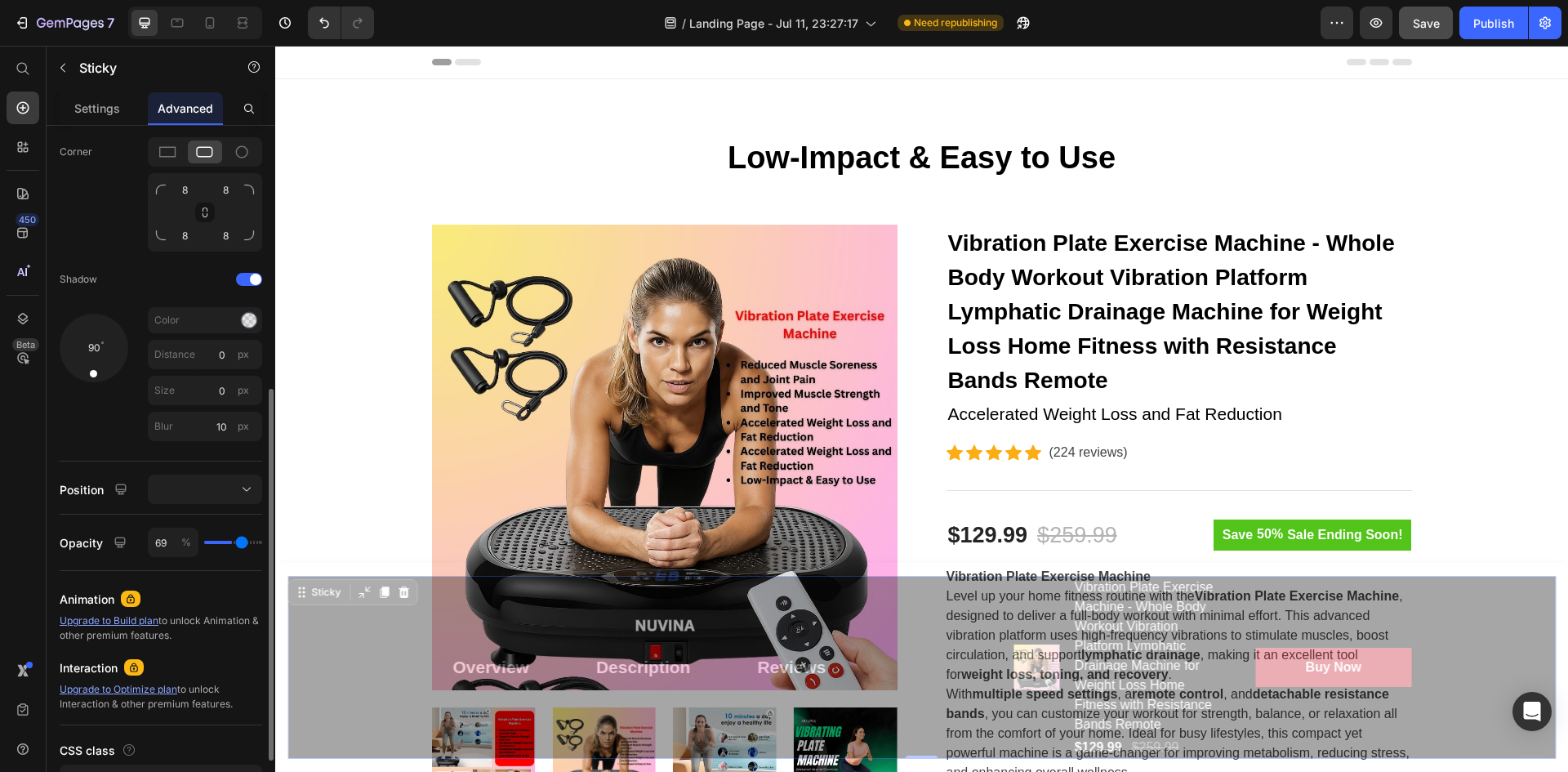 type on "71" 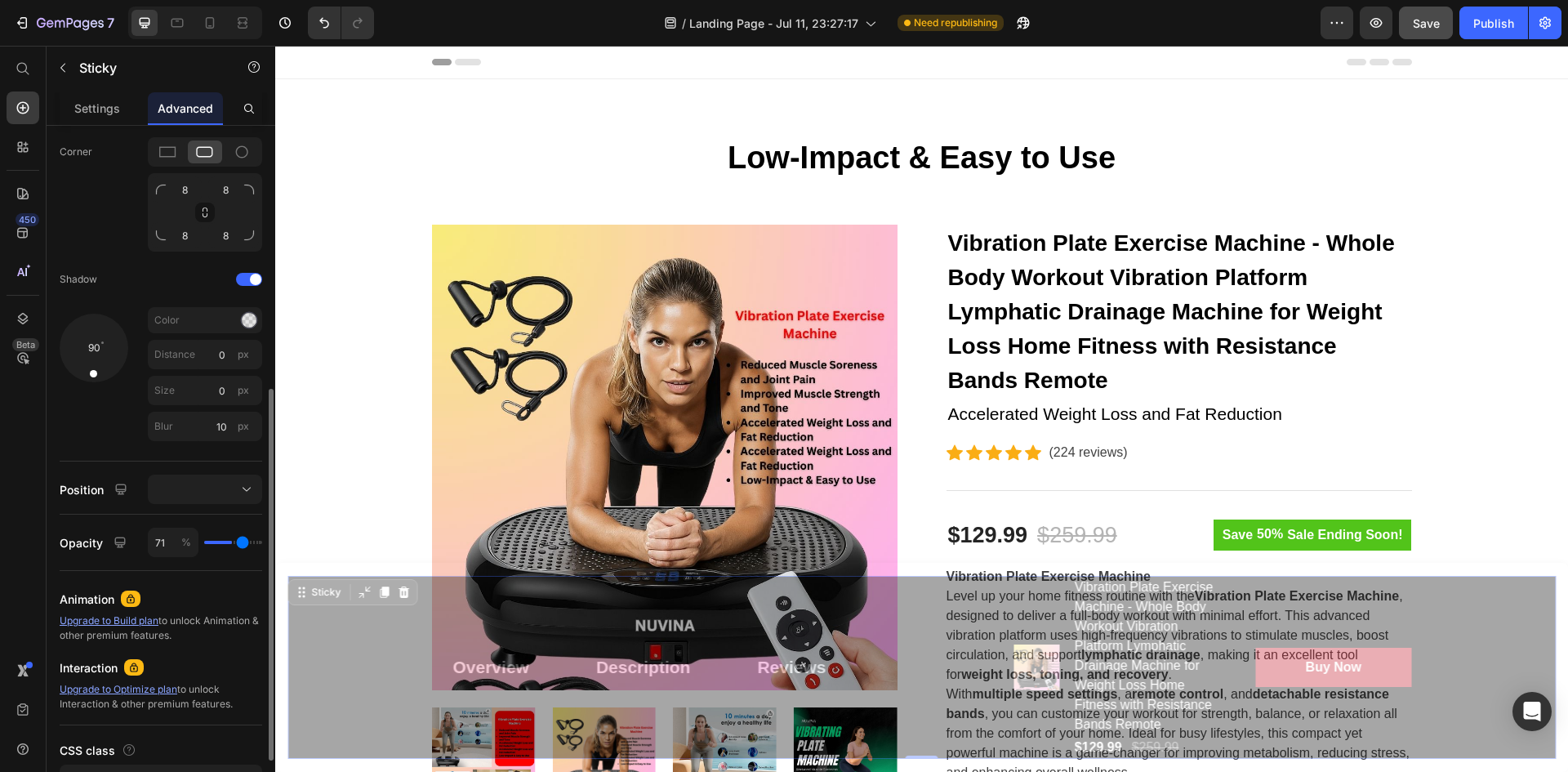 type on "73" 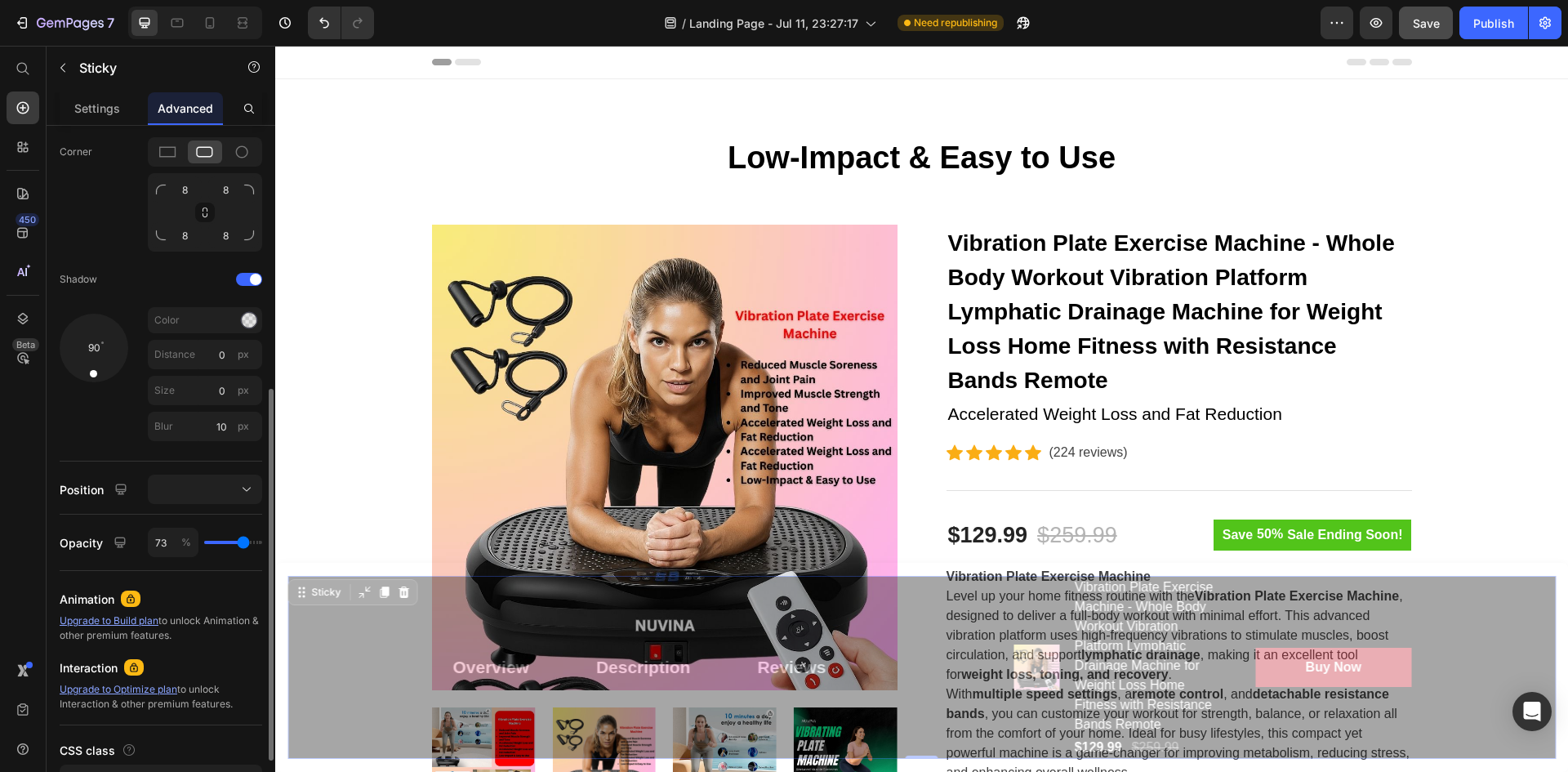 type on "76" 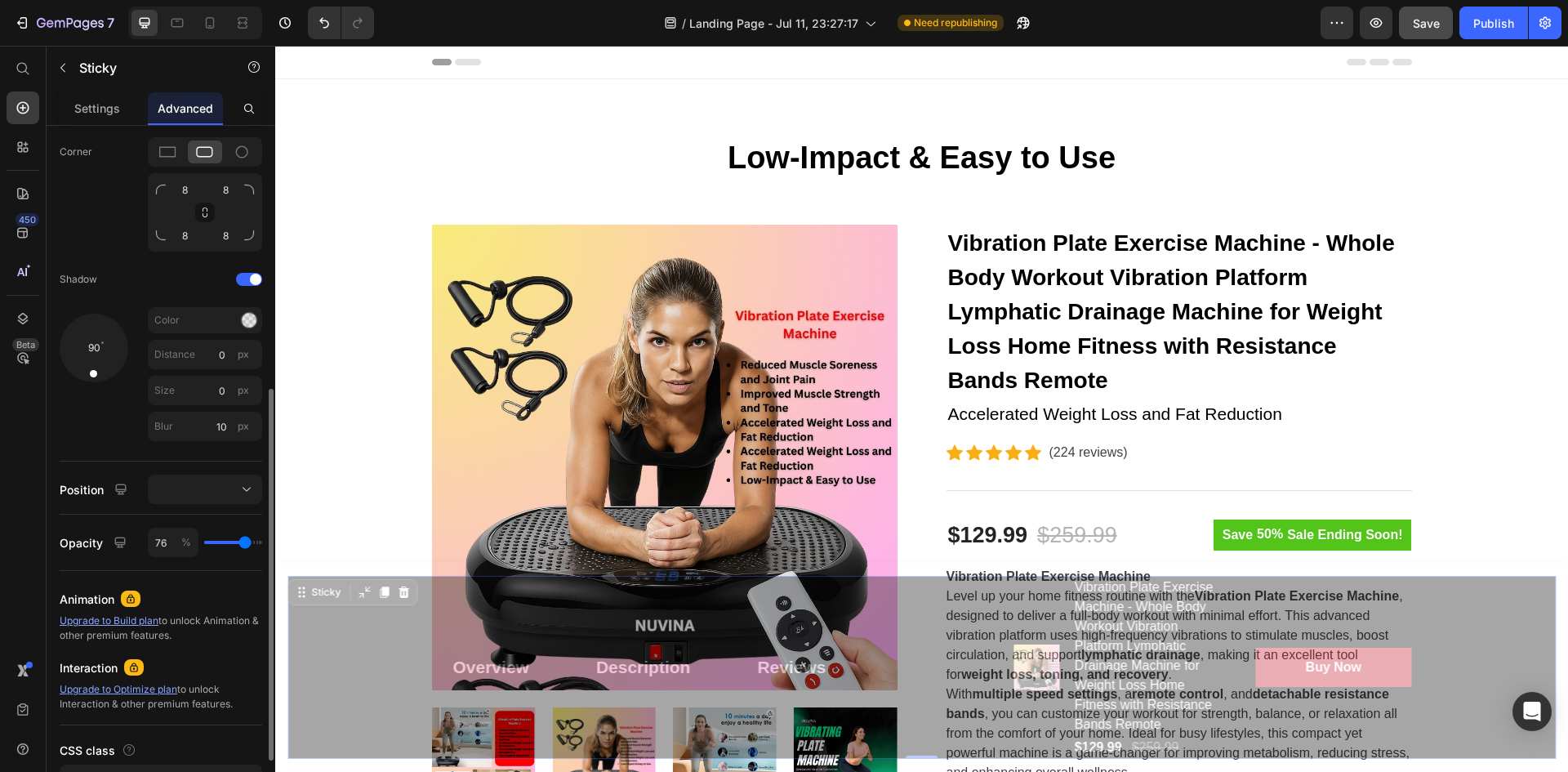 type on "78" 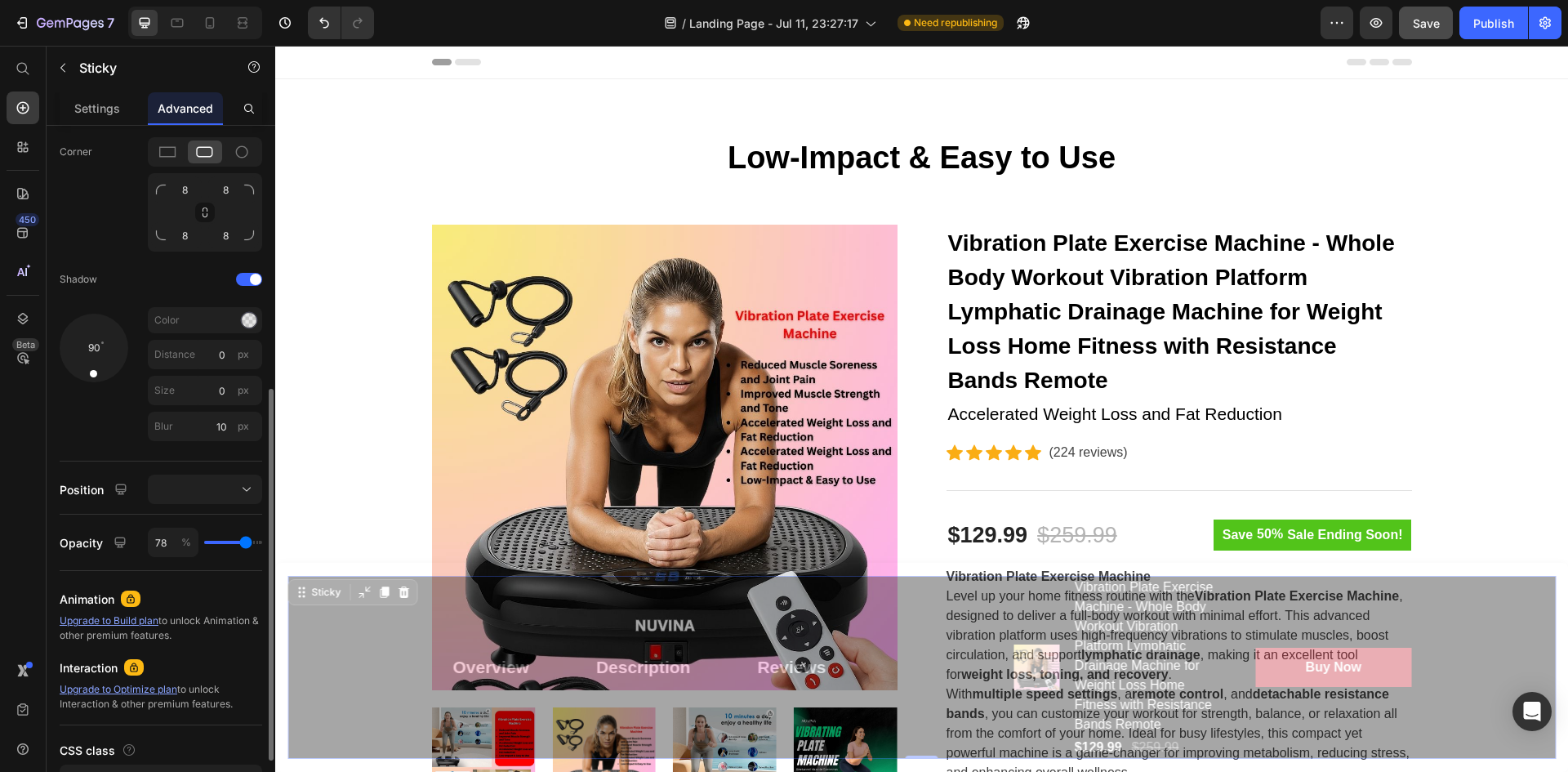 type on "80" 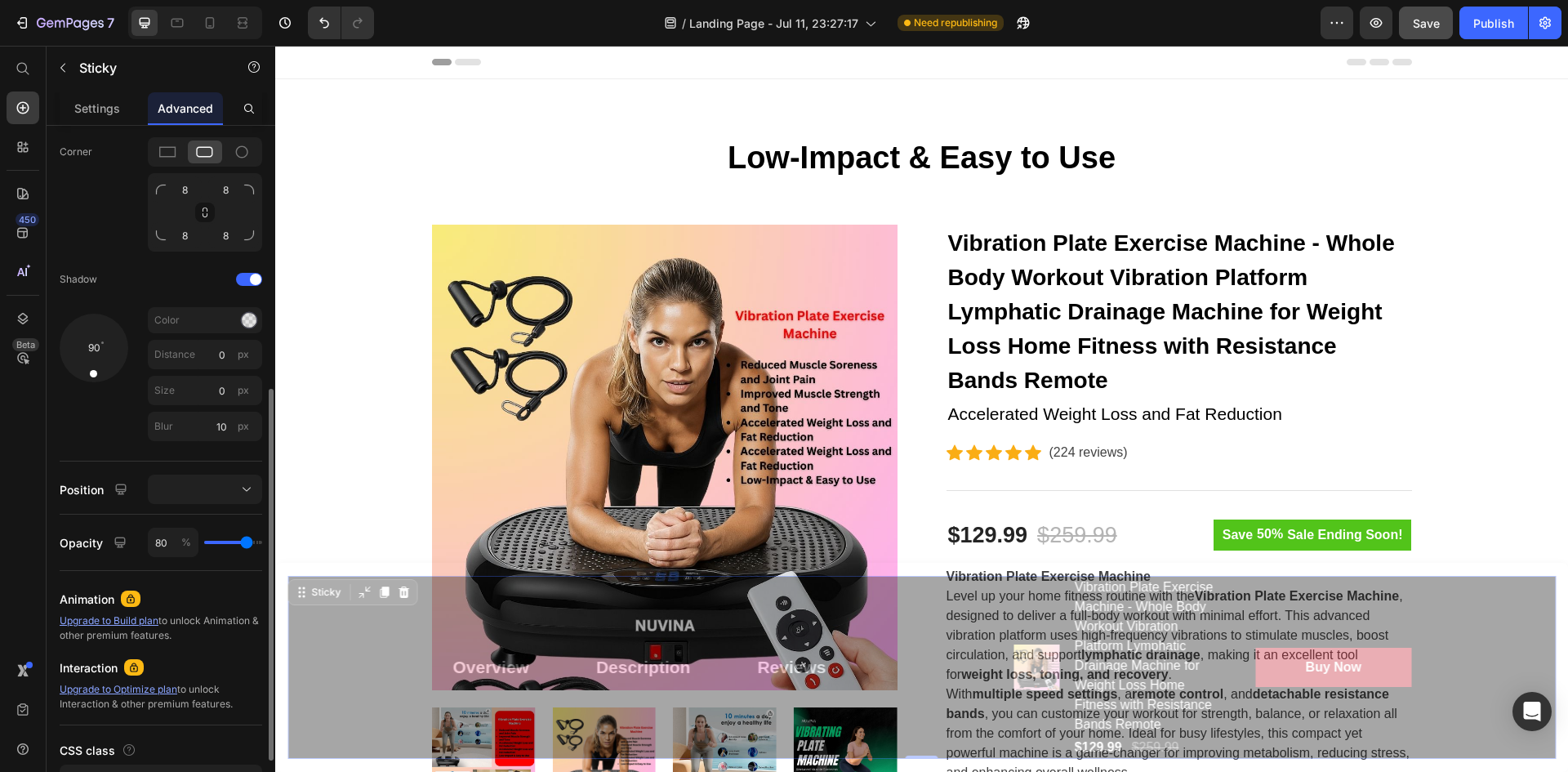 drag, startPoint x: 229, startPoint y: 543, endPoint x: 247, endPoint y: 542, distance: 18.027756 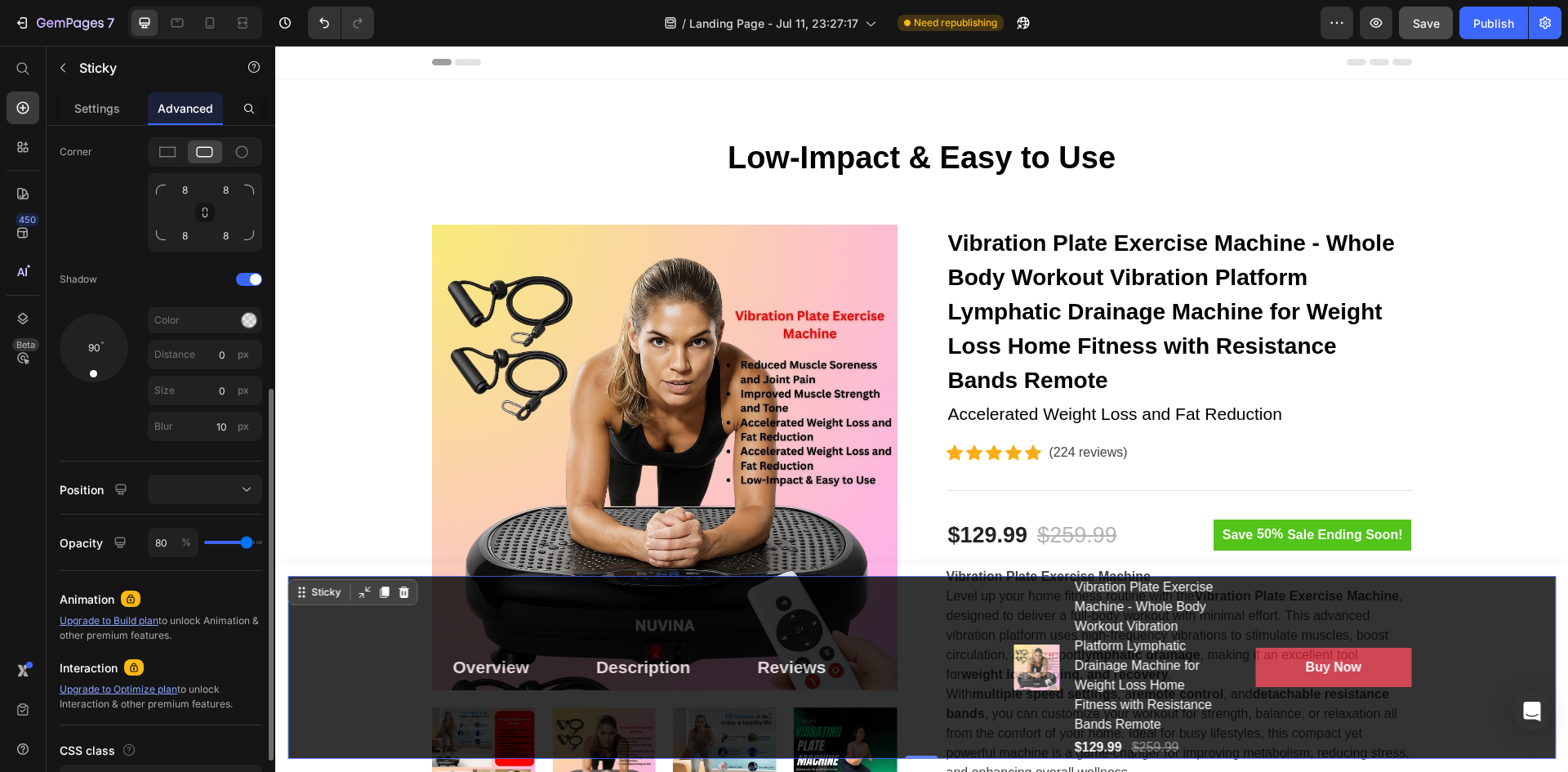 type on "78" 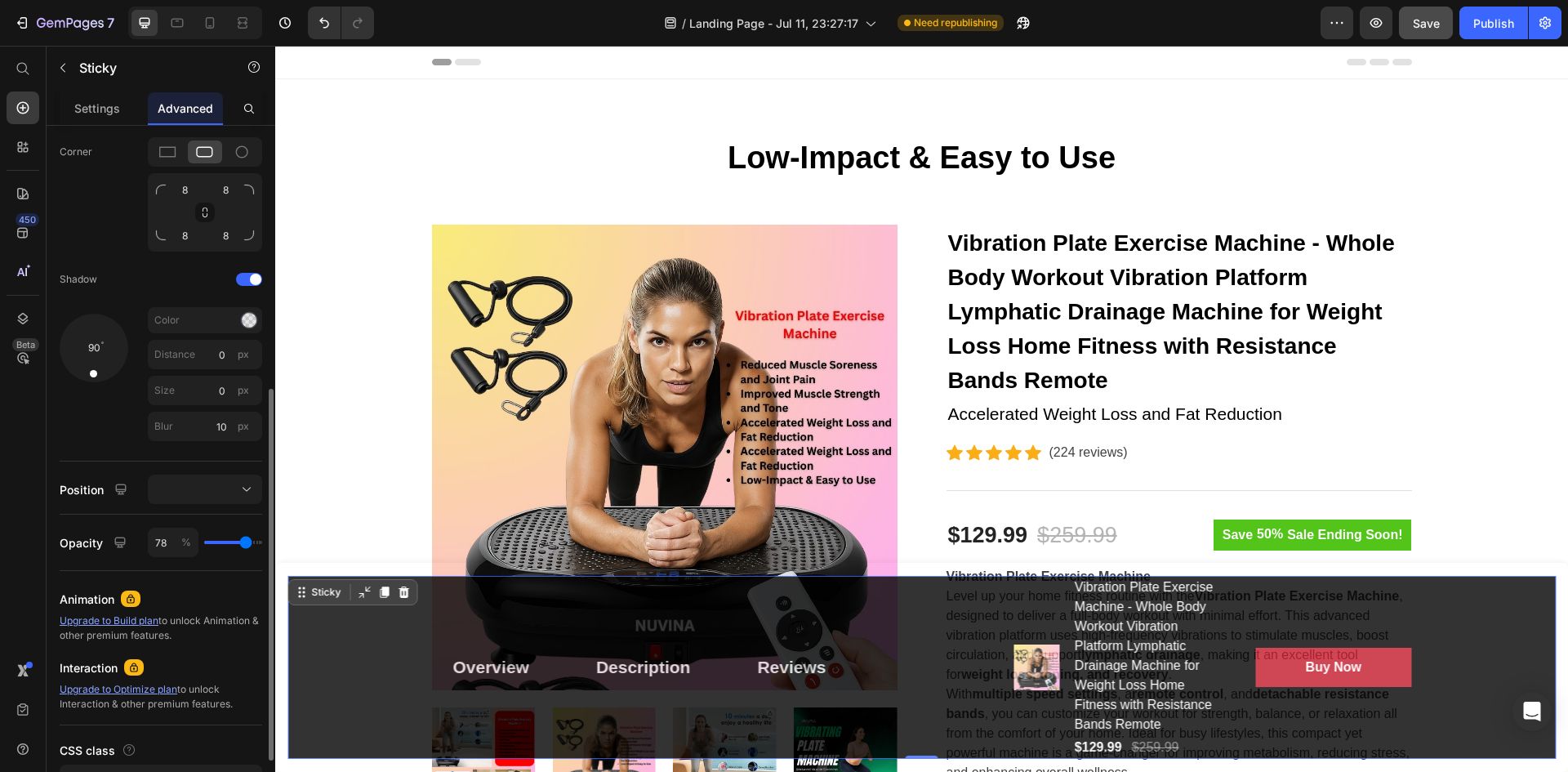 type on "76" 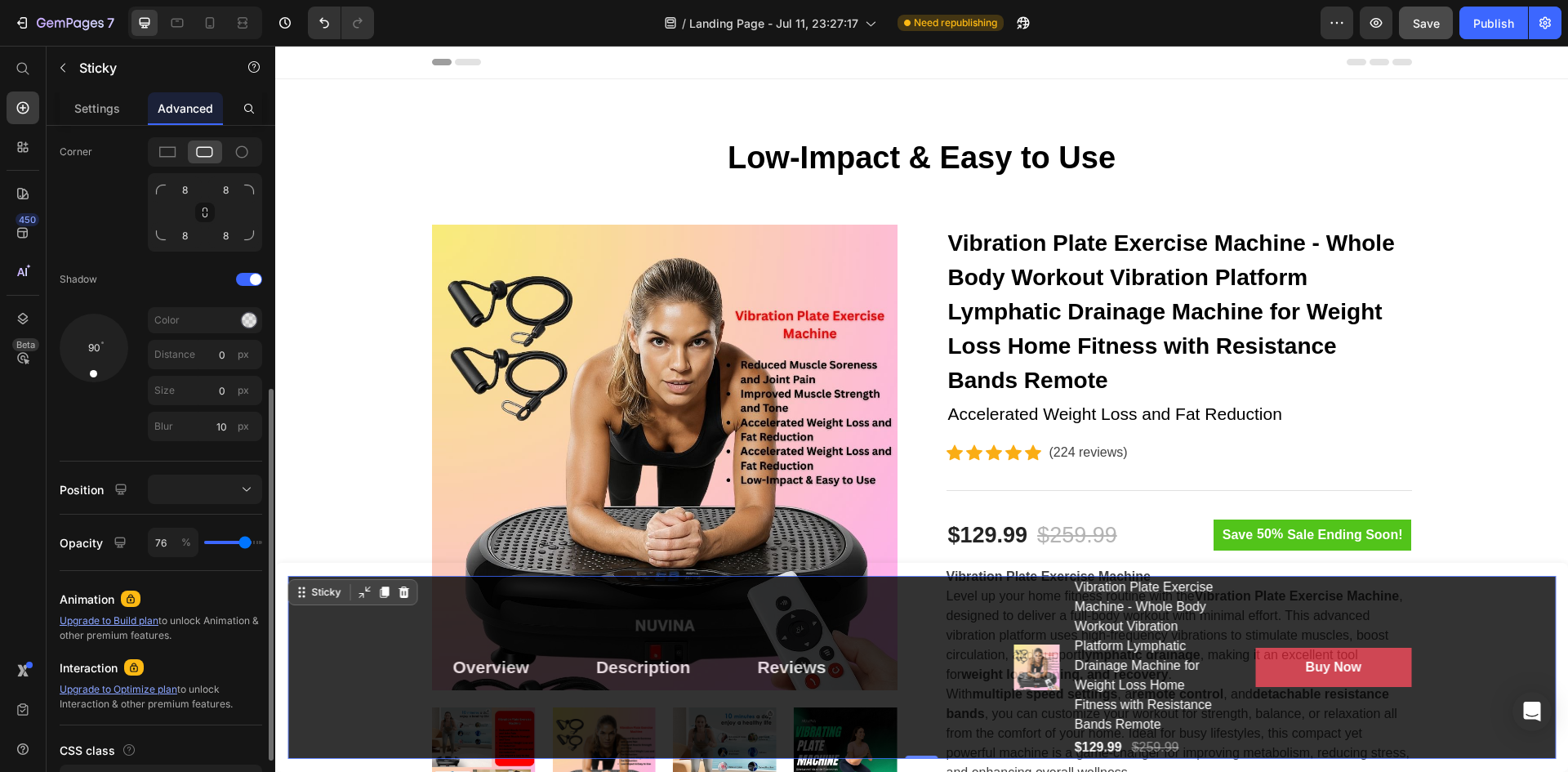 type on "75" 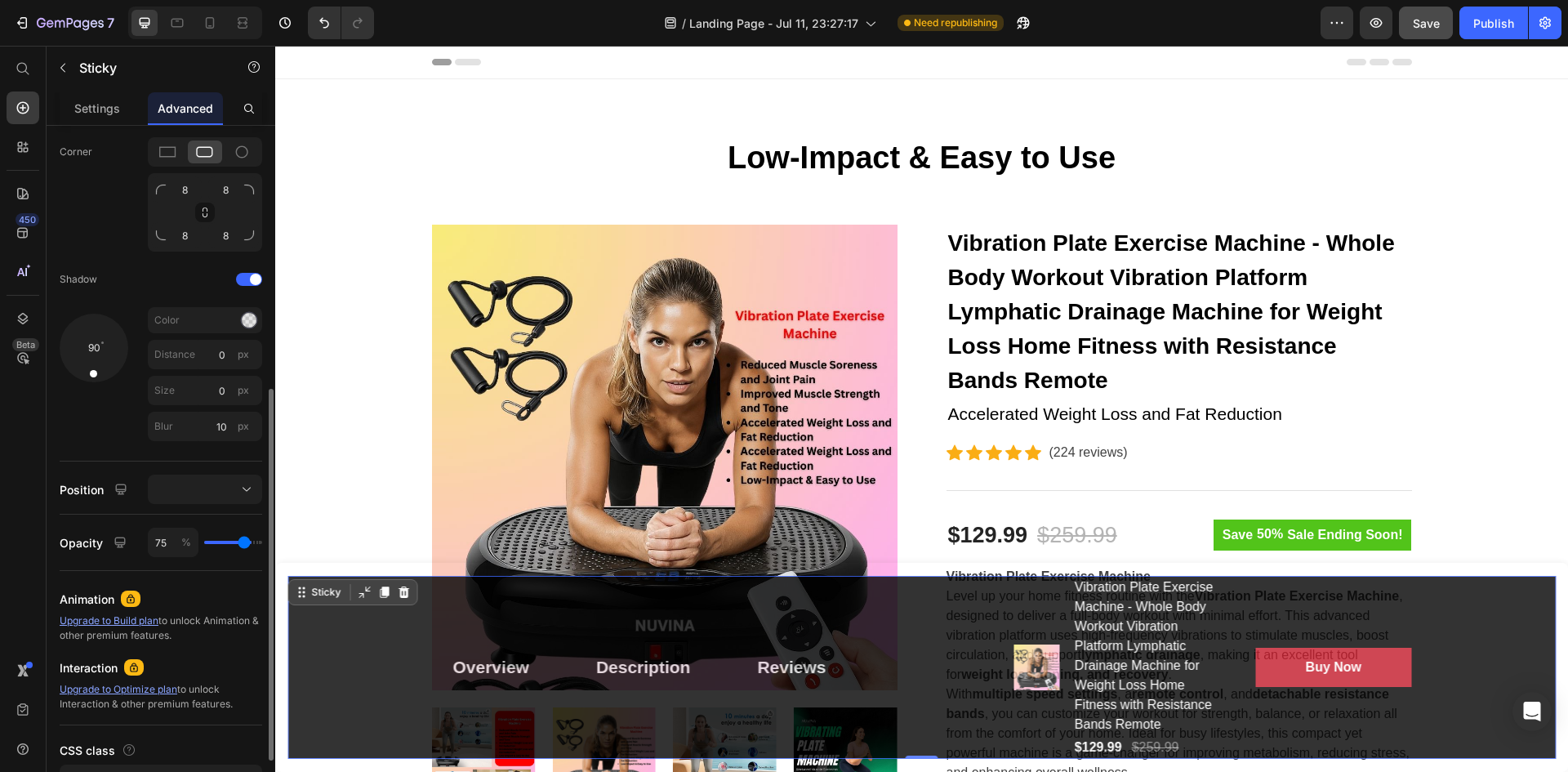 type on "73" 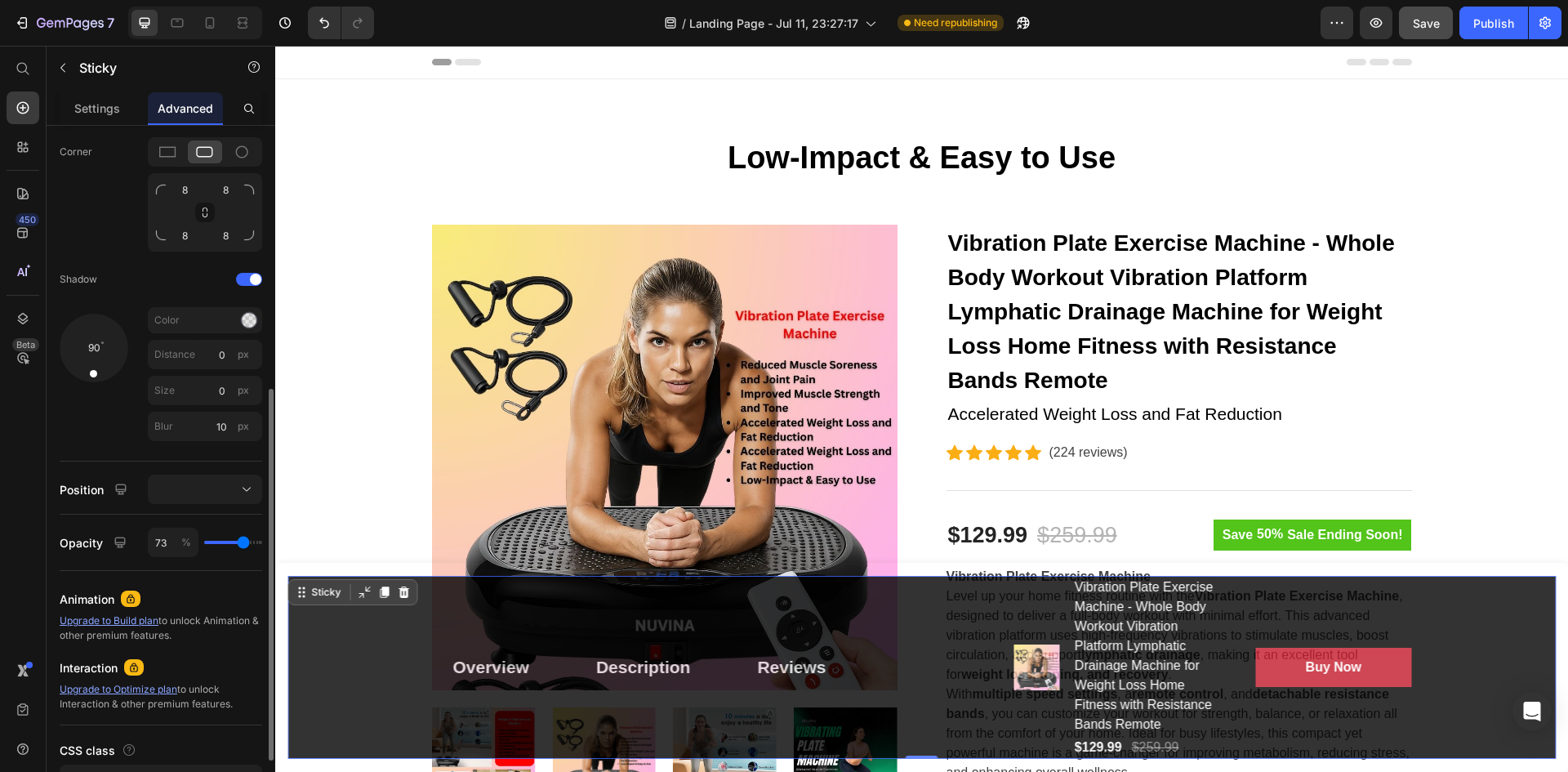 type on "71" 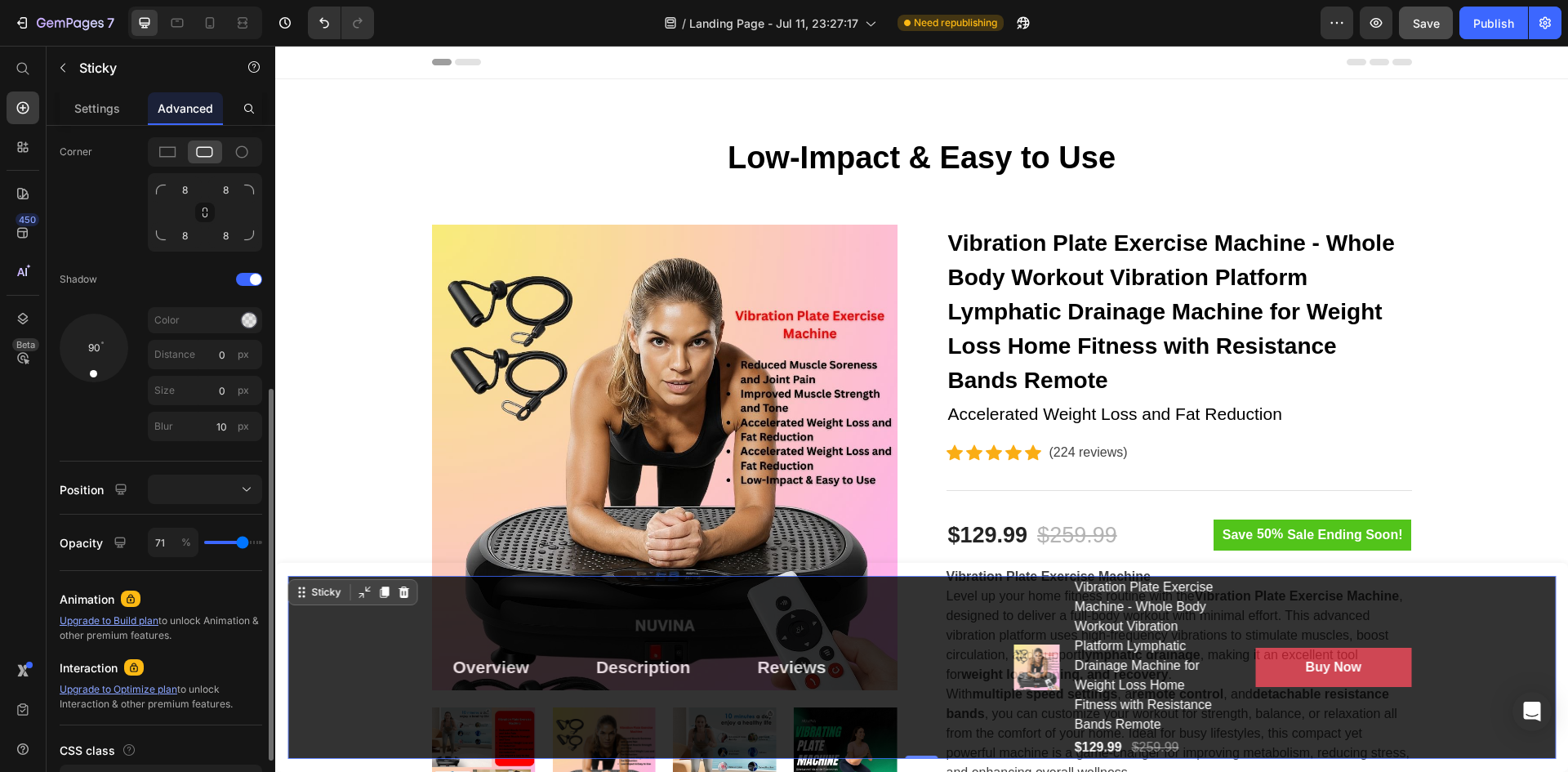 type on "69" 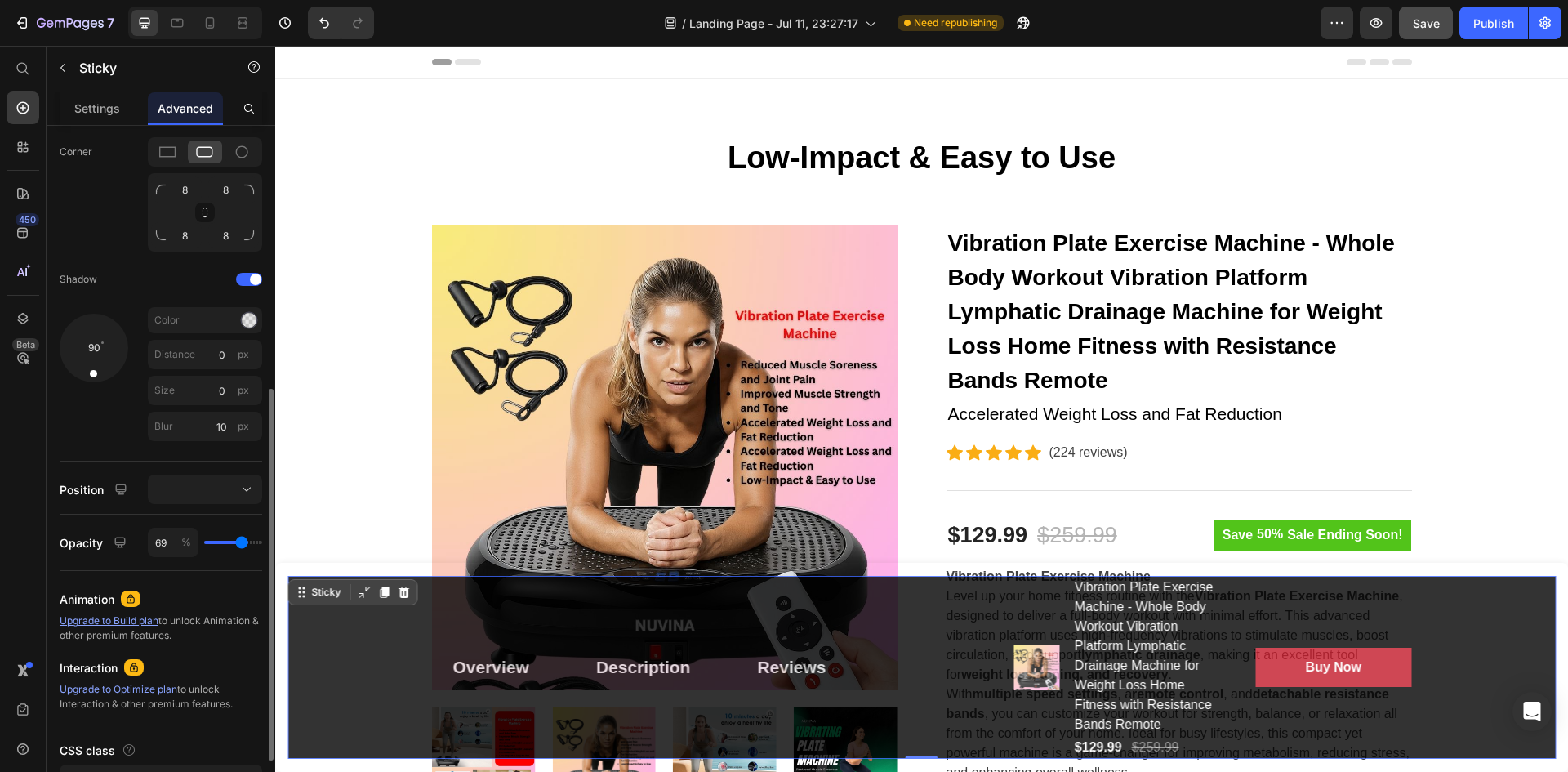 type on "67" 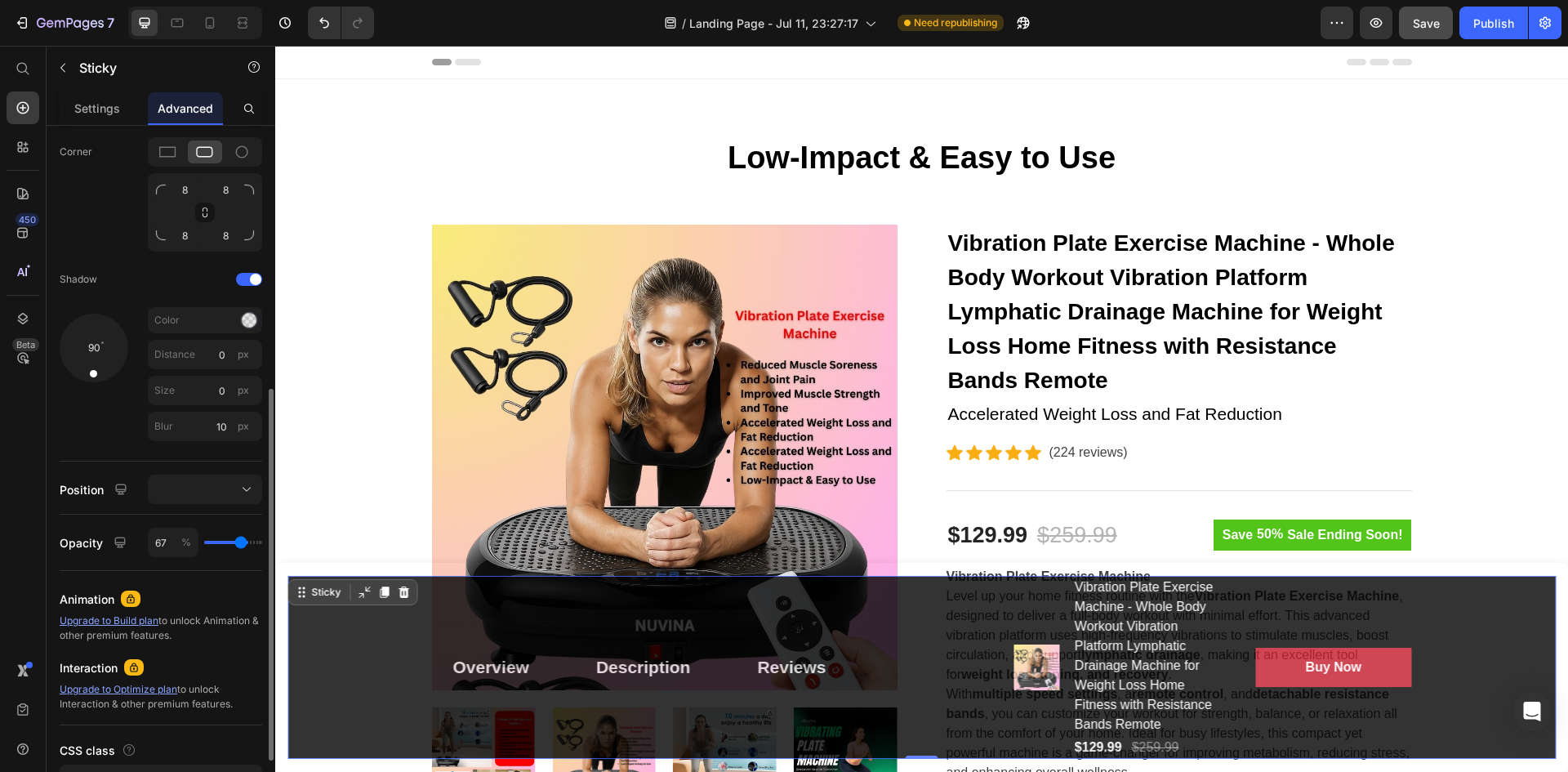 type on "65" 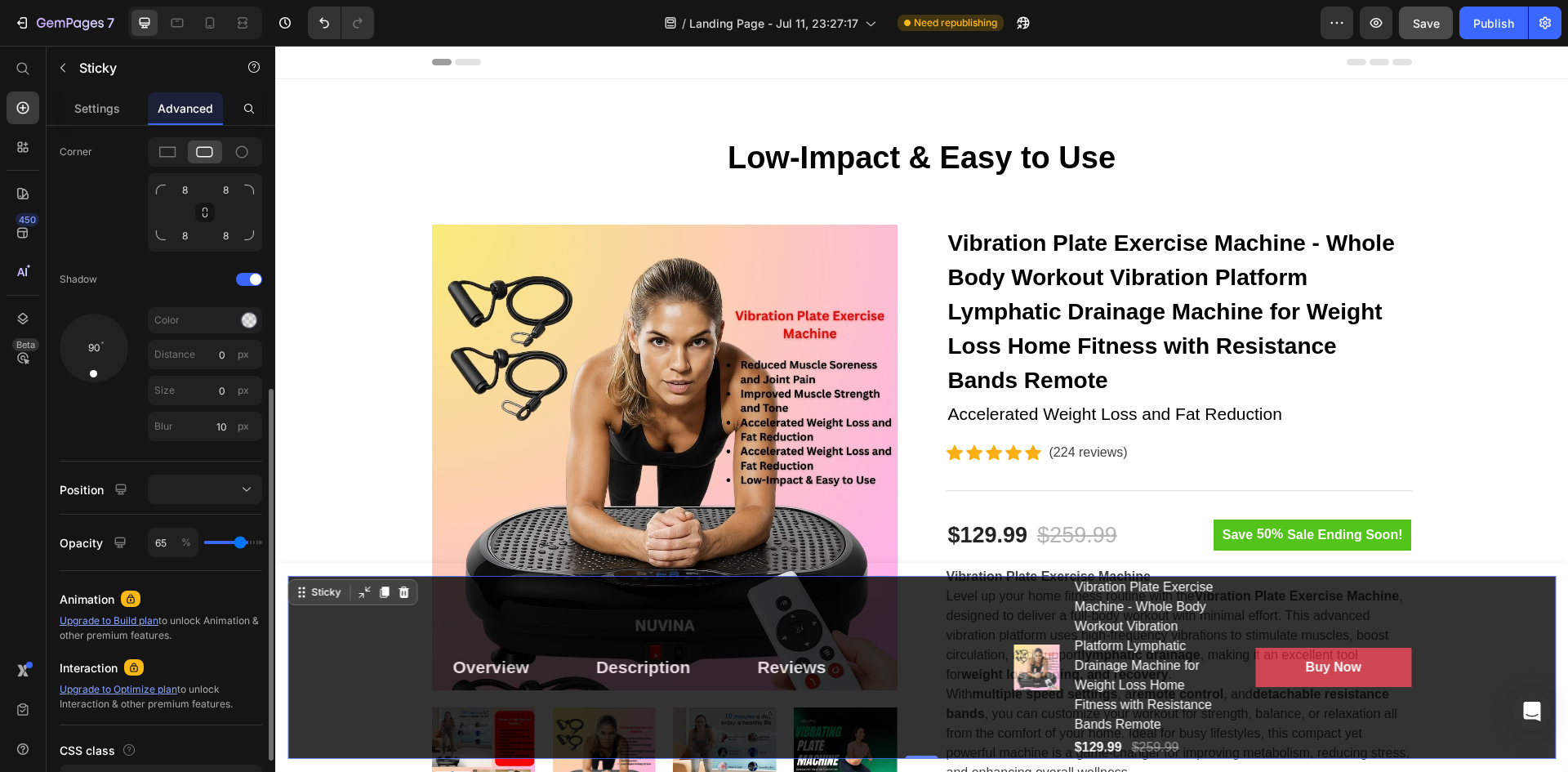 type on "64" 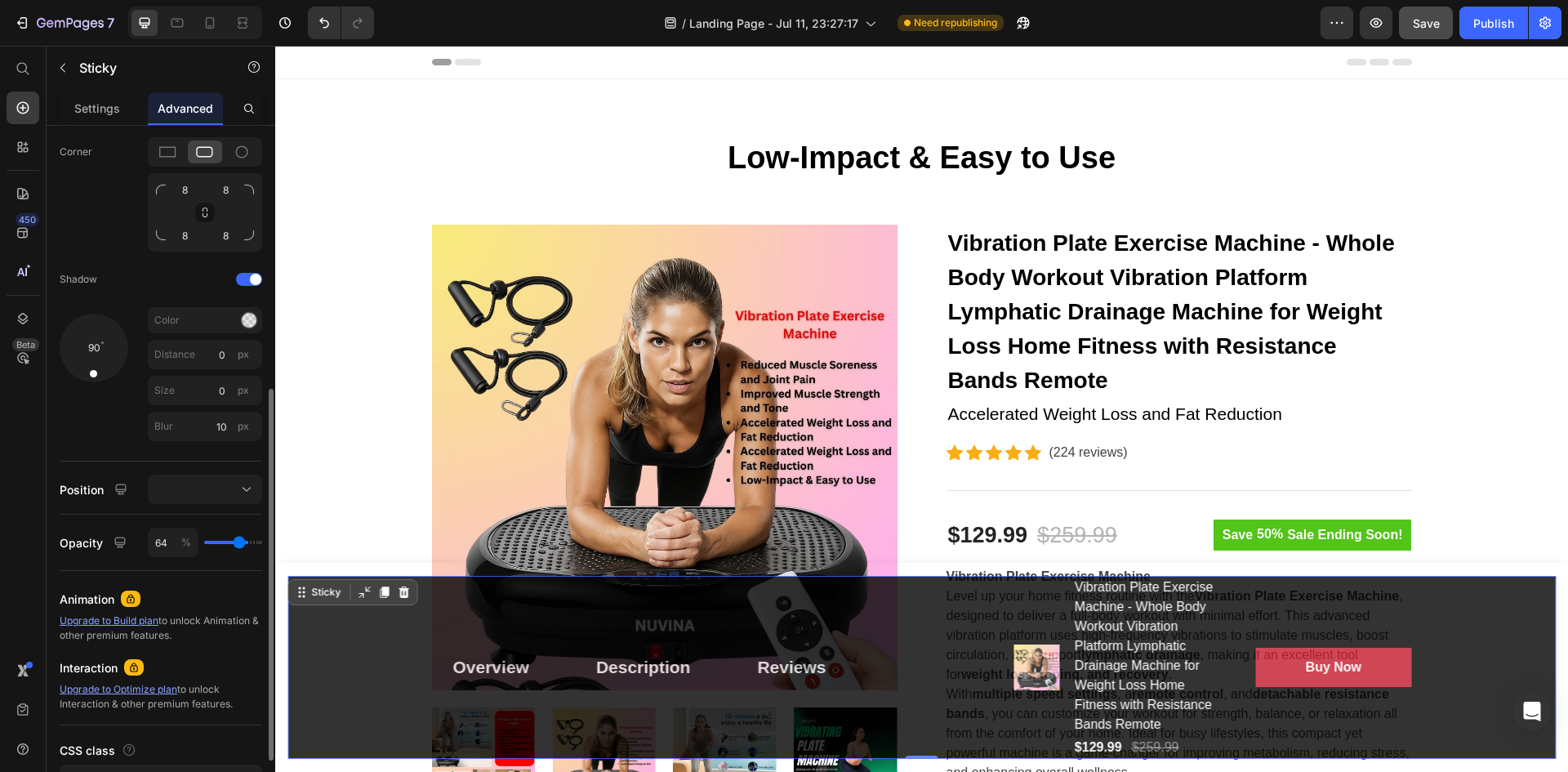 type on "60" 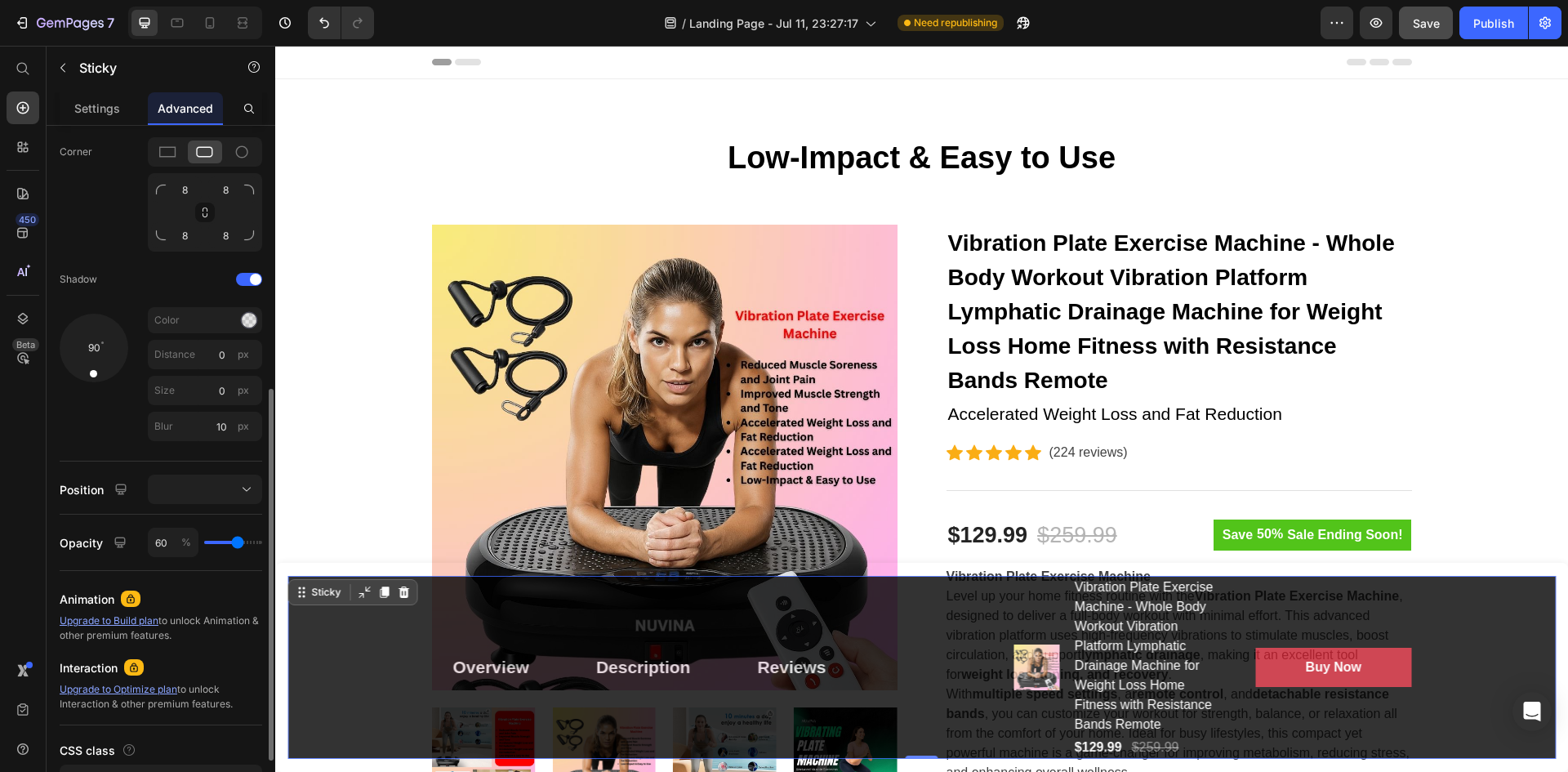 type on "58" 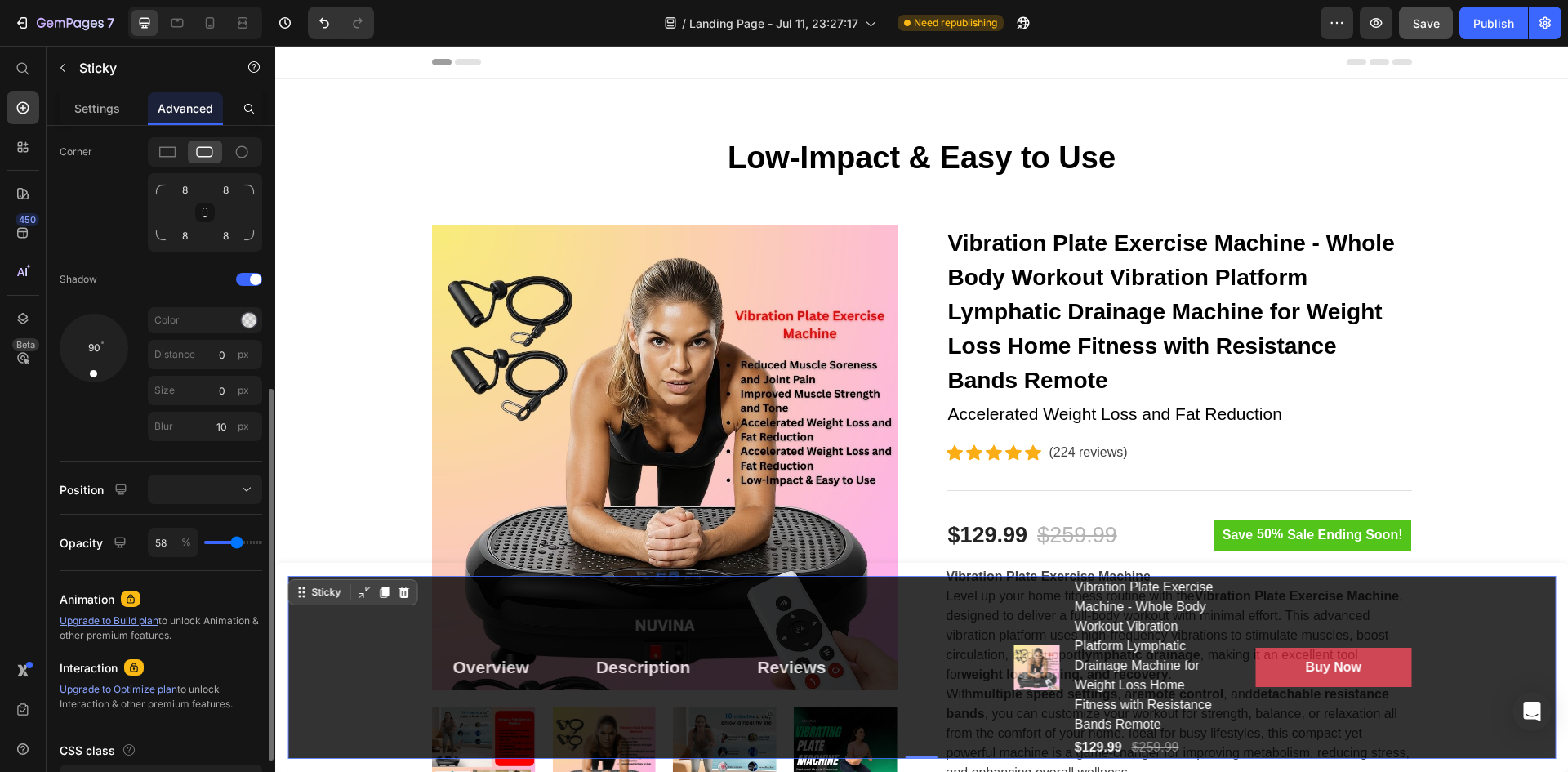 drag, startPoint x: 247, startPoint y: 542, endPoint x: 237, endPoint y: 541, distance: 10.0498756 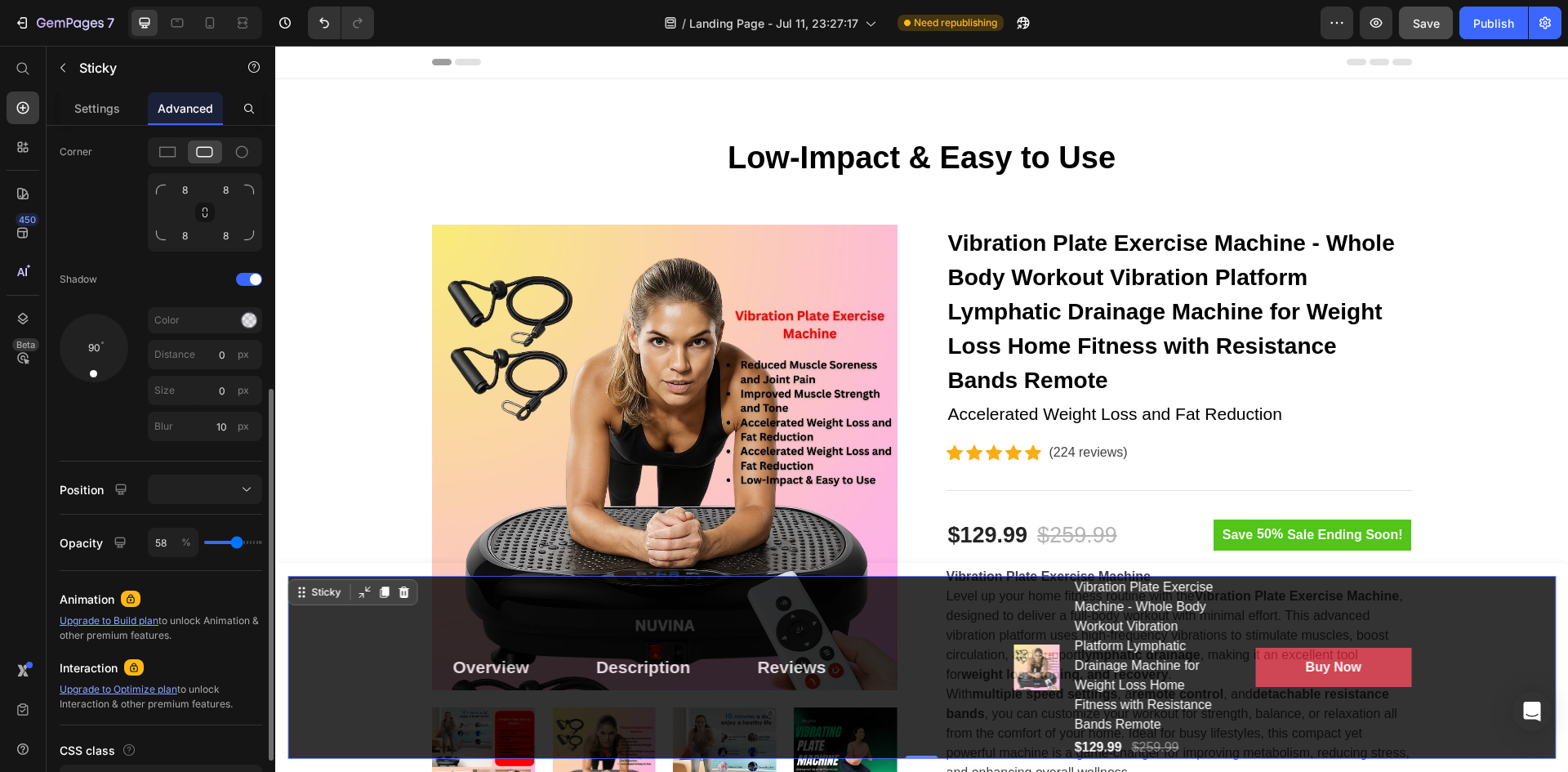 type on "58" 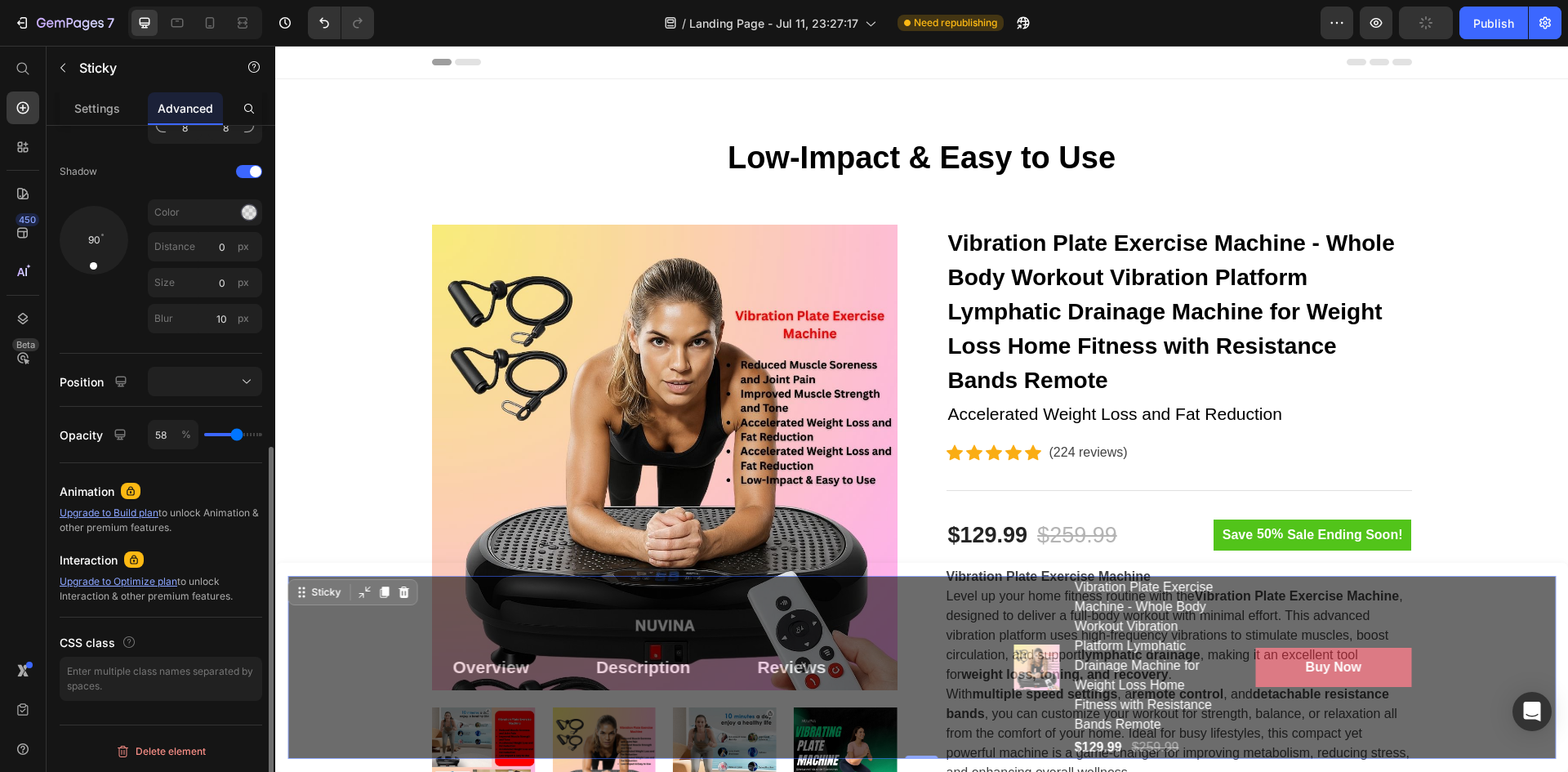scroll, scrollTop: 435, scrollLeft: 0, axis: vertical 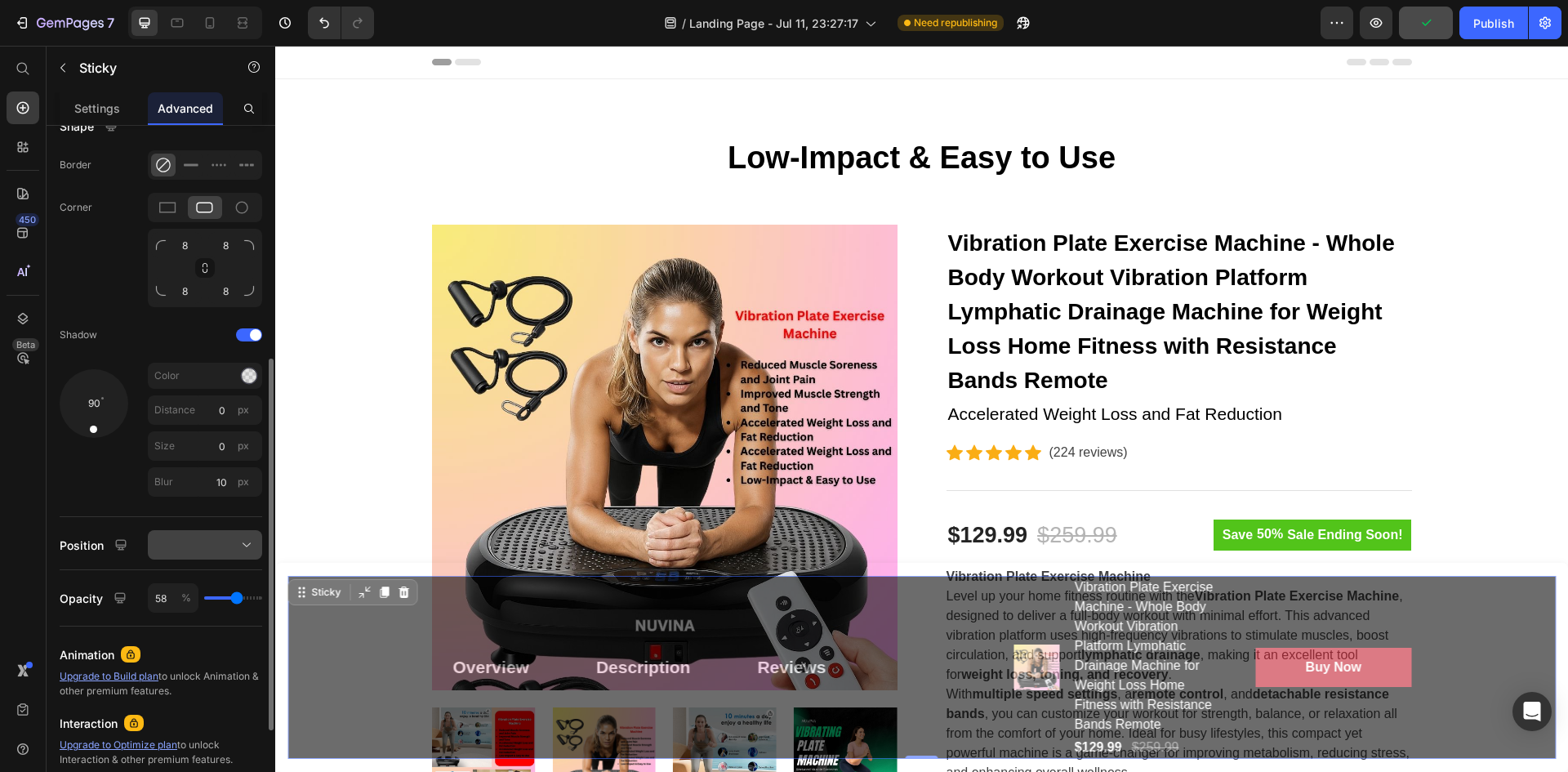 click 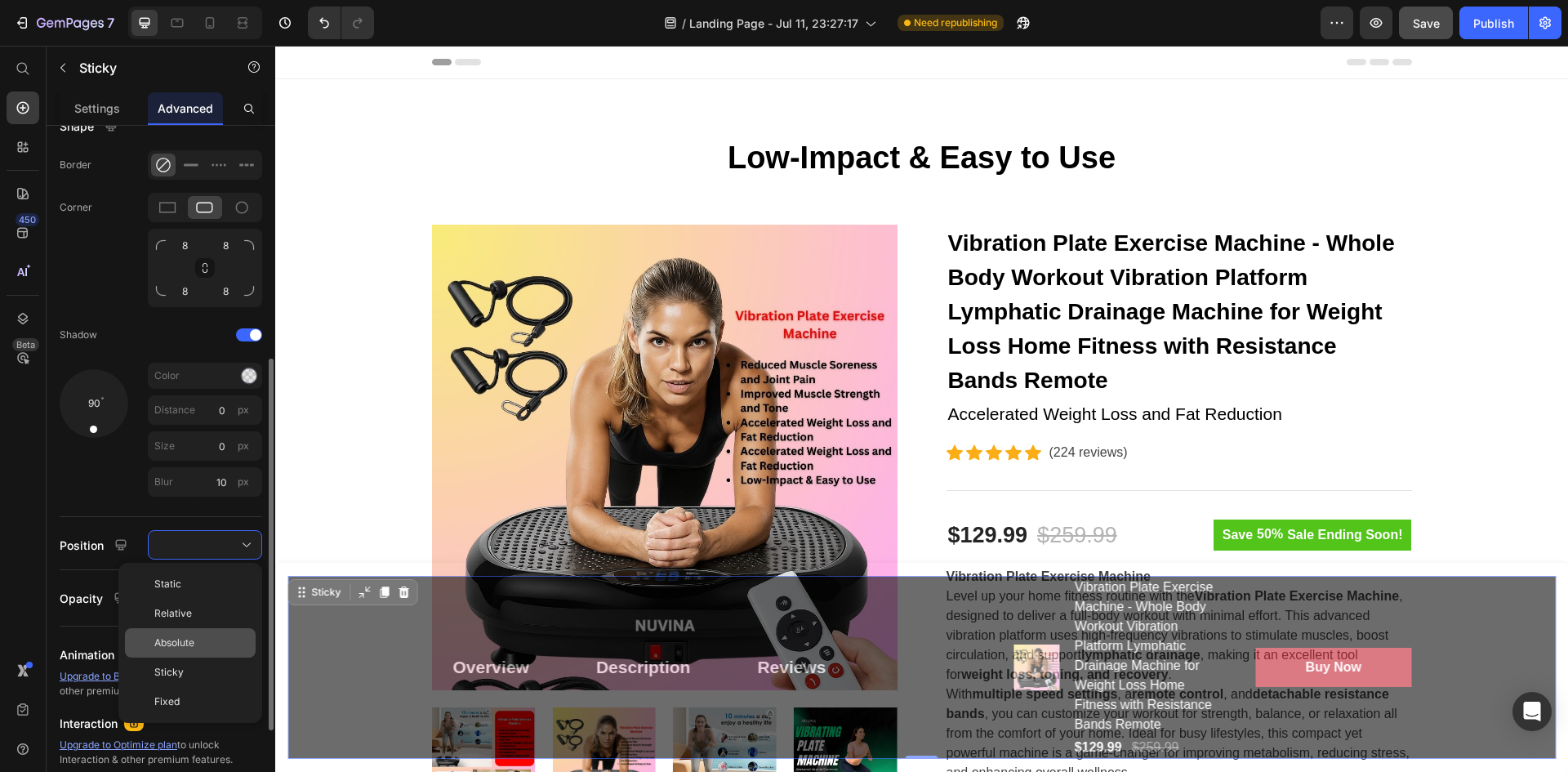 click on "Absolute" at bounding box center [202, 643] 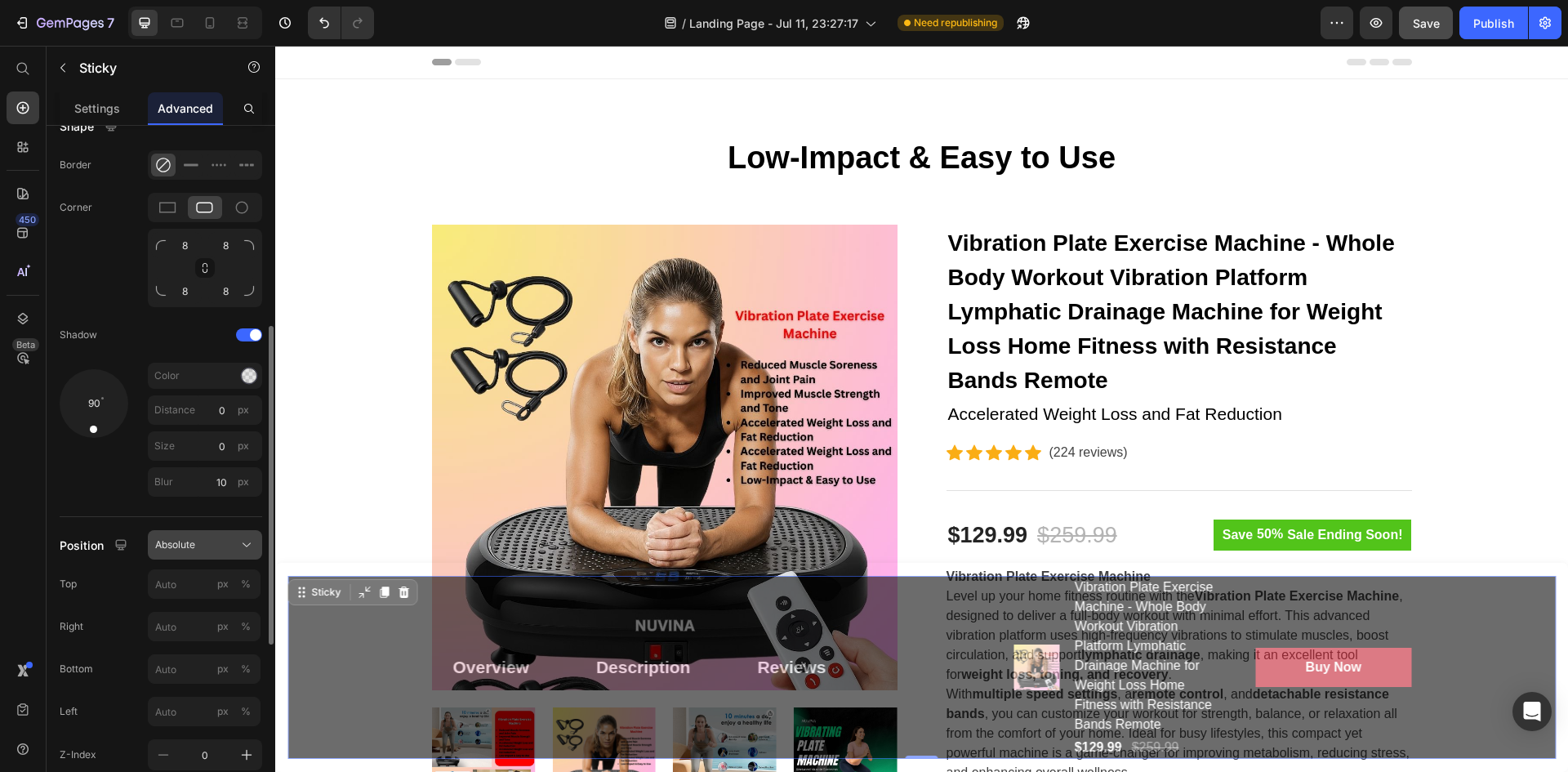 click 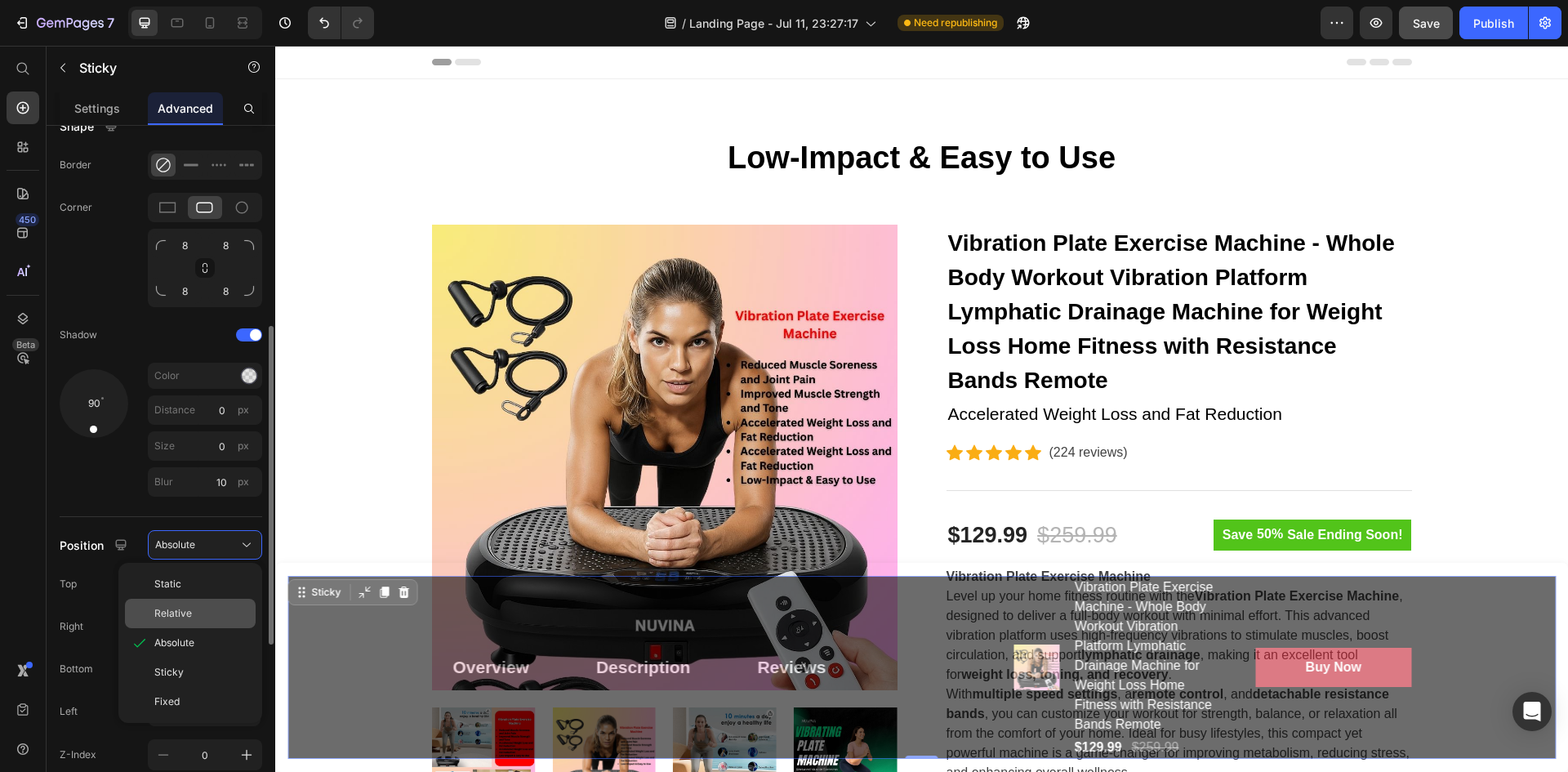 click on "Relative" 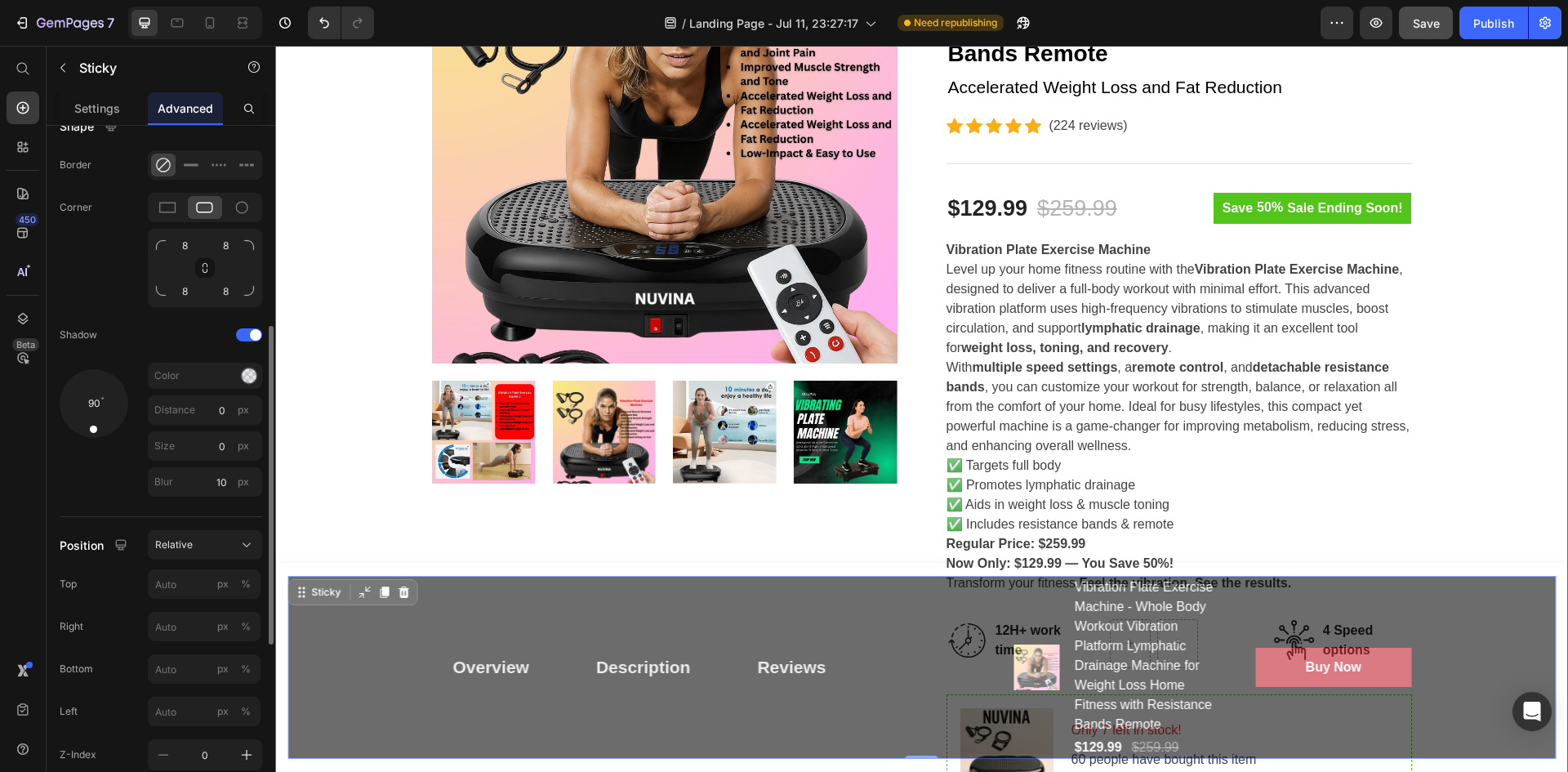 scroll, scrollTop: 0, scrollLeft: 0, axis: both 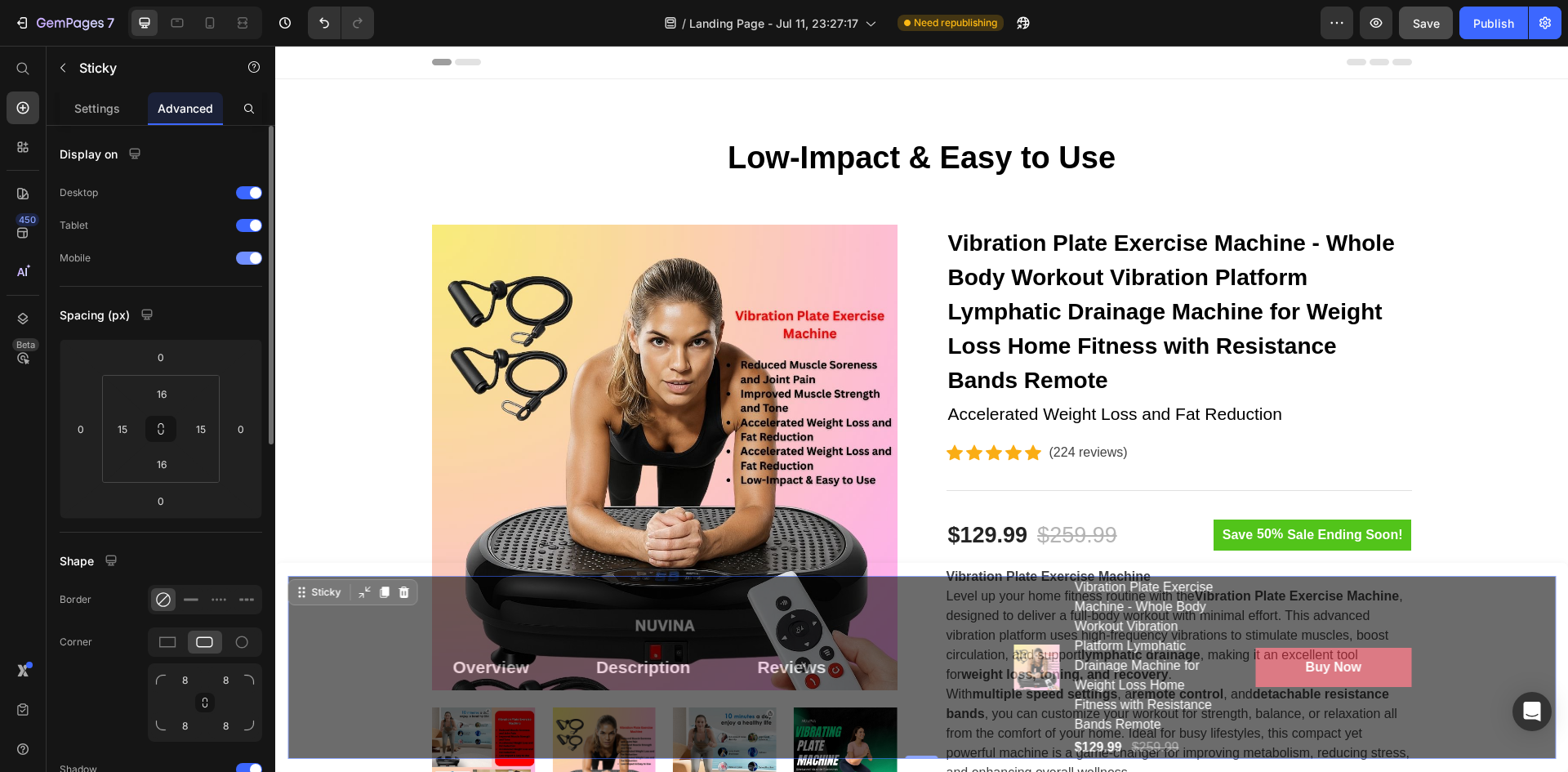 click at bounding box center [256, 258] 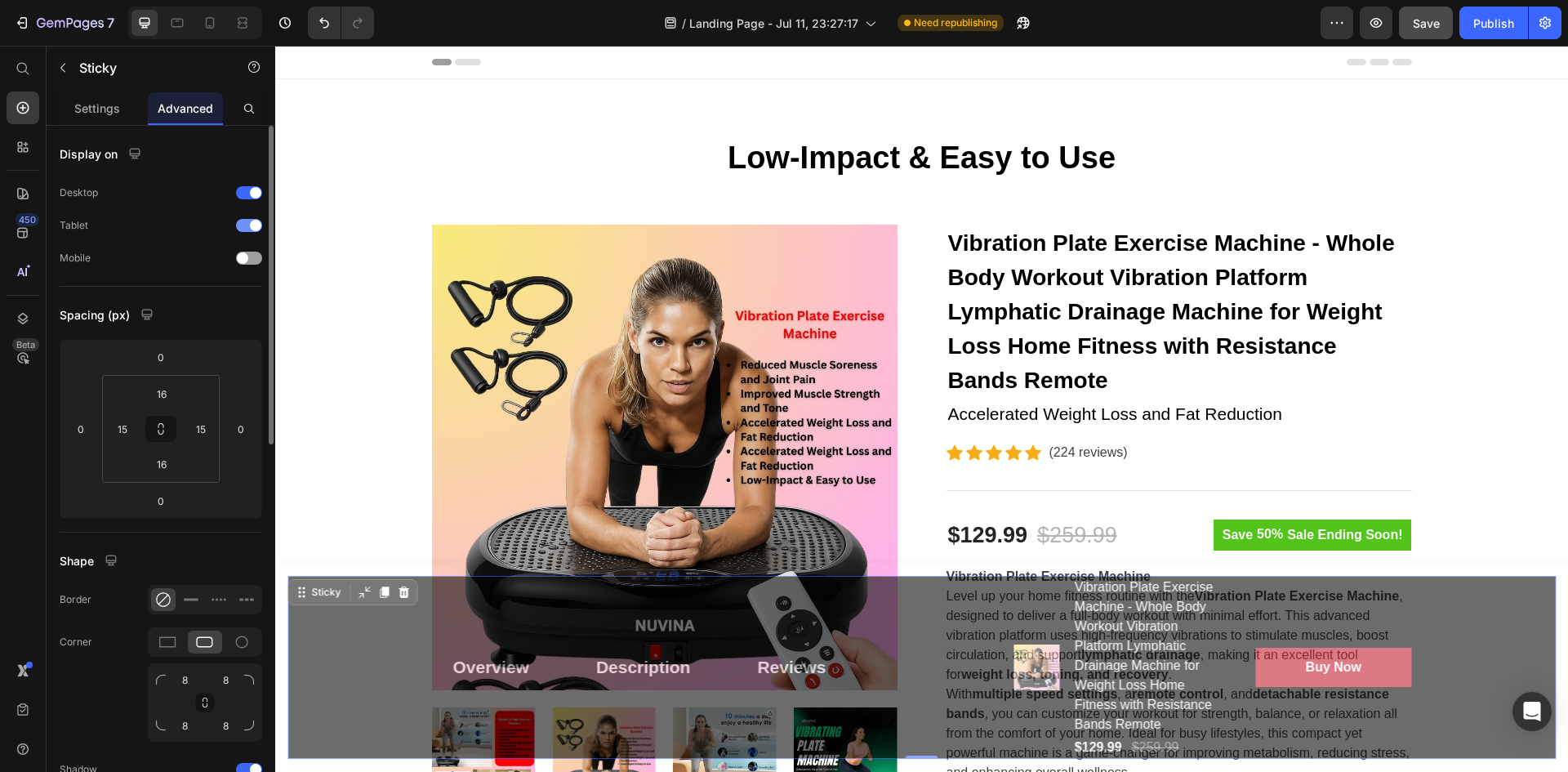 click at bounding box center [256, 225] 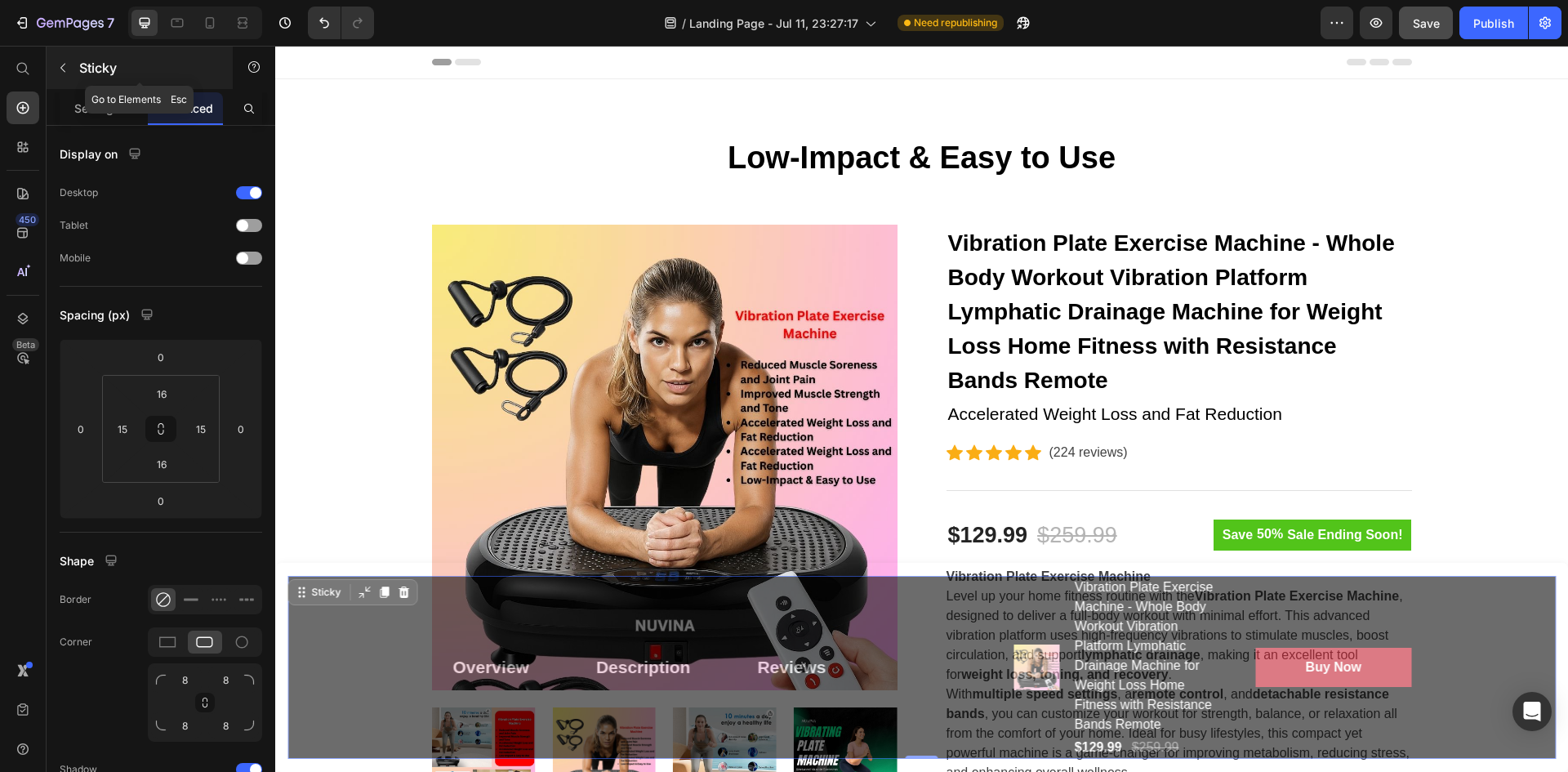 click 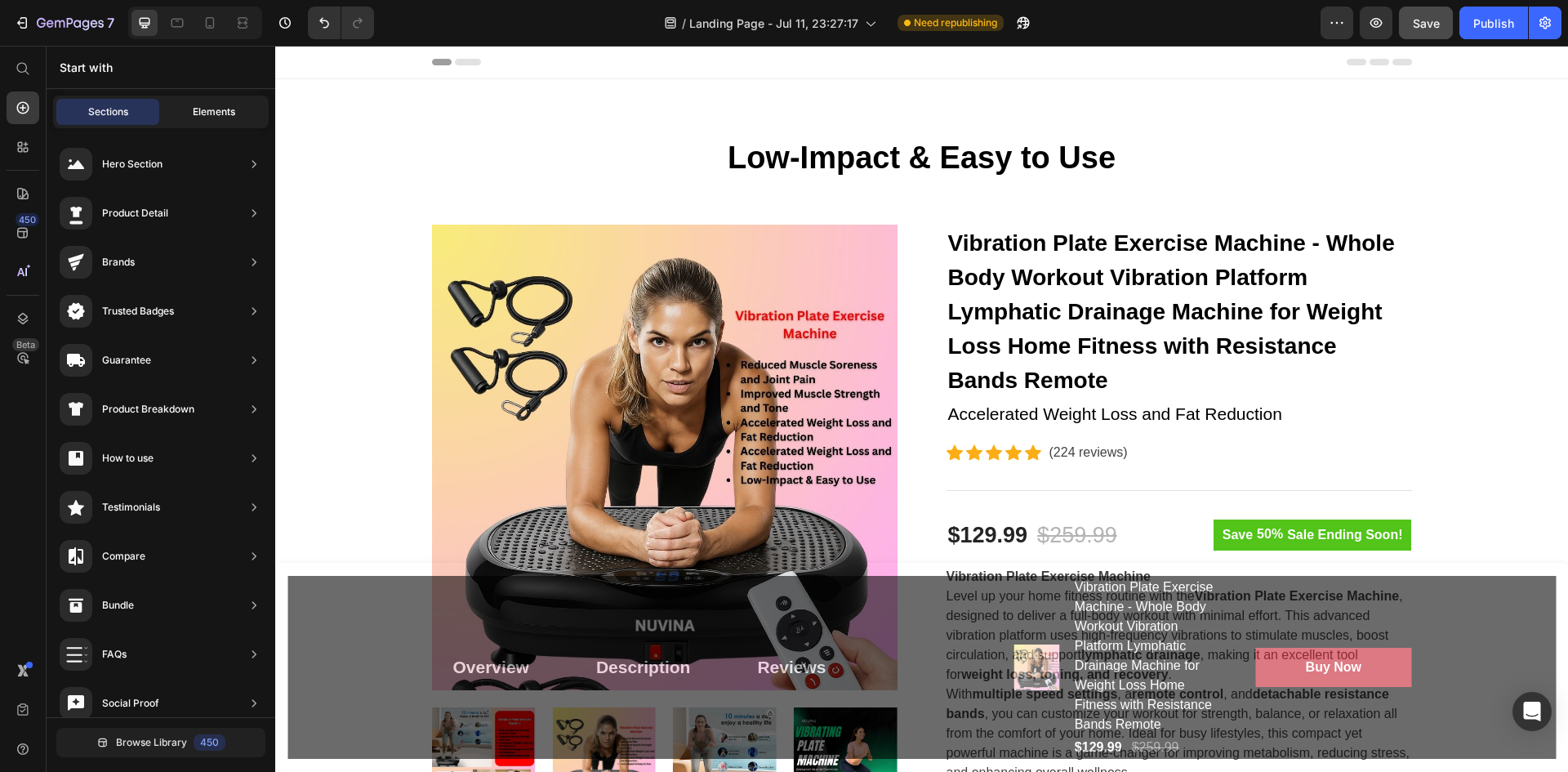 click on "Elements" 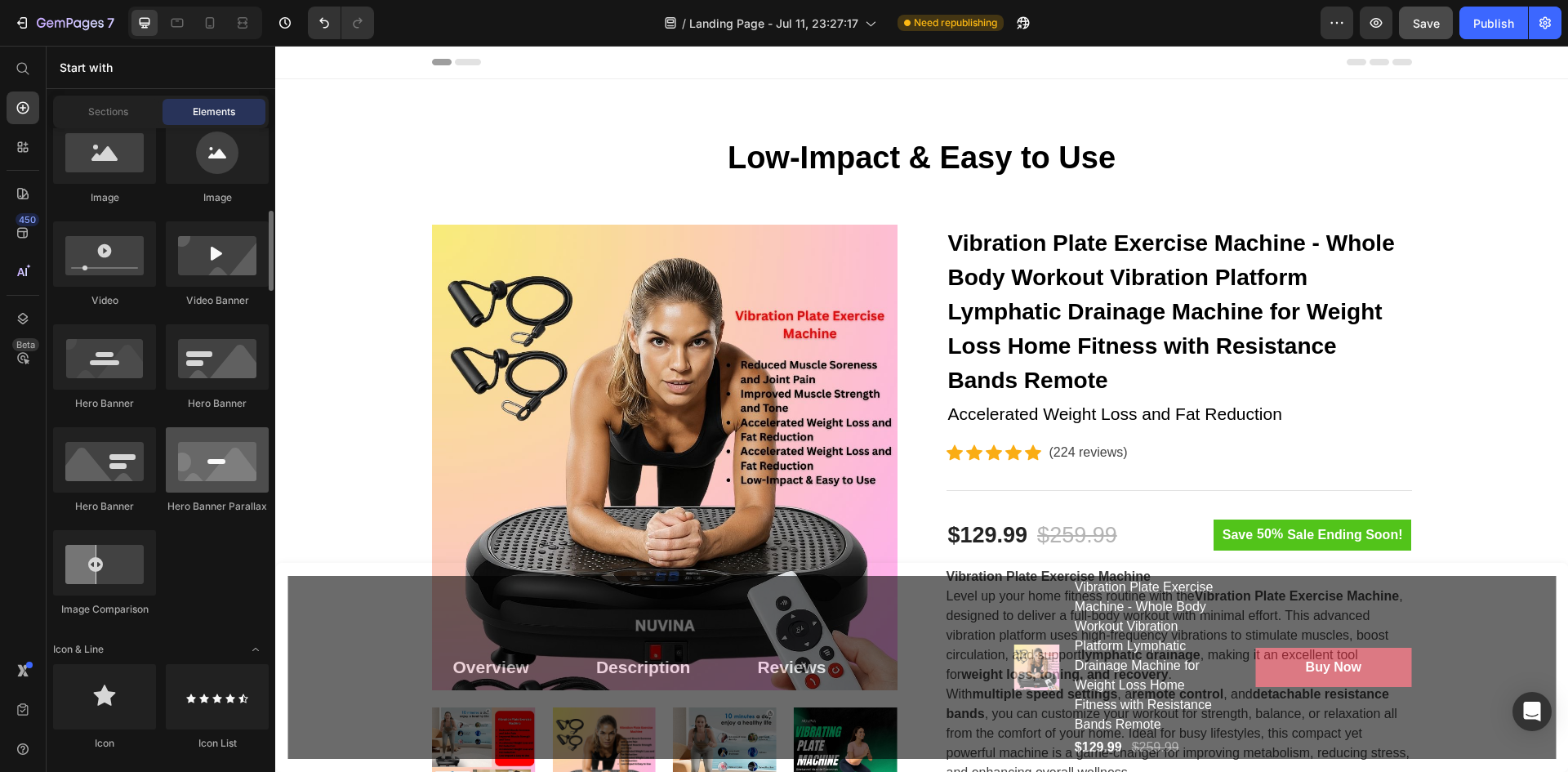 scroll, scrollTop: 735, scrollLeft: 0, axis: vertical 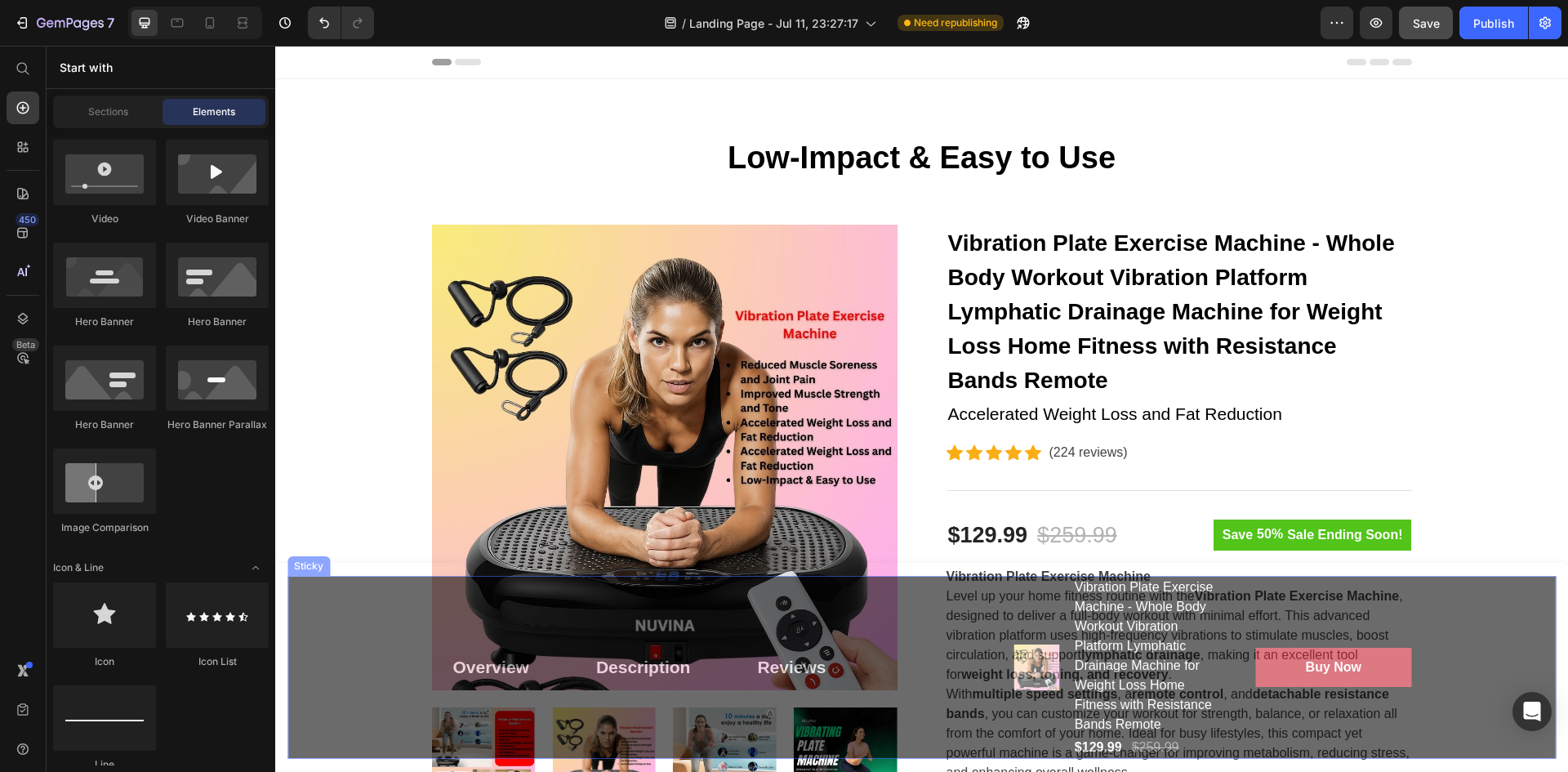 click on "Overview Button Description Button Reviews Button Row Product Images Vibration Plate Exercise Machine - Whole Body Workout Vibration Platform Lymphatic Drainage Machine for Weight Loss Home Fitness with Resistance Bands Remote (P) Title $129.99 (P) Price $259.99 (P) Price Row Buy Now (P) Cart Button Row Row Product" at bounding box center (921, 667) 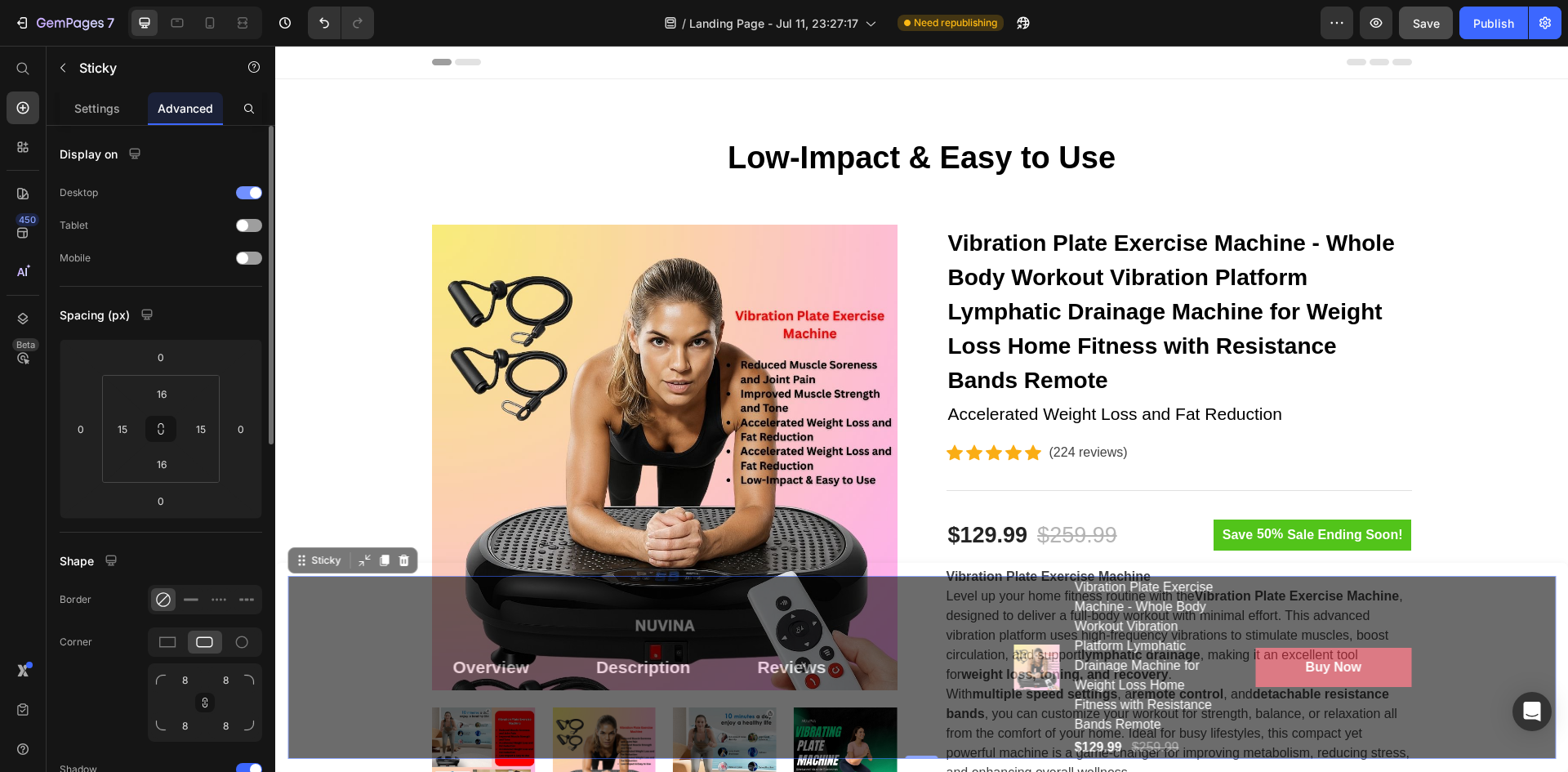 click at bounding box center (256, 193) 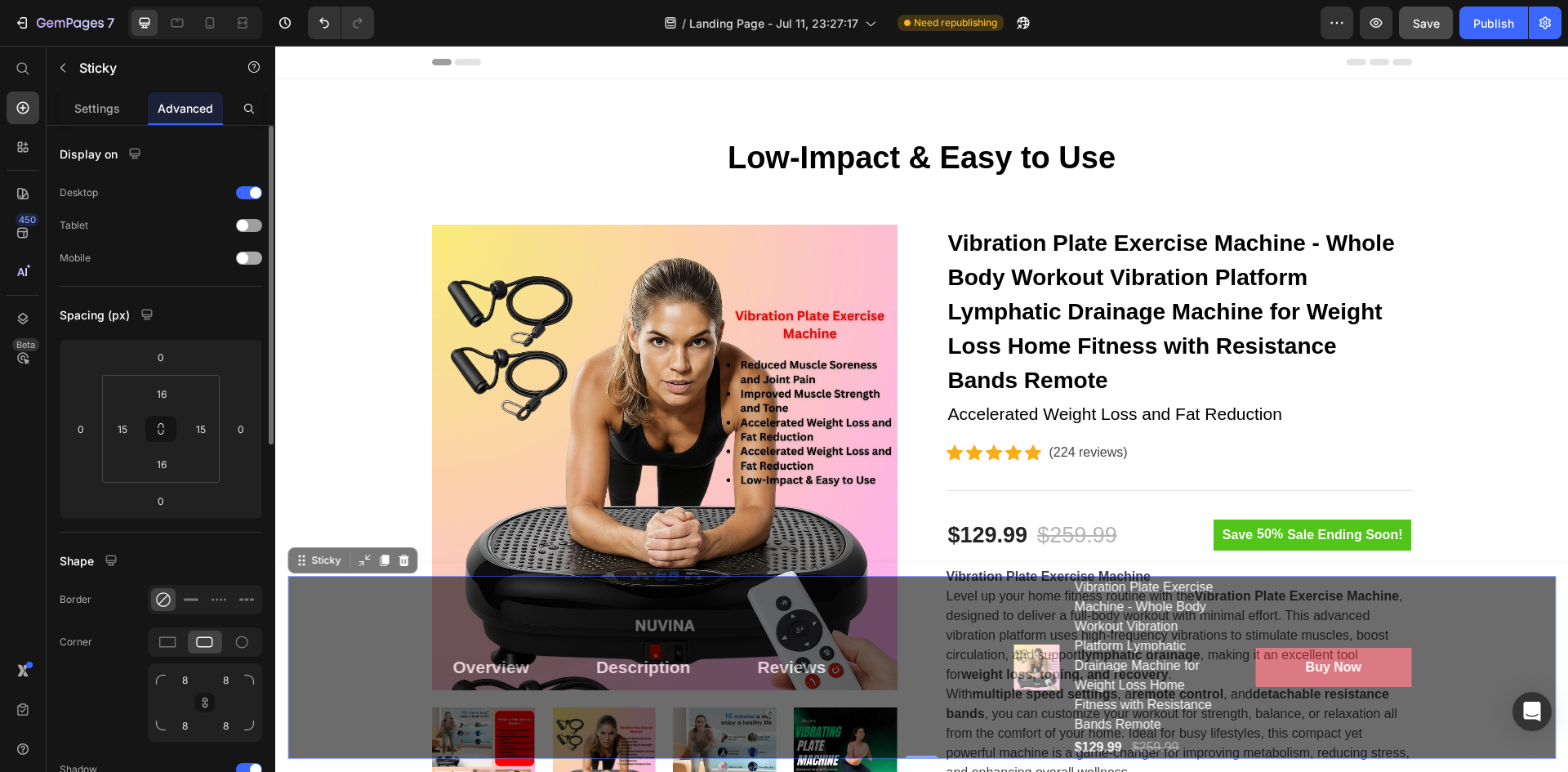 click at bounding box center (243, 258) 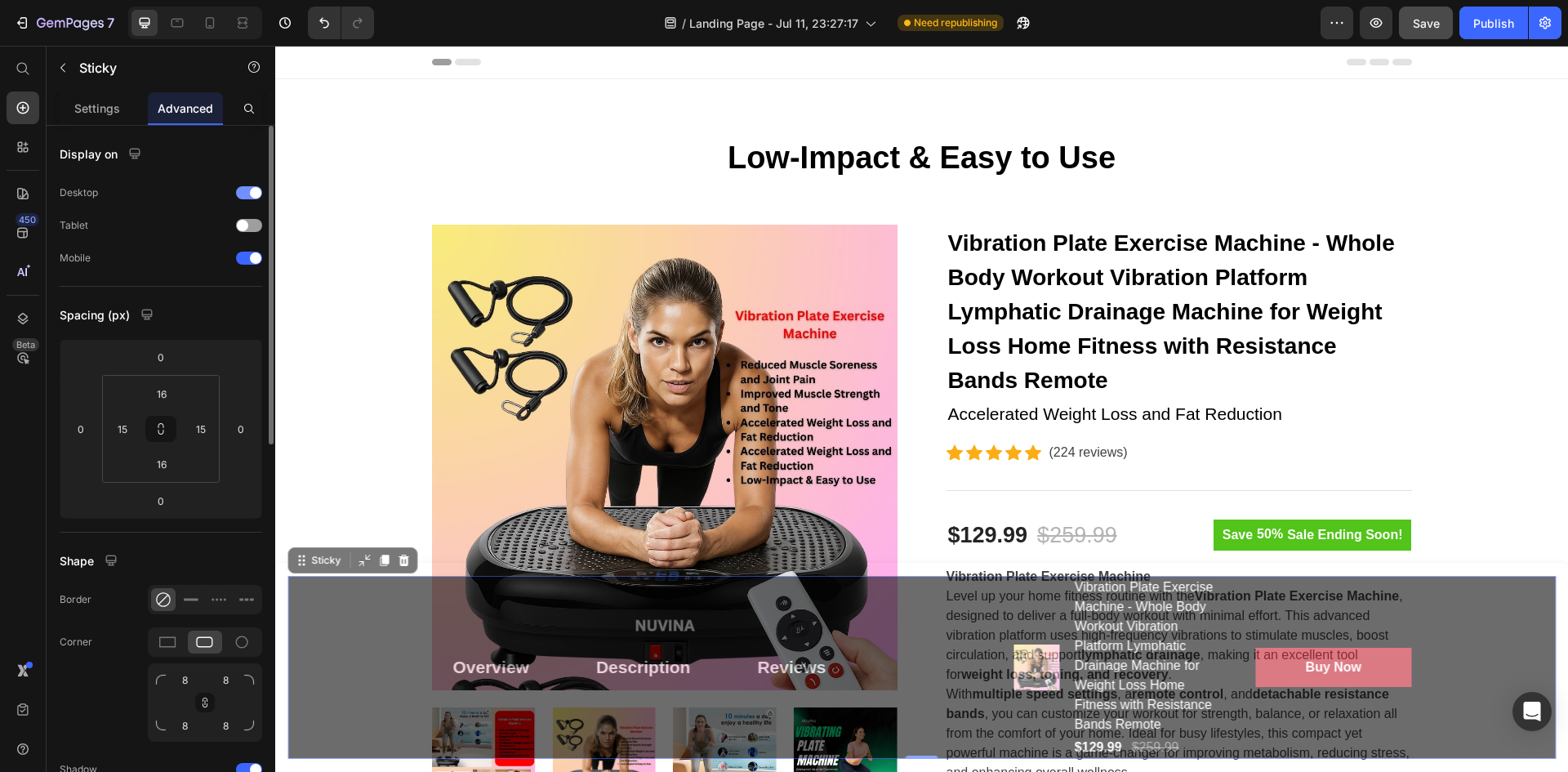 click at bounding box center (256, 193) 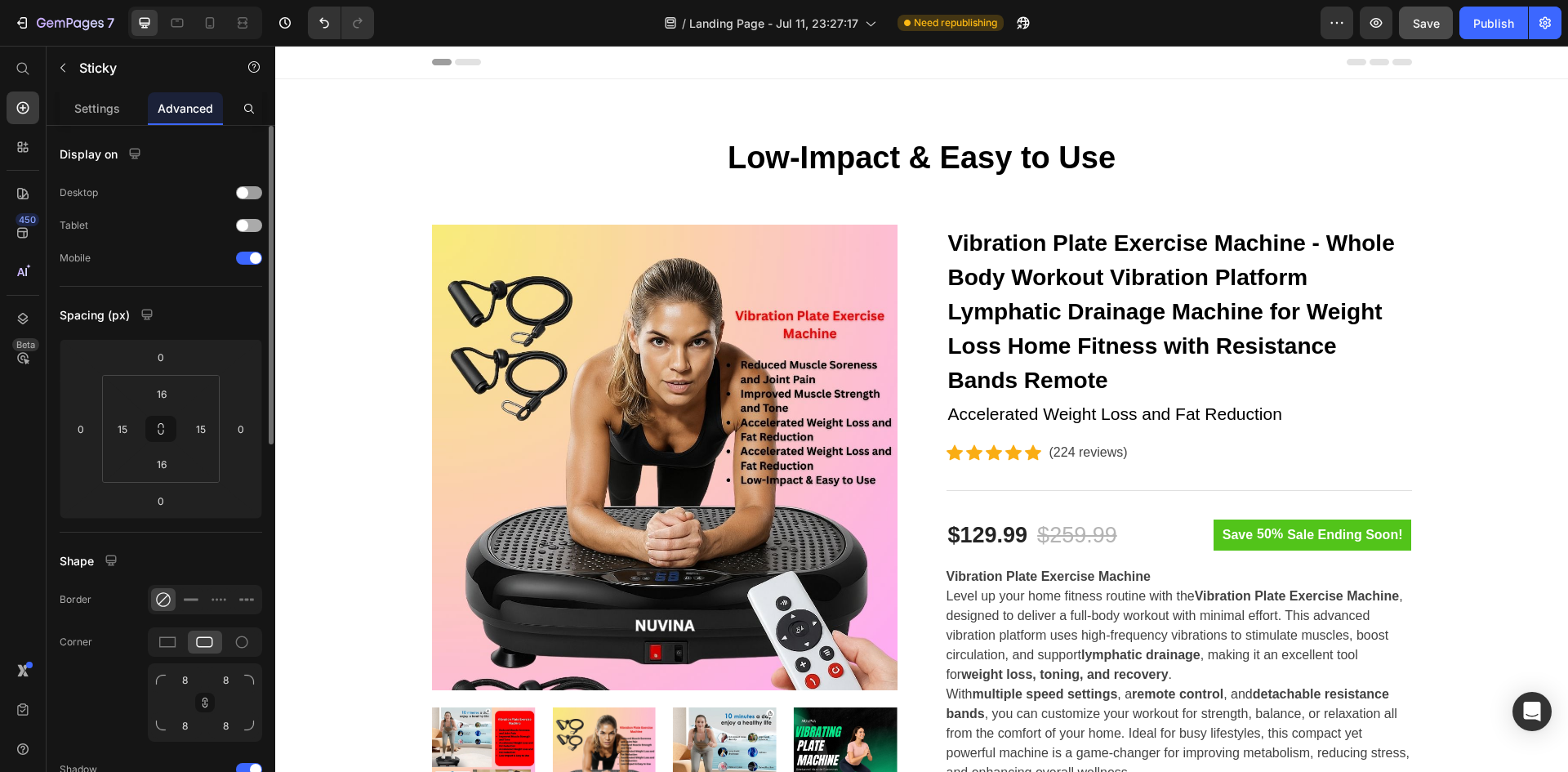 click at bounding box center [243, 225] 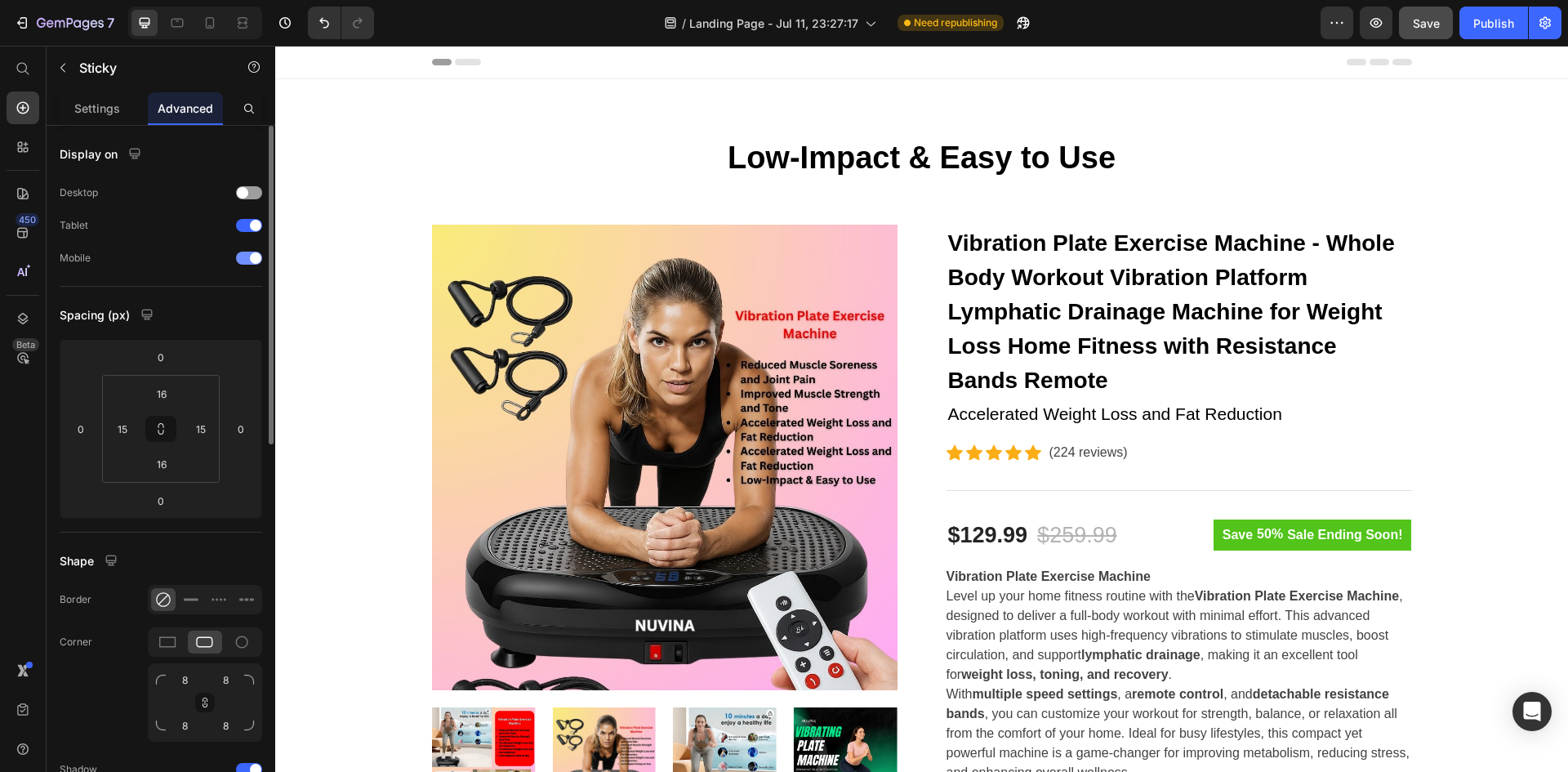 click at bounding box center [249, 258] 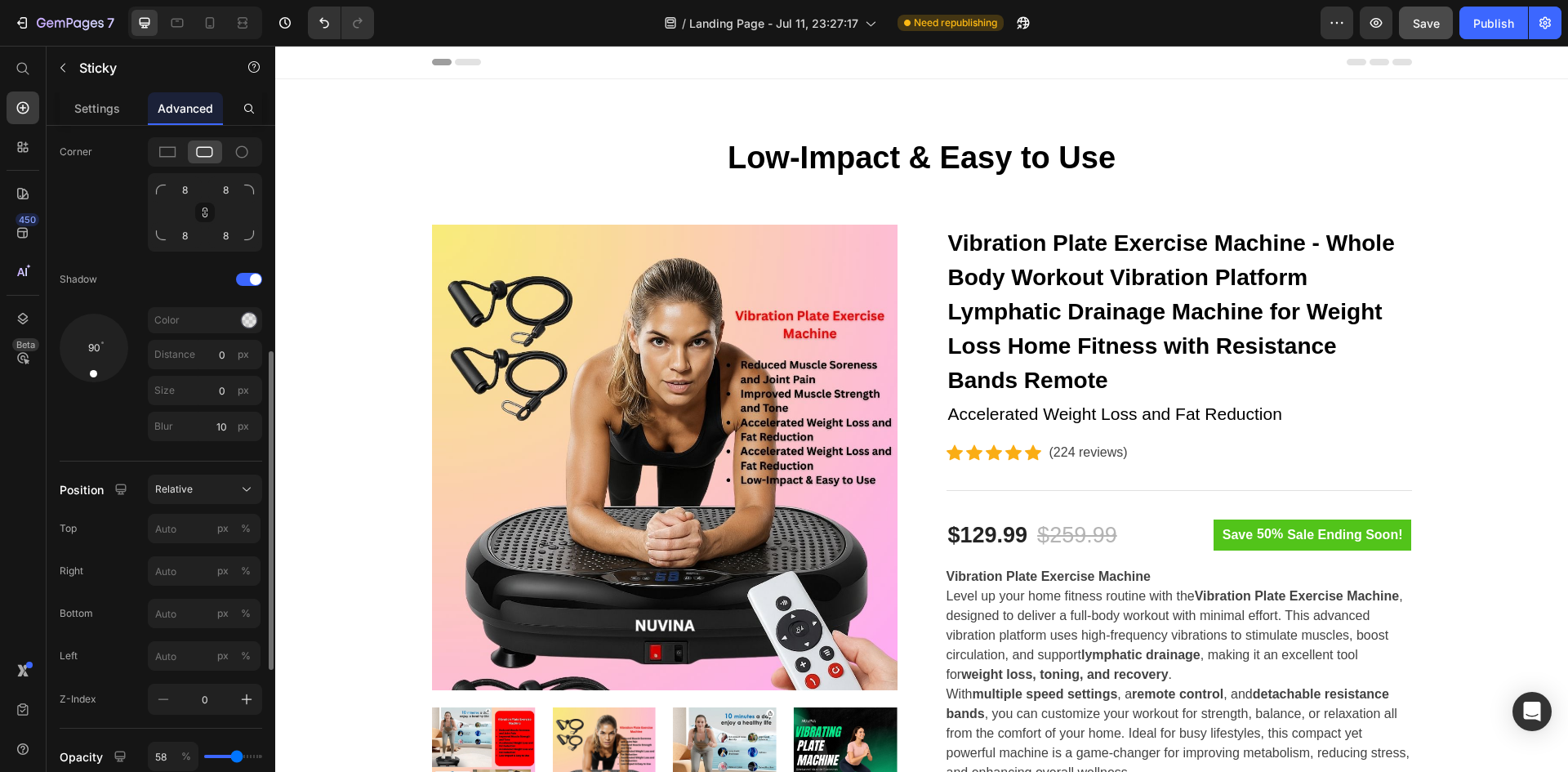 scroll, scrollTop: 163, scrollLeft: 0, axis: vertical 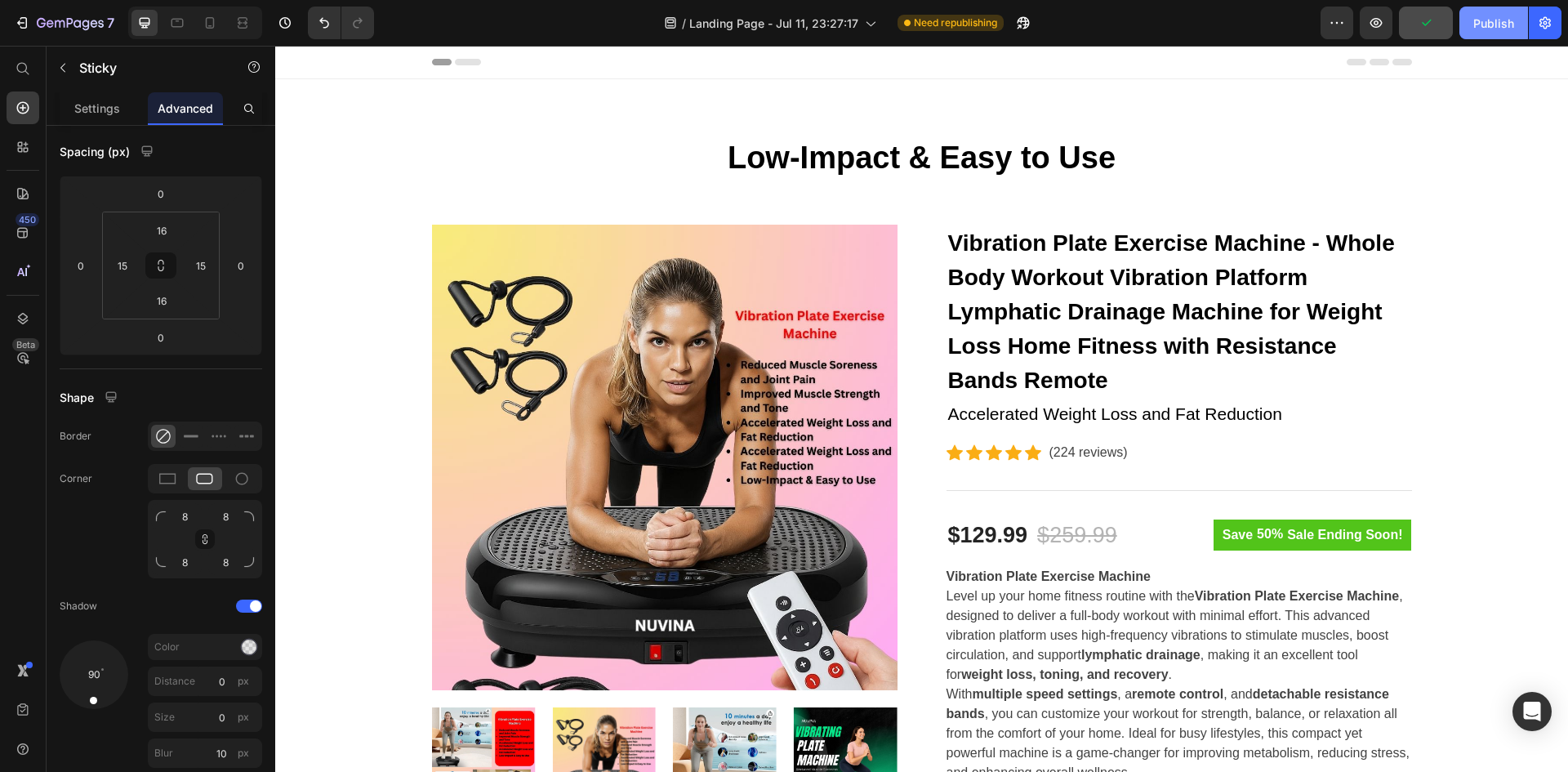 click on "Publish" at bounding box center [1494, 23] 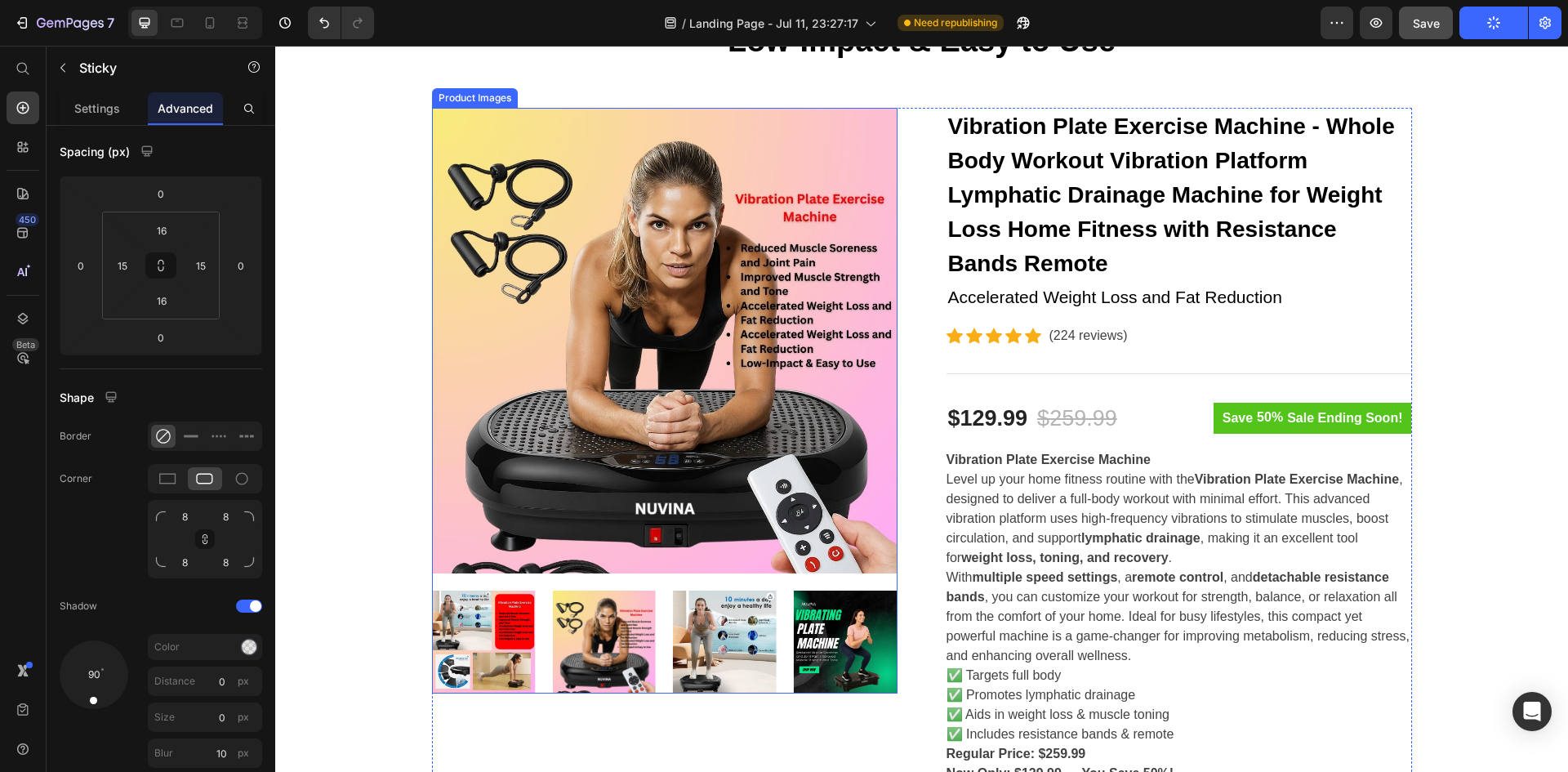 scroll, scrollTop: 82, scrollLeft: 0, axis: vertical 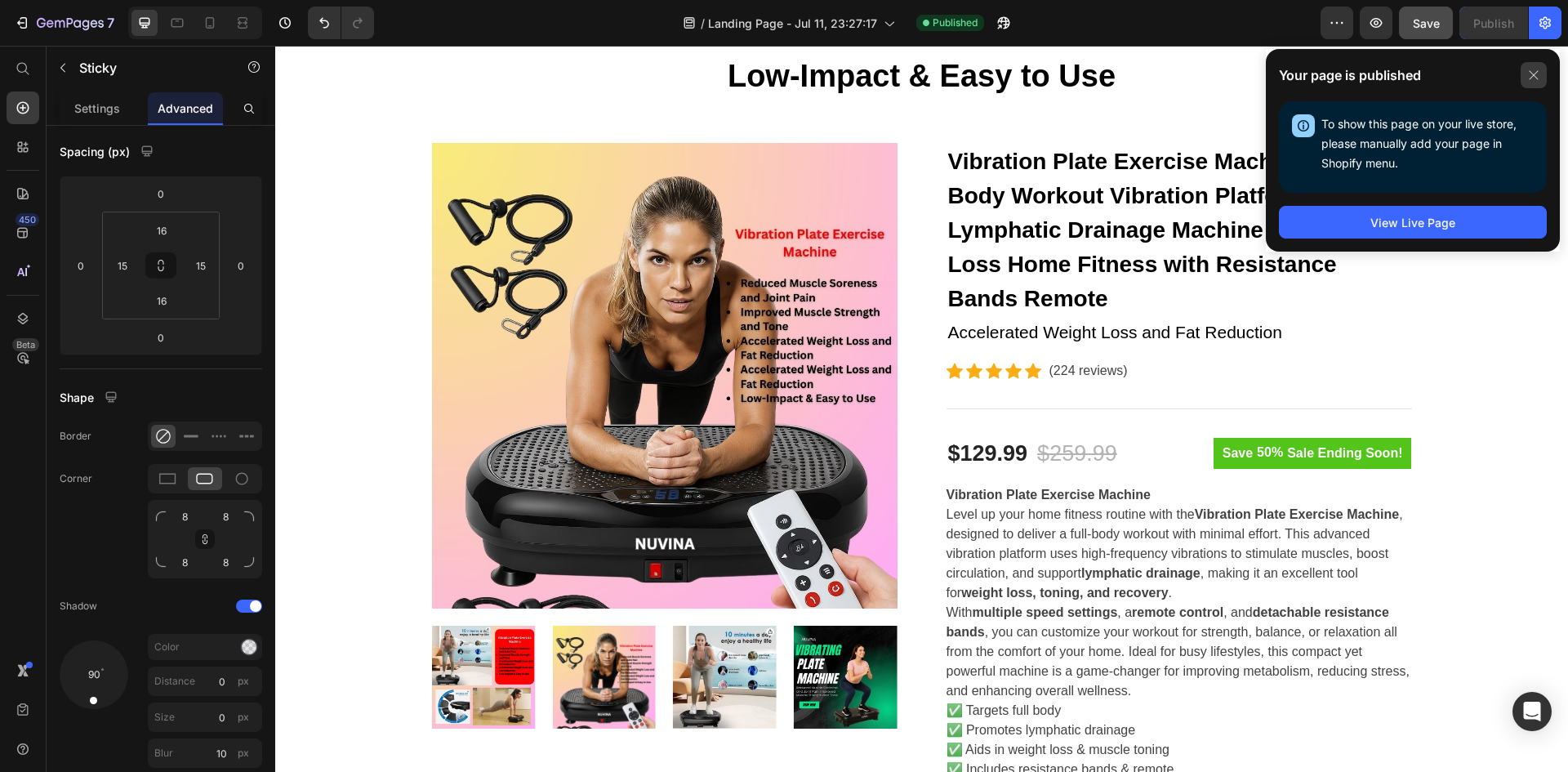 click 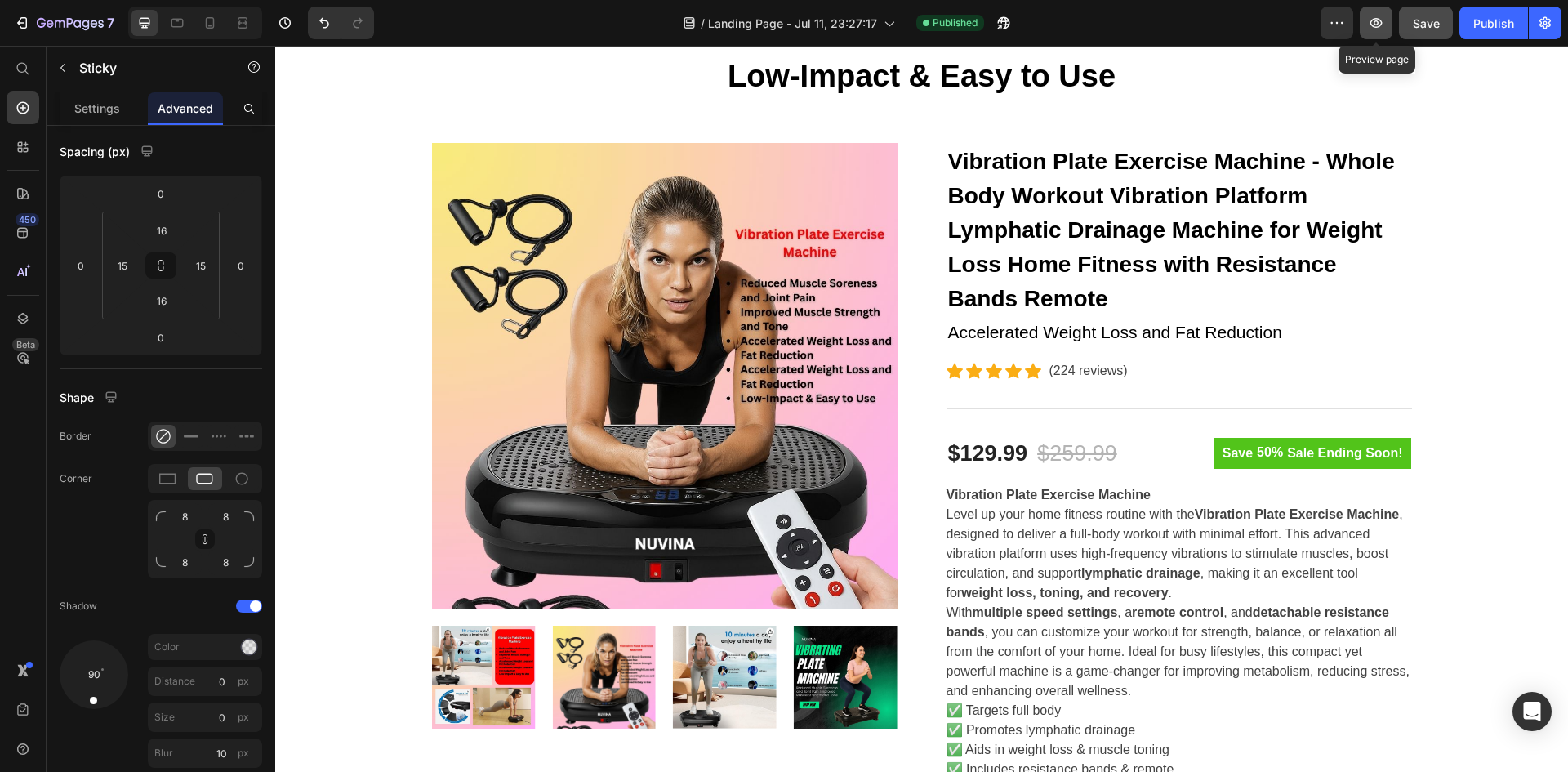 click 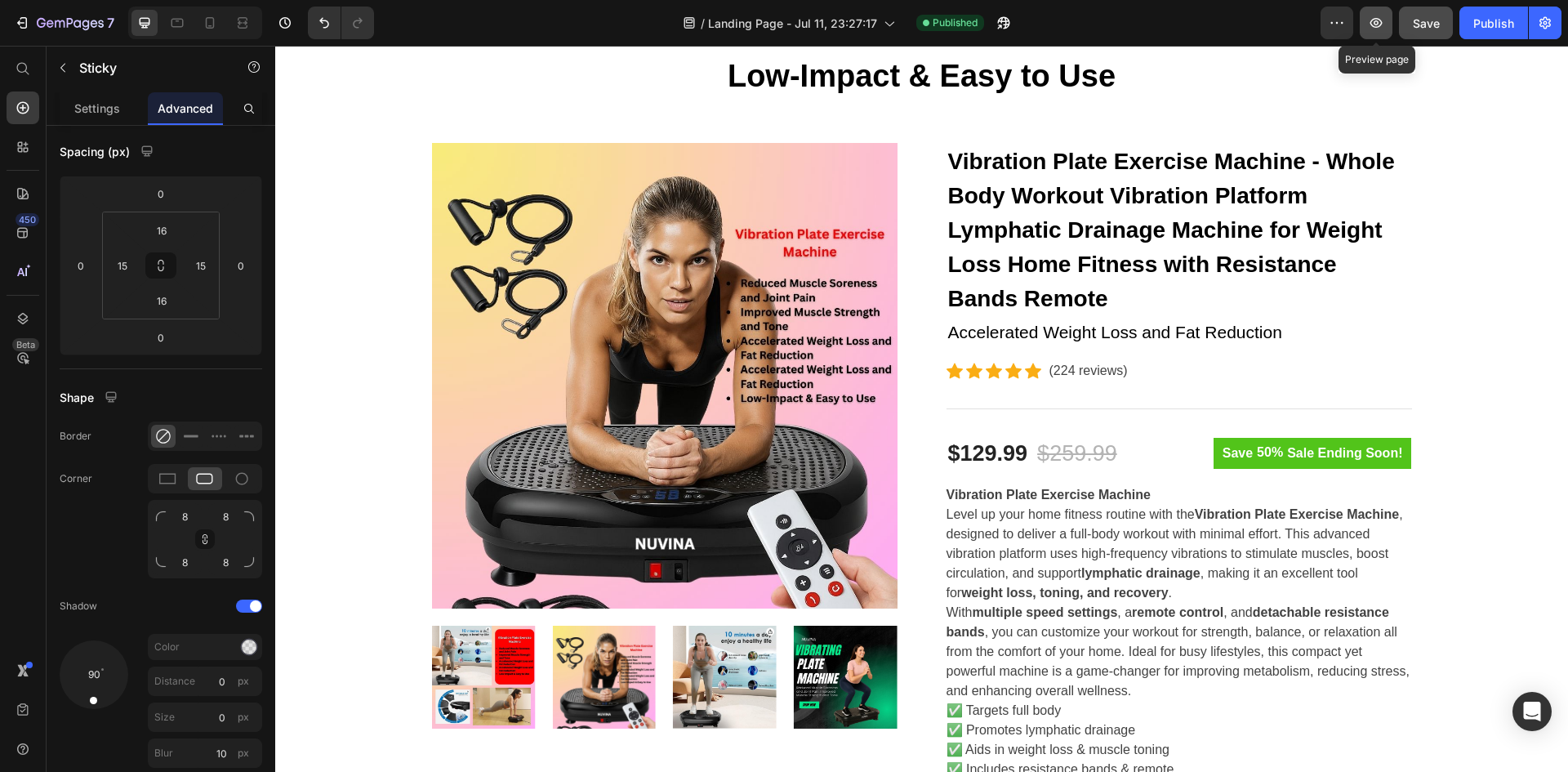 click 